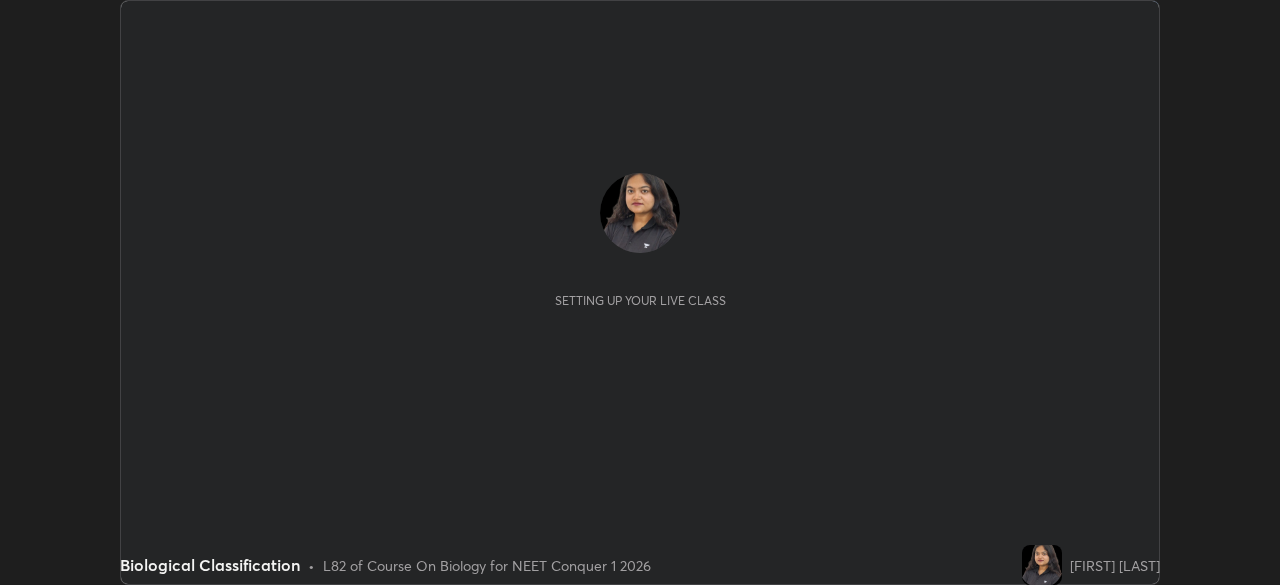 scroll, scrollTop: 0, scrollLeft: 0, axis: both 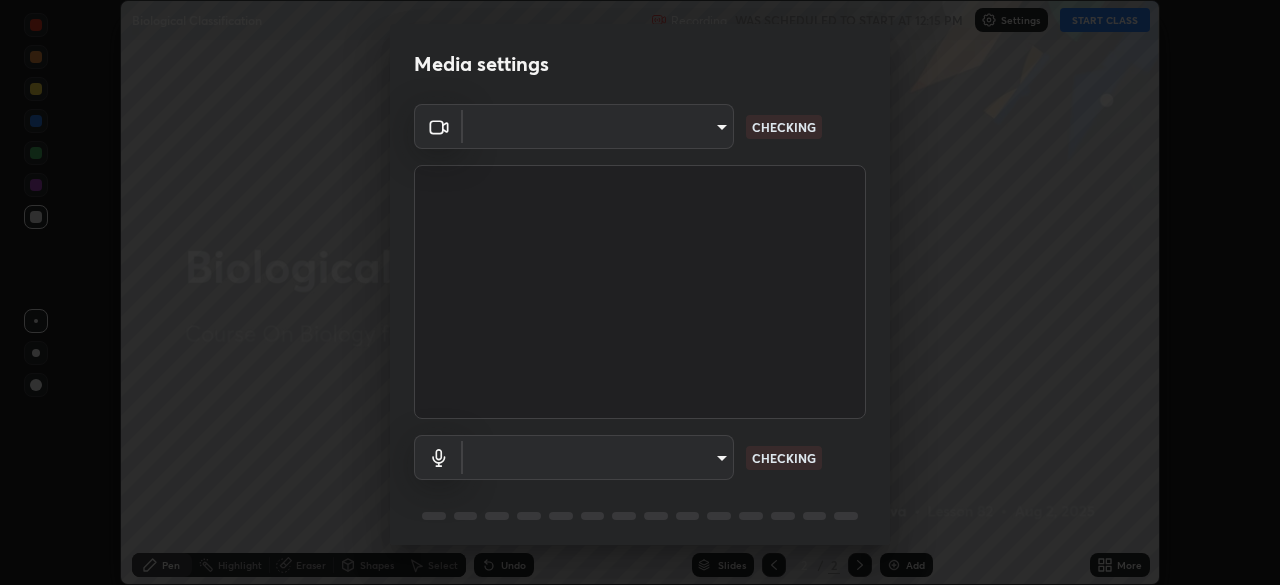 type on "[HASH]" 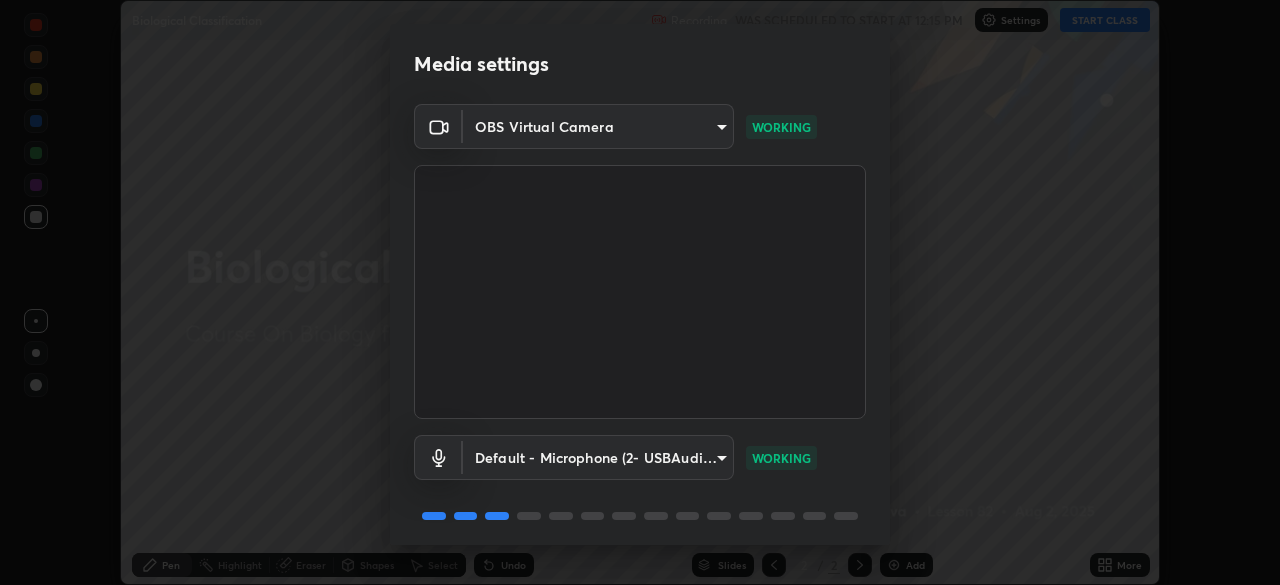 scroll, scrollTop: 71, scrollLeft: 0, axis: vertical 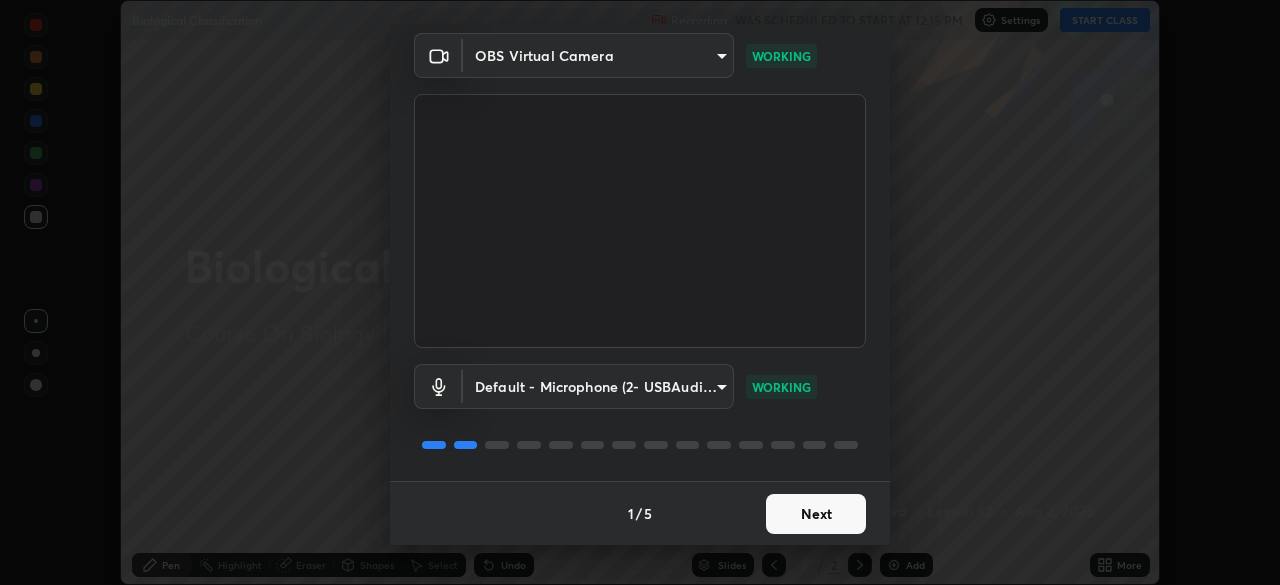 click on "Next" at bounding box center (816, 514) 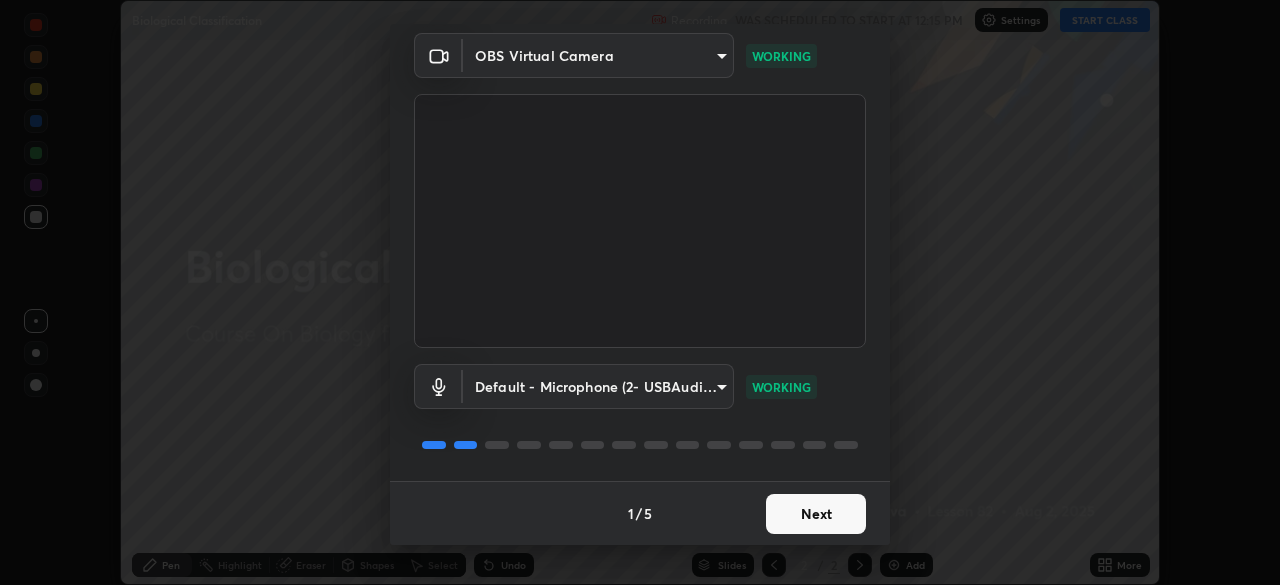 scroll, scrollTop: 0, scrollLeft: 0, axis: both 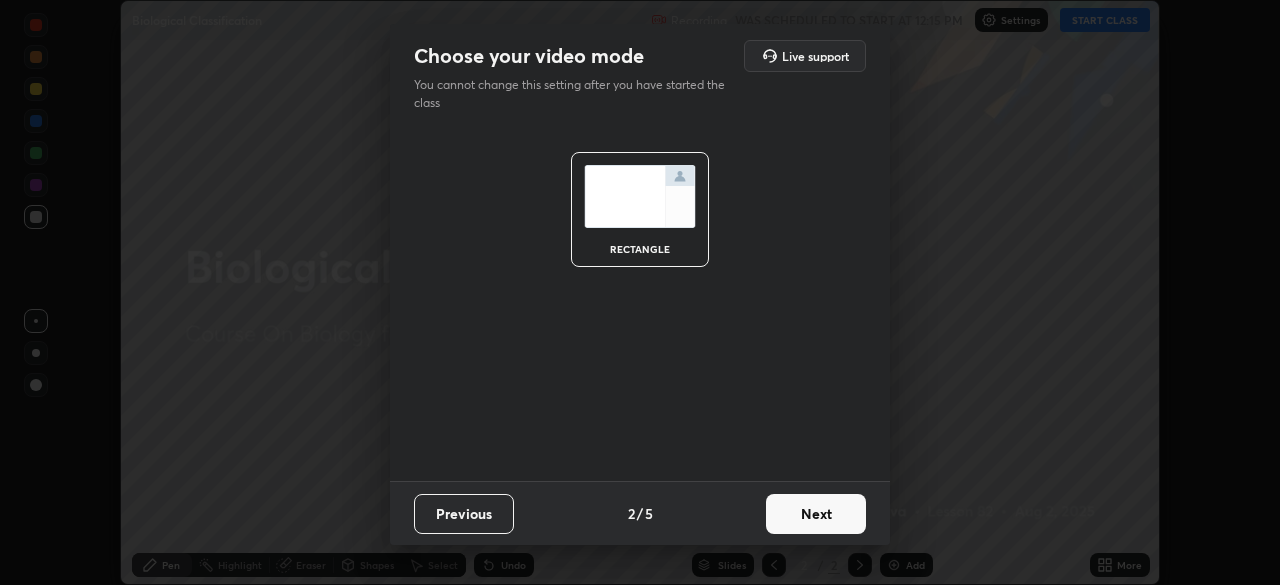 click on "Next" at bounding box center (816, 514) 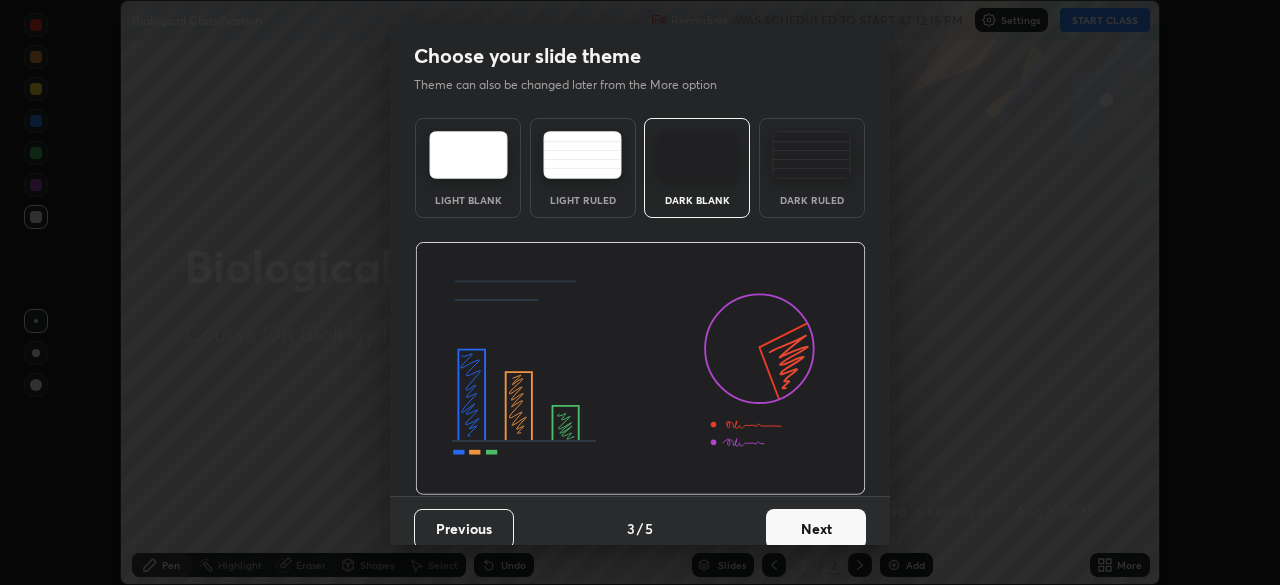 scroll, scrollTop: 15, scrollLeft: 0, axis: vertical 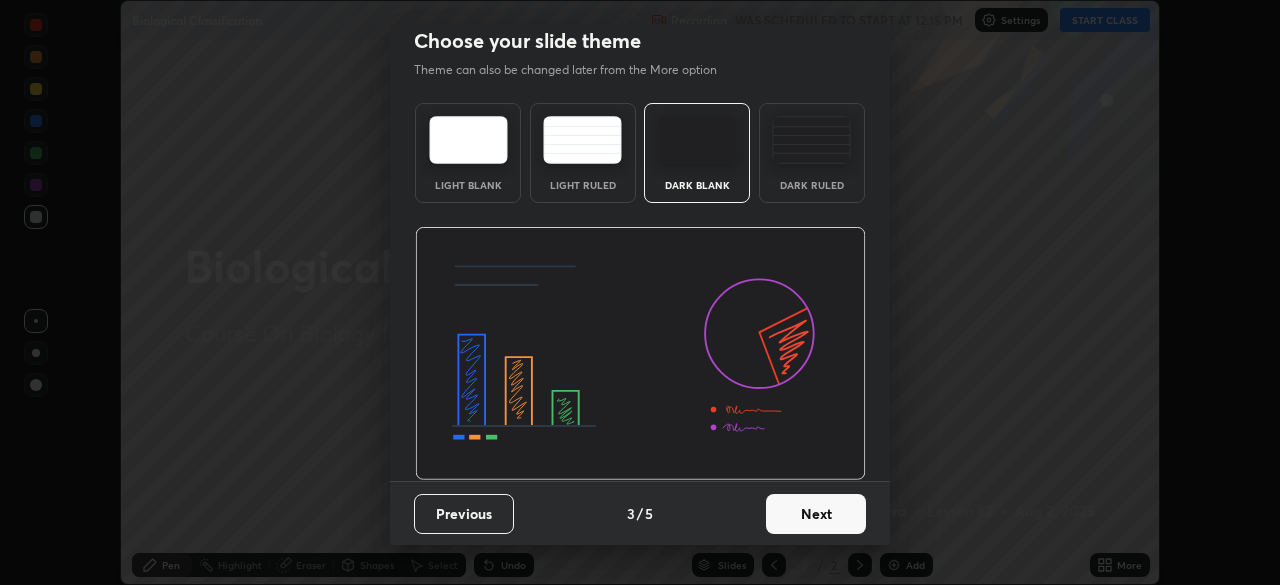 click on "Next" at bounding box center (816, 514) 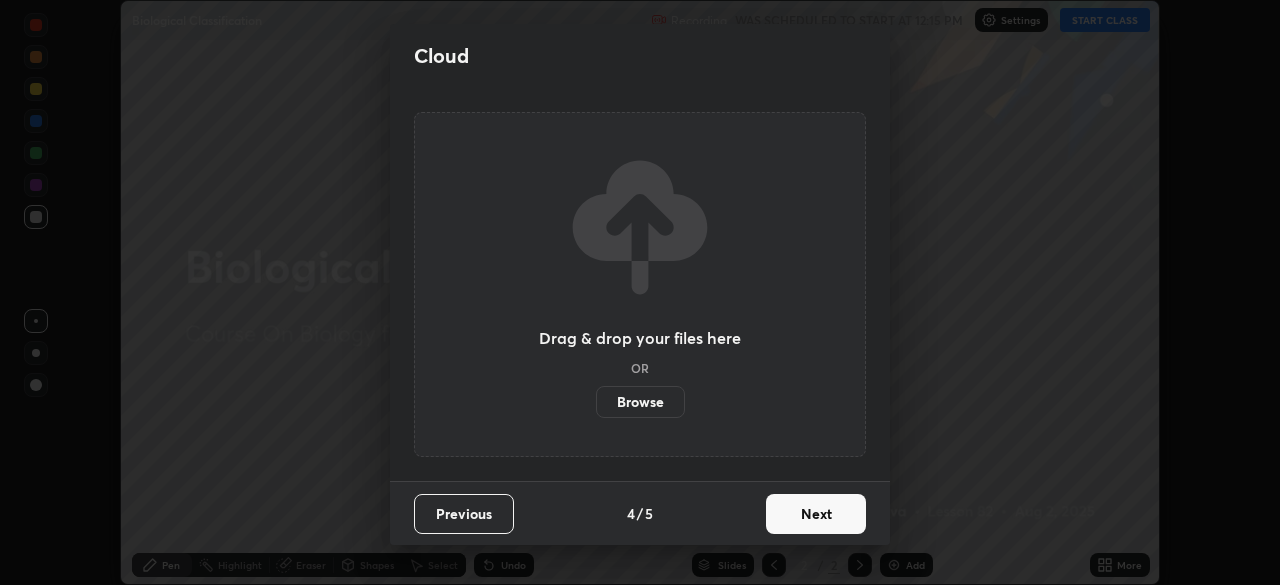 click on "Browse" at bounding box center [640, 402] 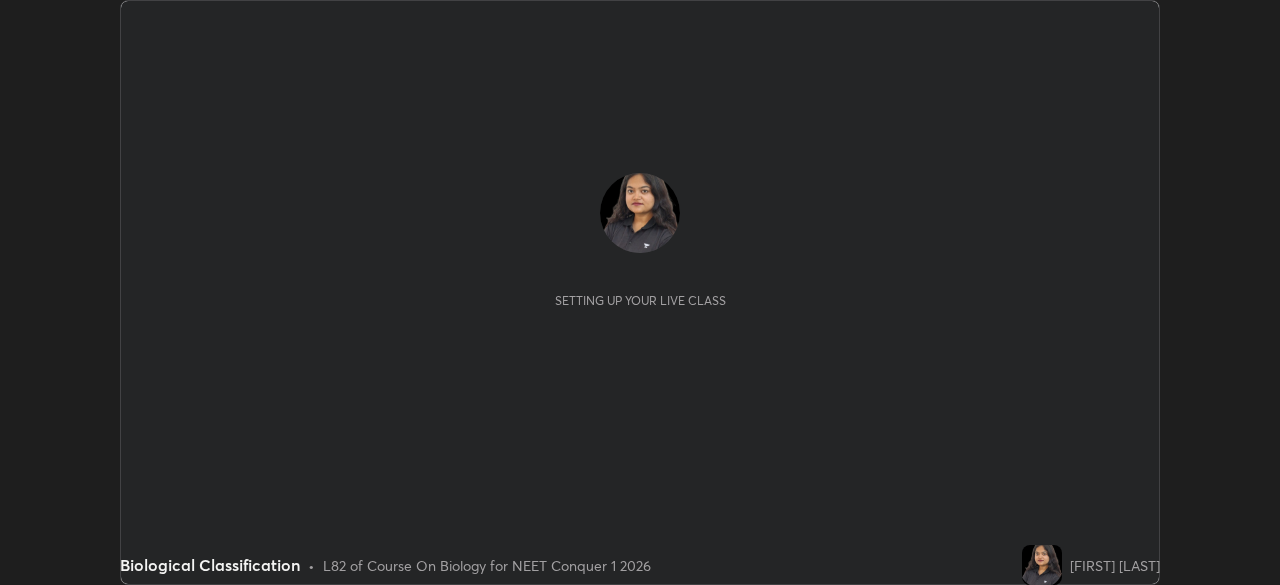 scroll, scrollTop: 0, scrollLeft: 0, axis: both 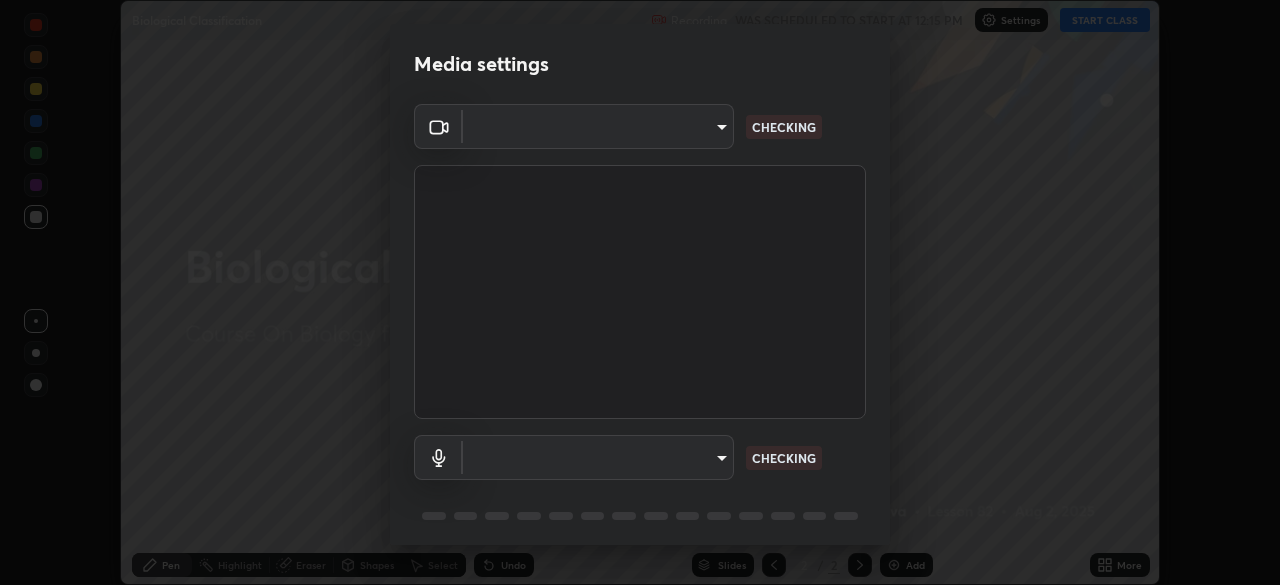 type on "[HASH]" 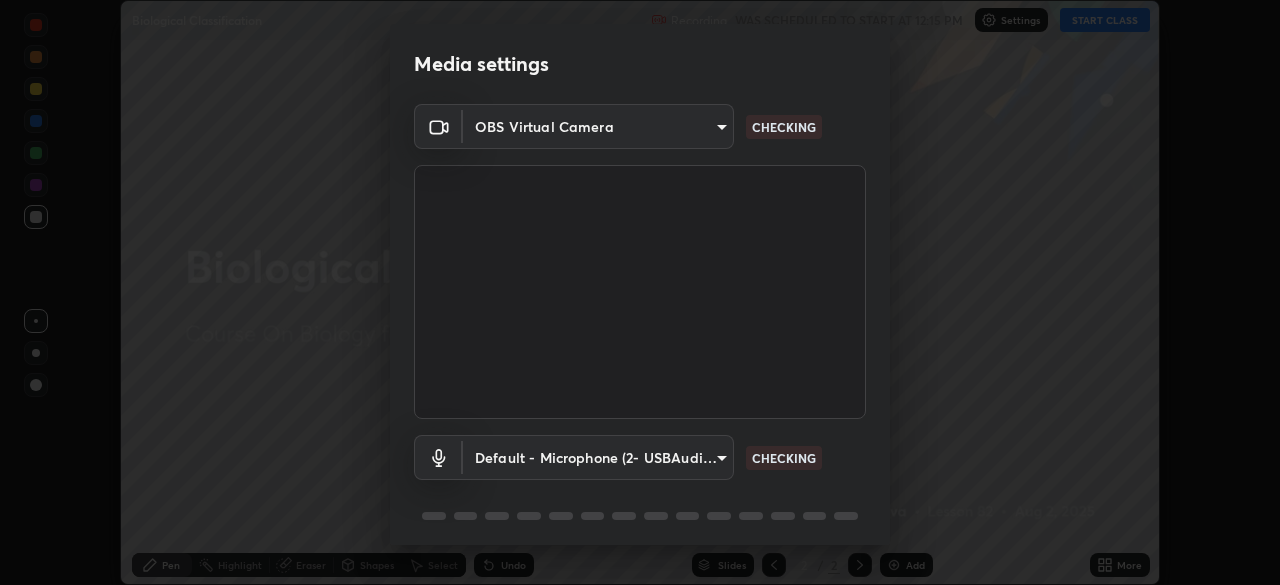 scroll, scrollTop: 71, scrollLeft: 0, axis: vertical 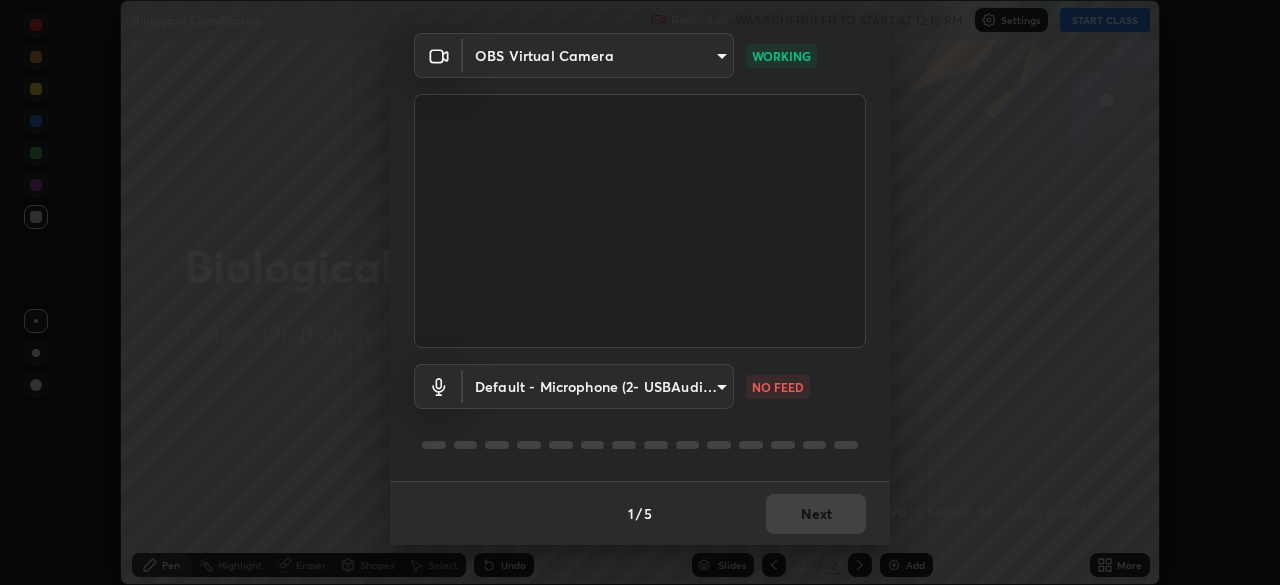 click on "Erase all Biological Classification Recording WAS SCHEDULED TO START AT  12:15 PM Settings START CLASS Setting up your live class Biological Classification • L82 of Course On Biology for NEET Conquer 1 2026 [FIRST] [LAST] Pen Highlight Eraser Shapes Select Undo Slides 2 / 2 Add More No doubts shared Encourage your learners to ask a doubt for better clarity Report an issue Reason for reporting Buffering Chat not working Audio - Video sync issue Educator video quality low ​ Attach an image Report Media settings OBS Virtual Camera [HASH] WORKING Default - Microphone (2- USBAudio1.0) default NO FEED 1 / 5 Next" at bounding box center (640, 292) 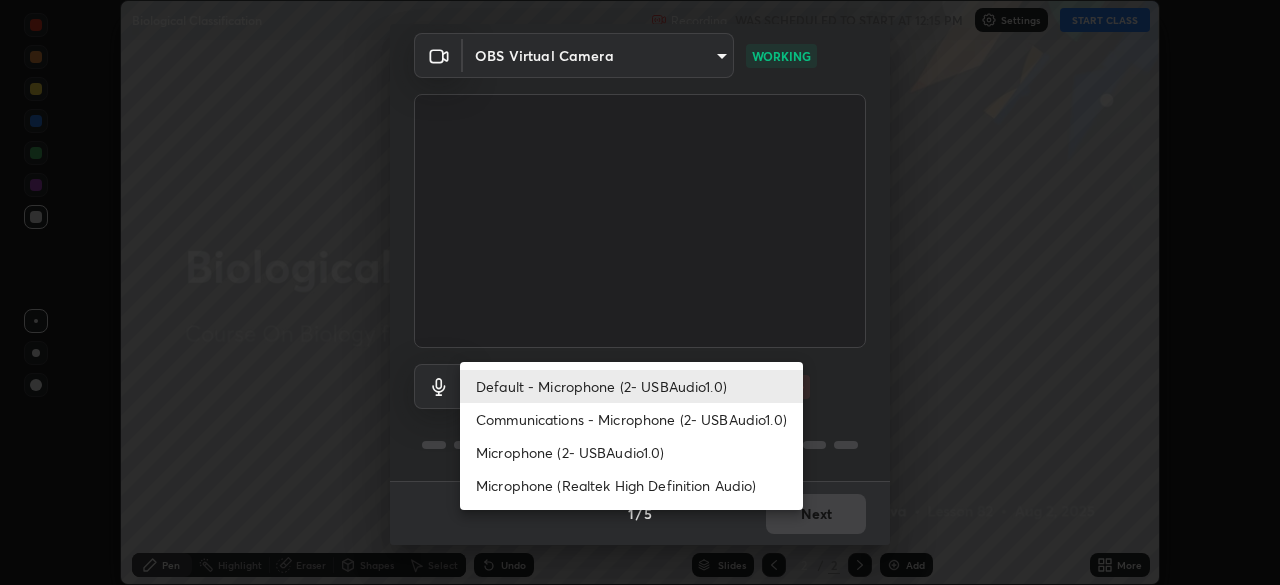 click on "Default - Microphone (2- USBAudio1.0)" at bounding box center (631, 386) 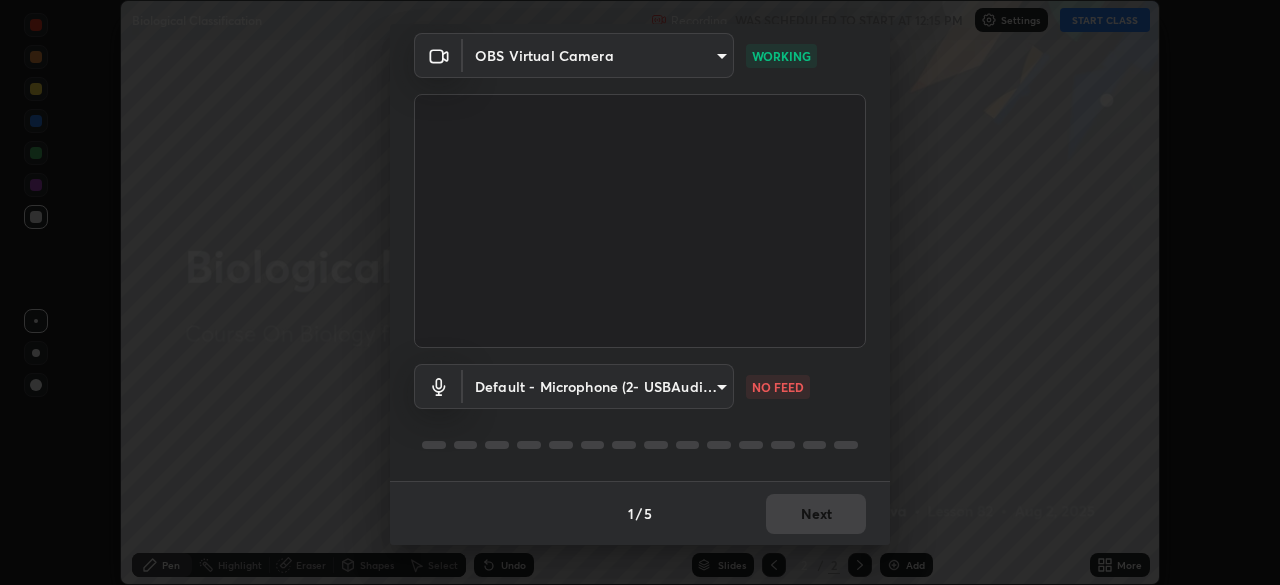 click on "Erase all Biological Classification Recording WAS SCHEDULED TO START AT  12:15 PM Settings START CLASS Setting up your live class Biological Classification • L82 of Course On Biology for NEET Conquer 1 2026 [FIRST] [LAST] Pen Highlight Eraser Shapes Select Undo Slides 2 / 2 Add More No doubts shared Encourage your learners to ask a doubt for better clarity Report an issue Reason for reporting Buffering Chat not working Audio - Video sync issue Educator video quality low ​ Attach an image Report Media settings OBS Virtual Camera [HASH] WORKING Default - Microphone (2- USBAudio1.0) default NO FEED 1 / 5 Next" at bounding box center [640, 292] 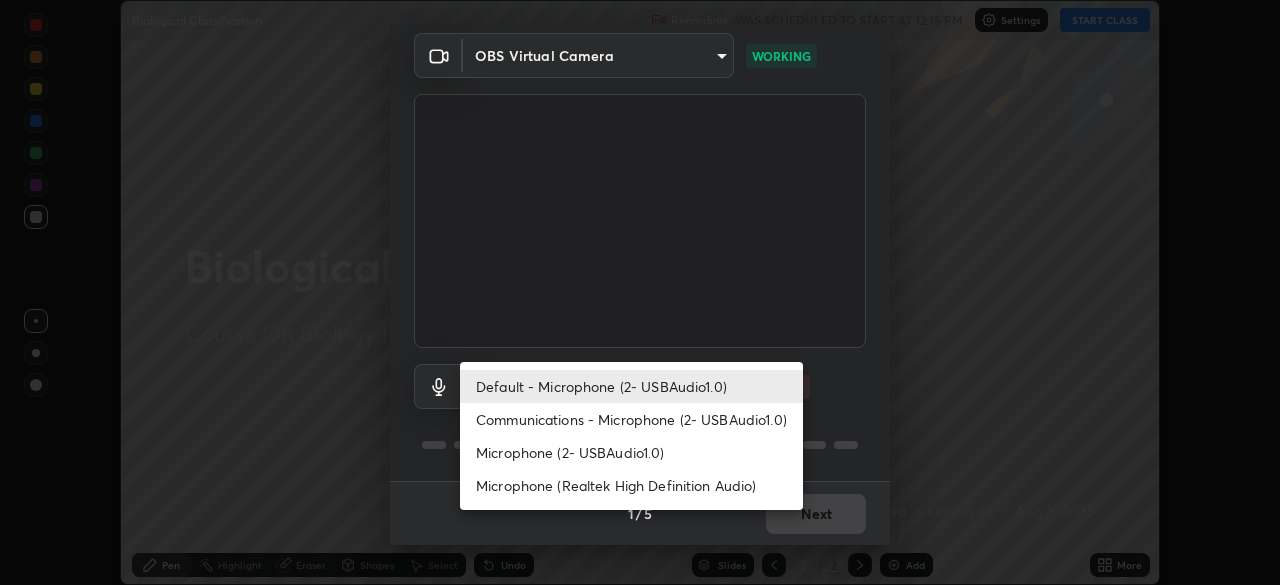 click on "Microphone (2- USBAudio1.0)" at bounding box center [631, 452] 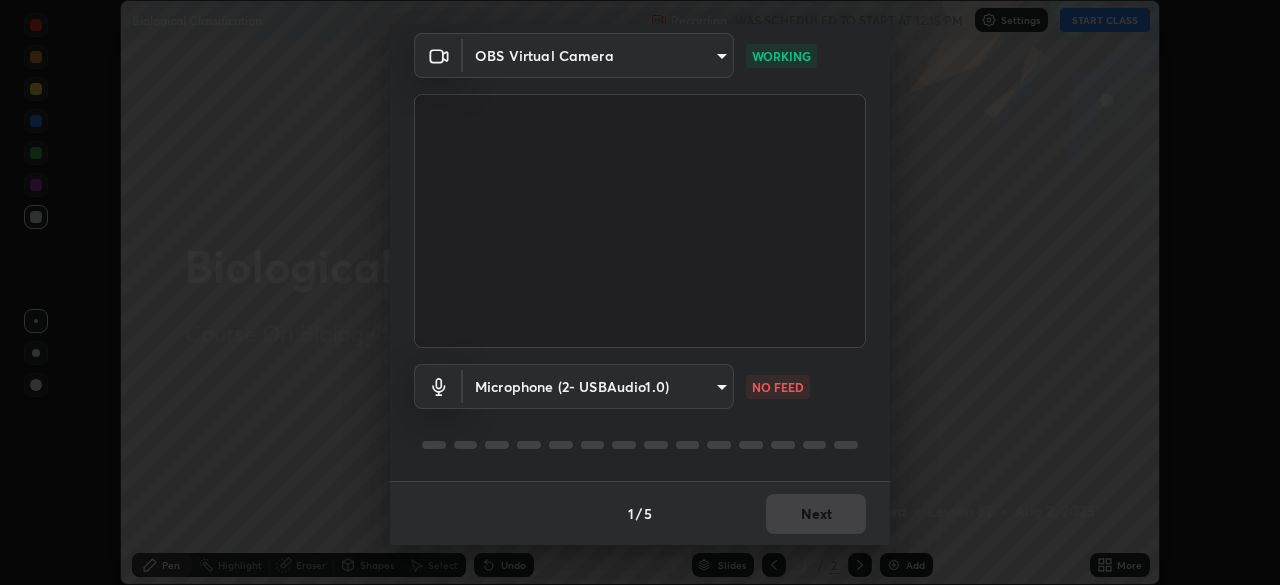 type on "[HASH]" 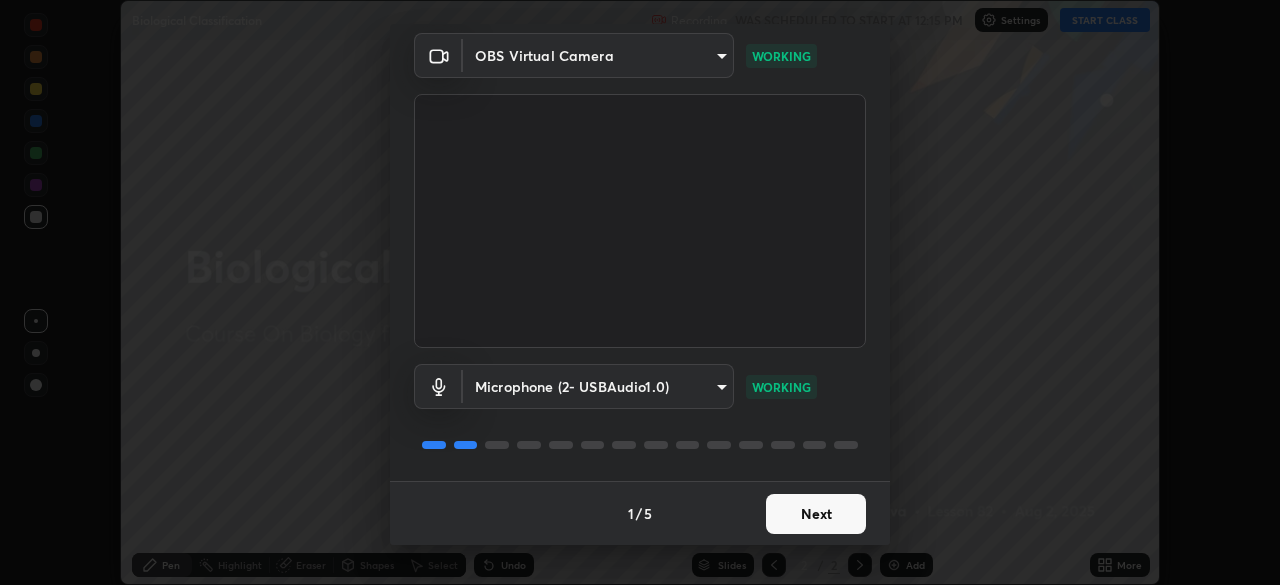 click on "Next" at bounding box center (816, 514) 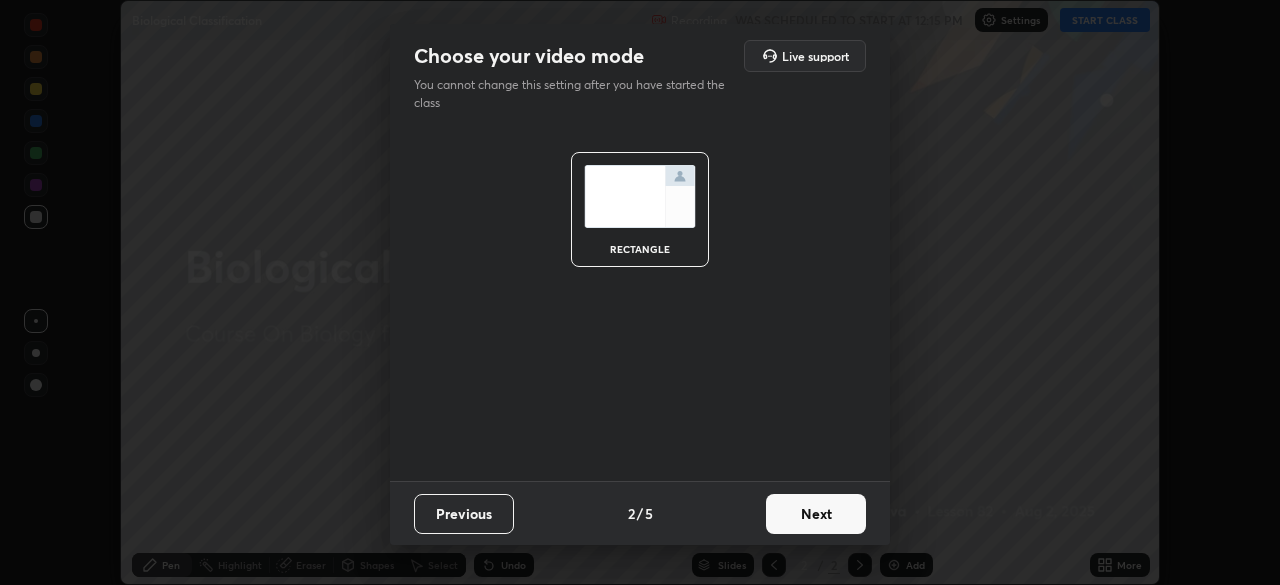 click on "Next" at bounding box center (816, 514) 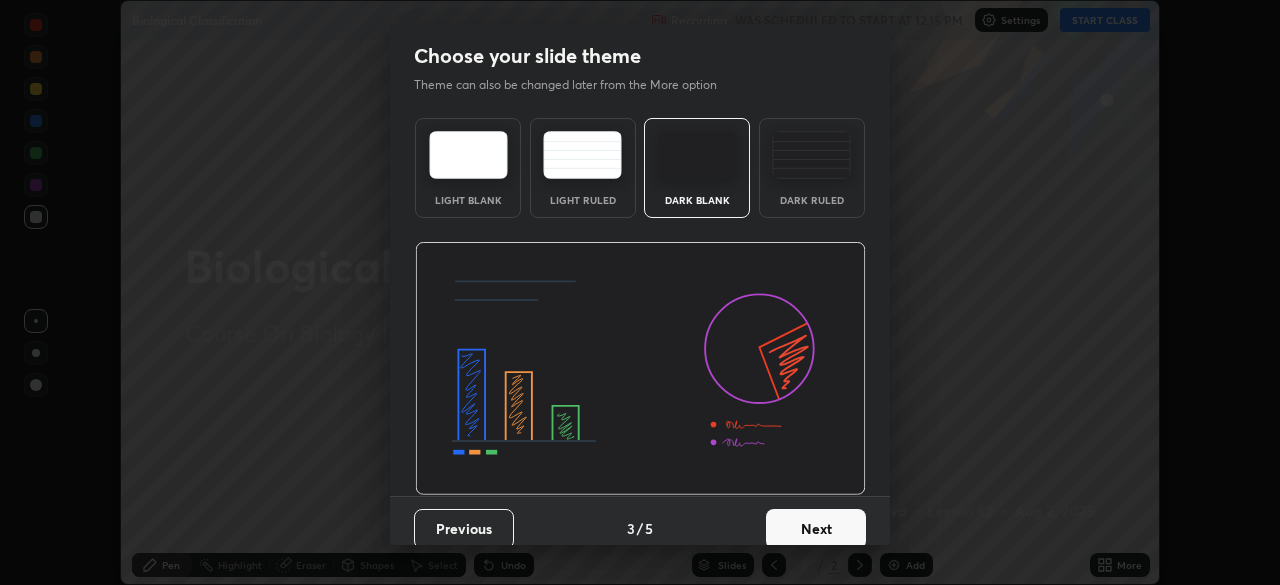 scroll, scrollTop: 15, scrollLeft: 0, axis: vertical 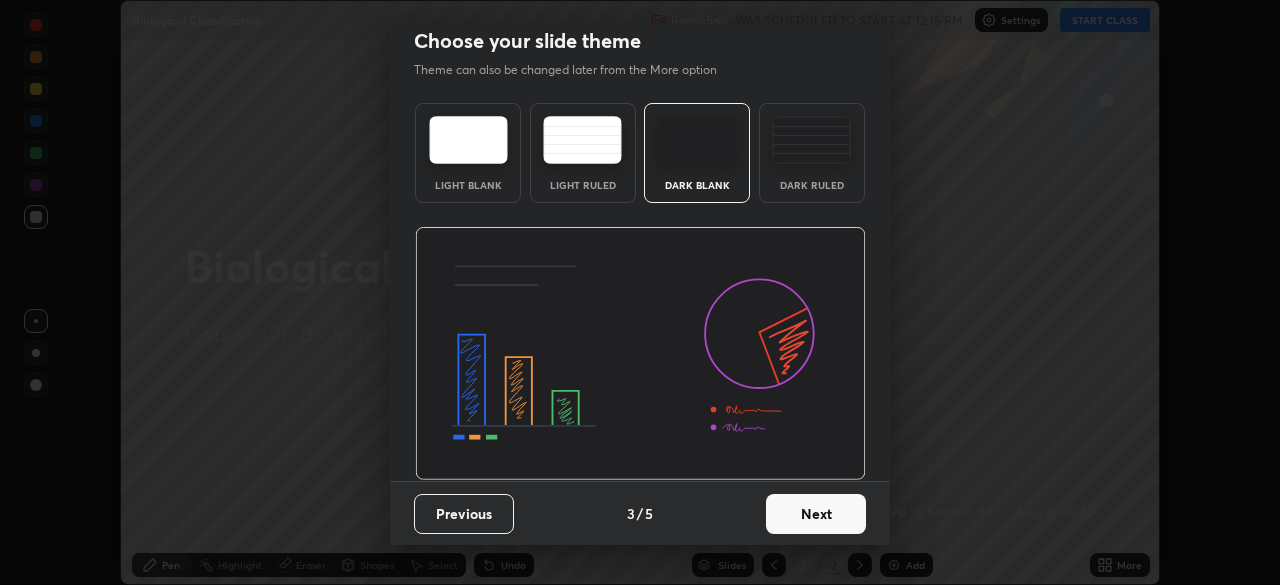 click on "Next" at bounding box center [816, 514] 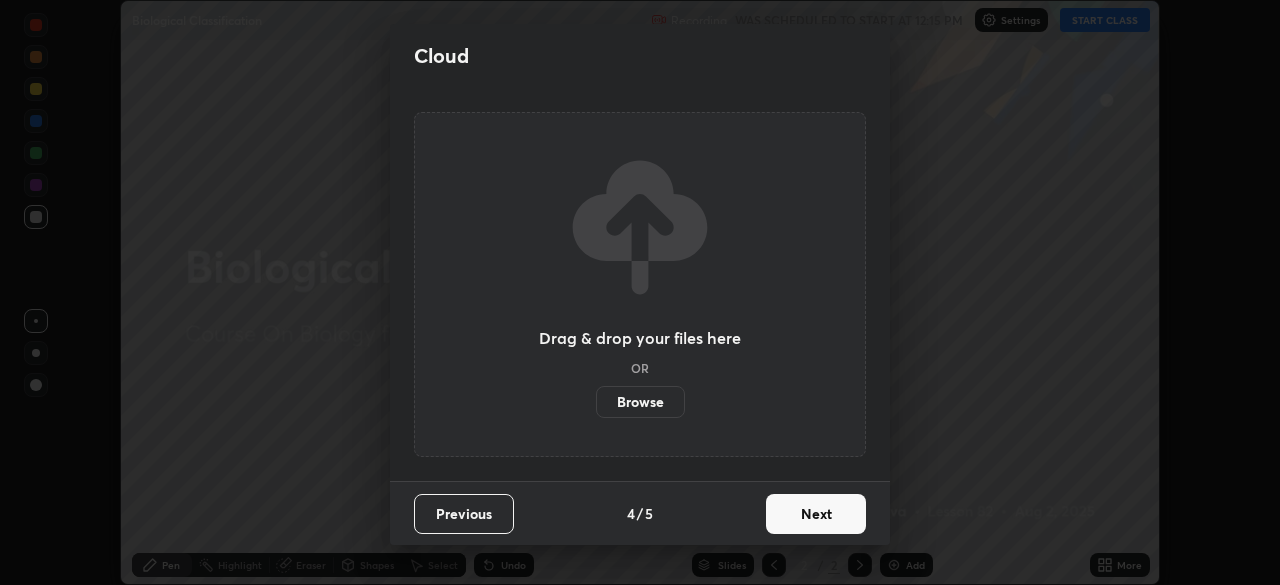 click on "Browse" at bounding box center (640, 402) 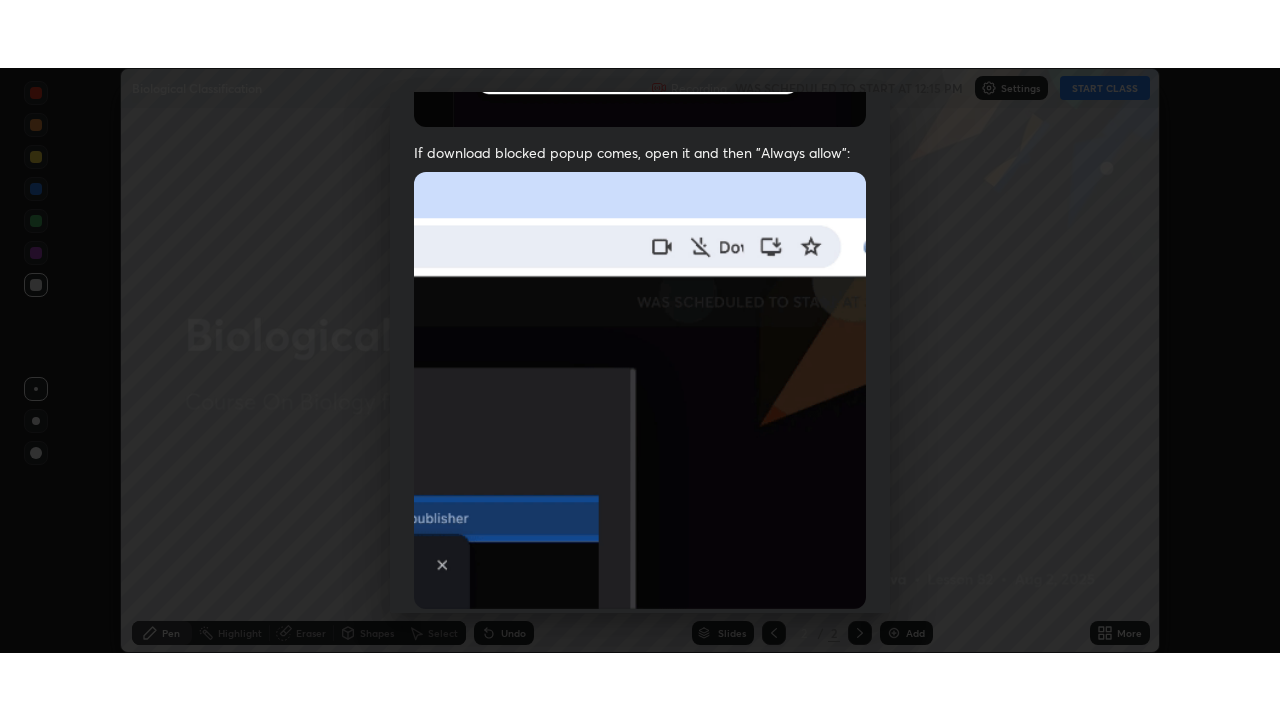 scroll, scrollTop: 479, scrollLeft: 0, axis: vertical 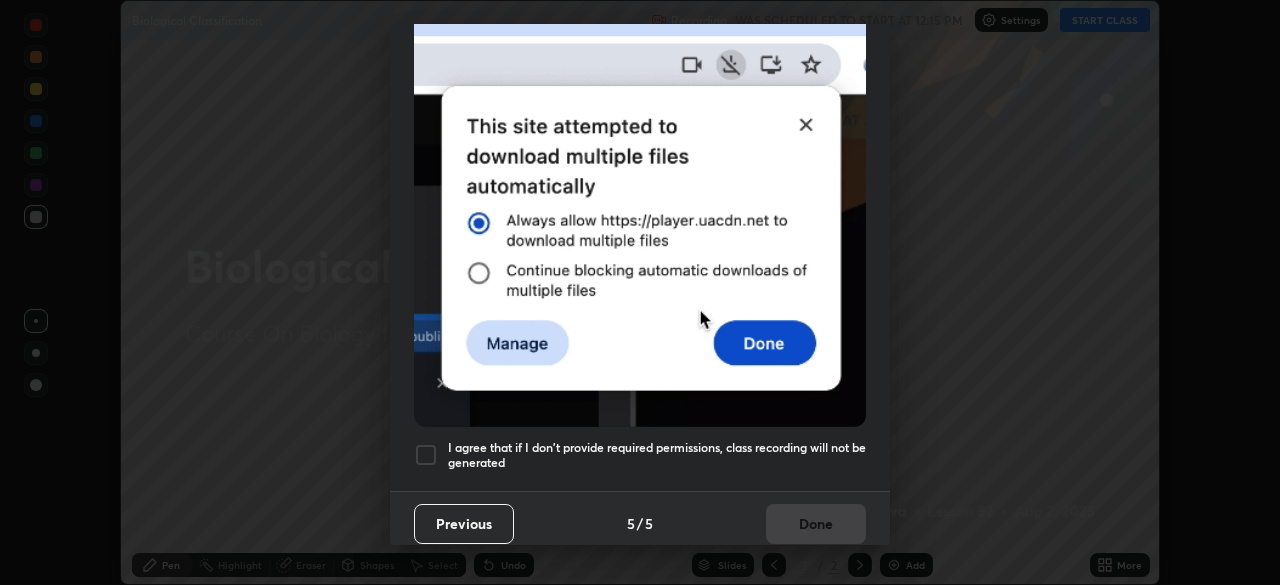 click at bounding box center [426, 455] 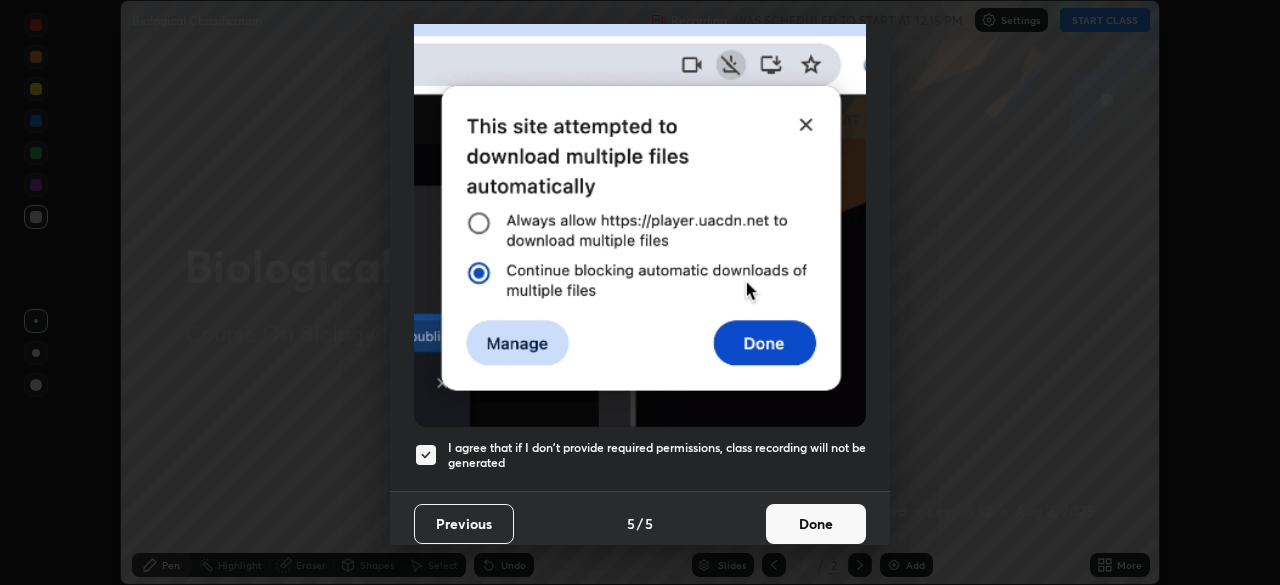 click on "Done" at bounding box center [816, 524] 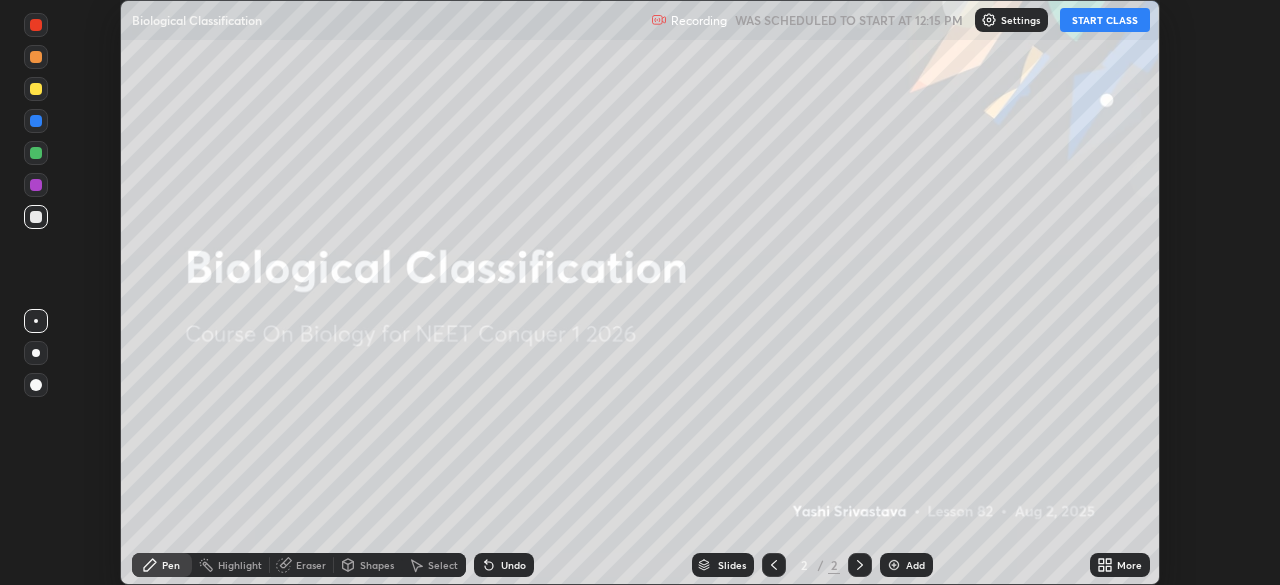 click 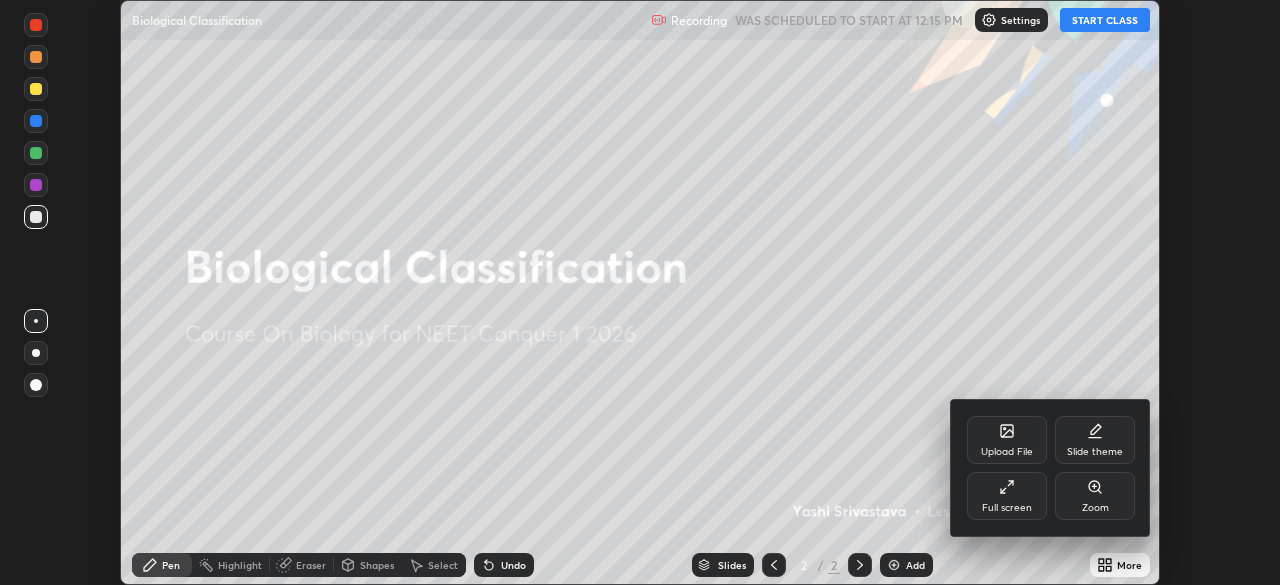 click on "Full screen" at bounding box center [1007, 496] 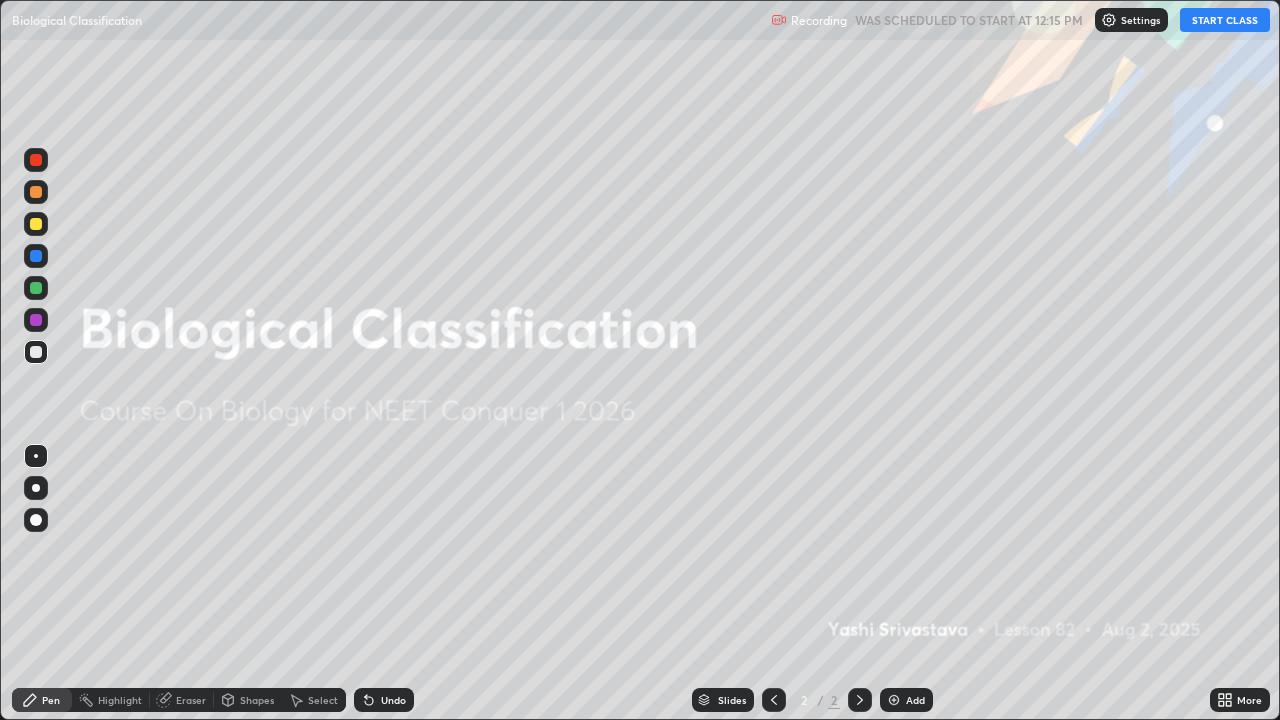 scroll, scrollTop: 99280, scrollLeft: 98720, axis: both 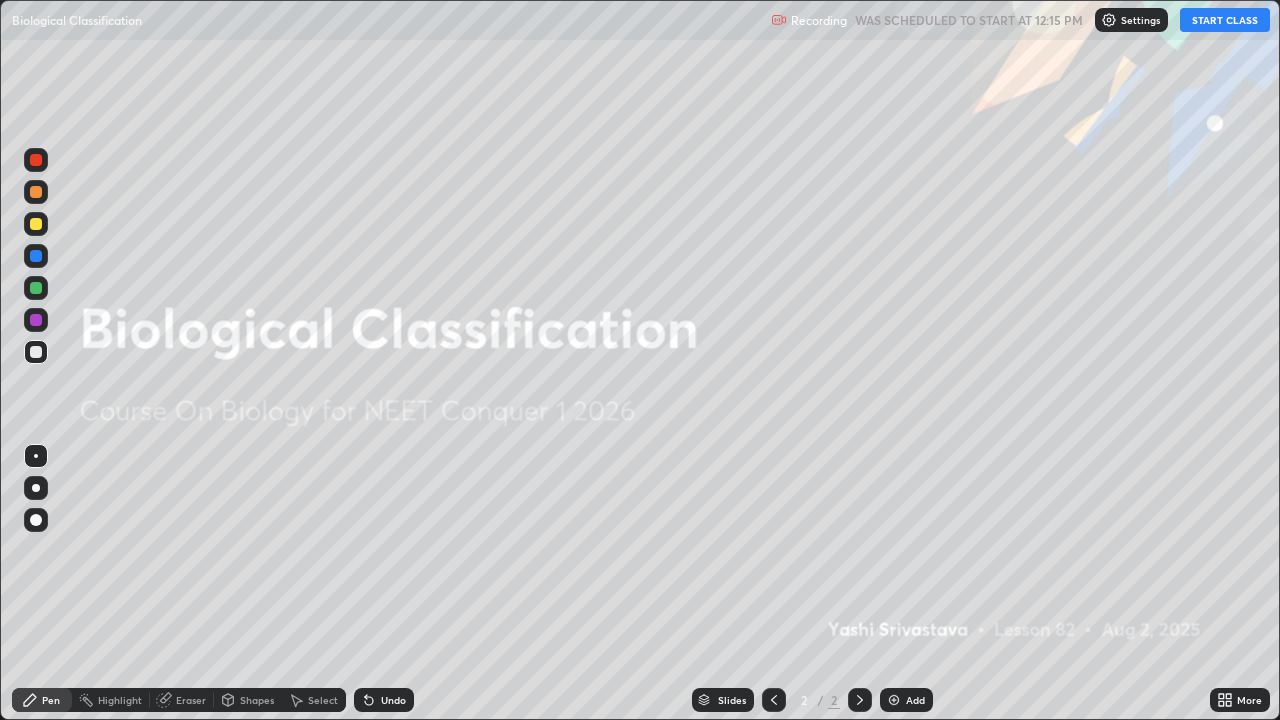 click on "START CLASS" at bounding box center (1225, 20) 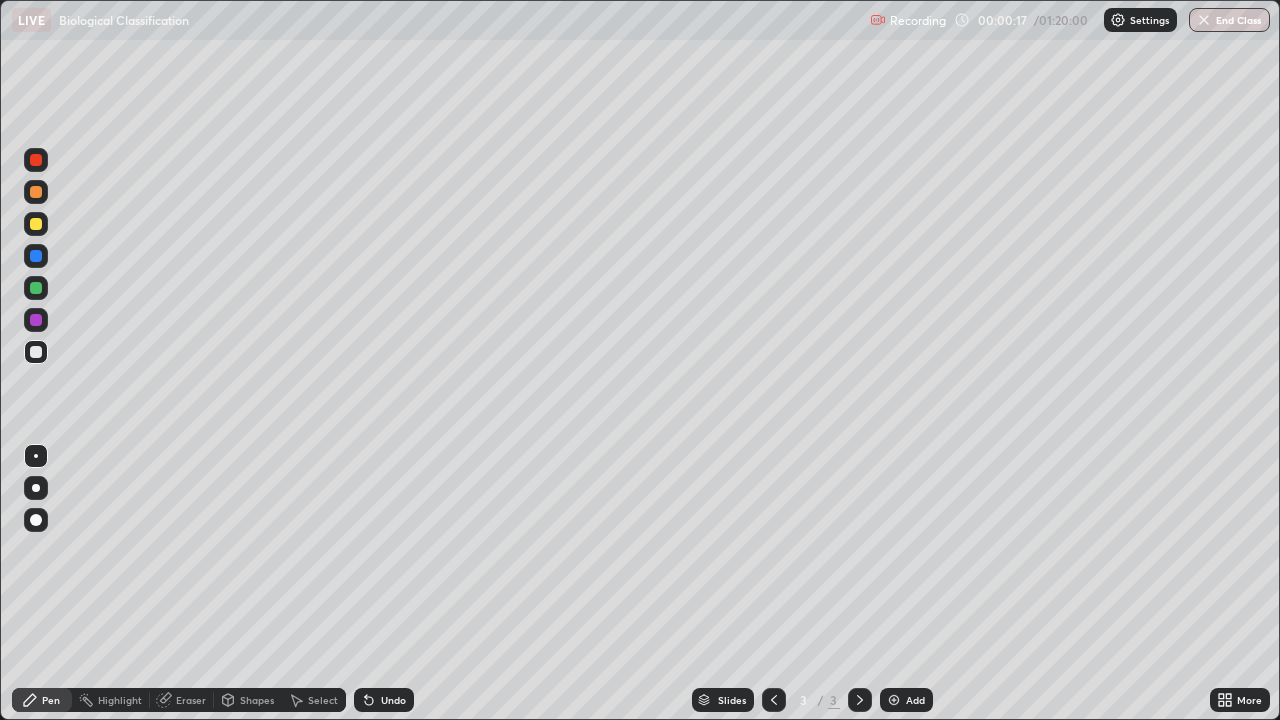 click at bounding box center (36, 488) 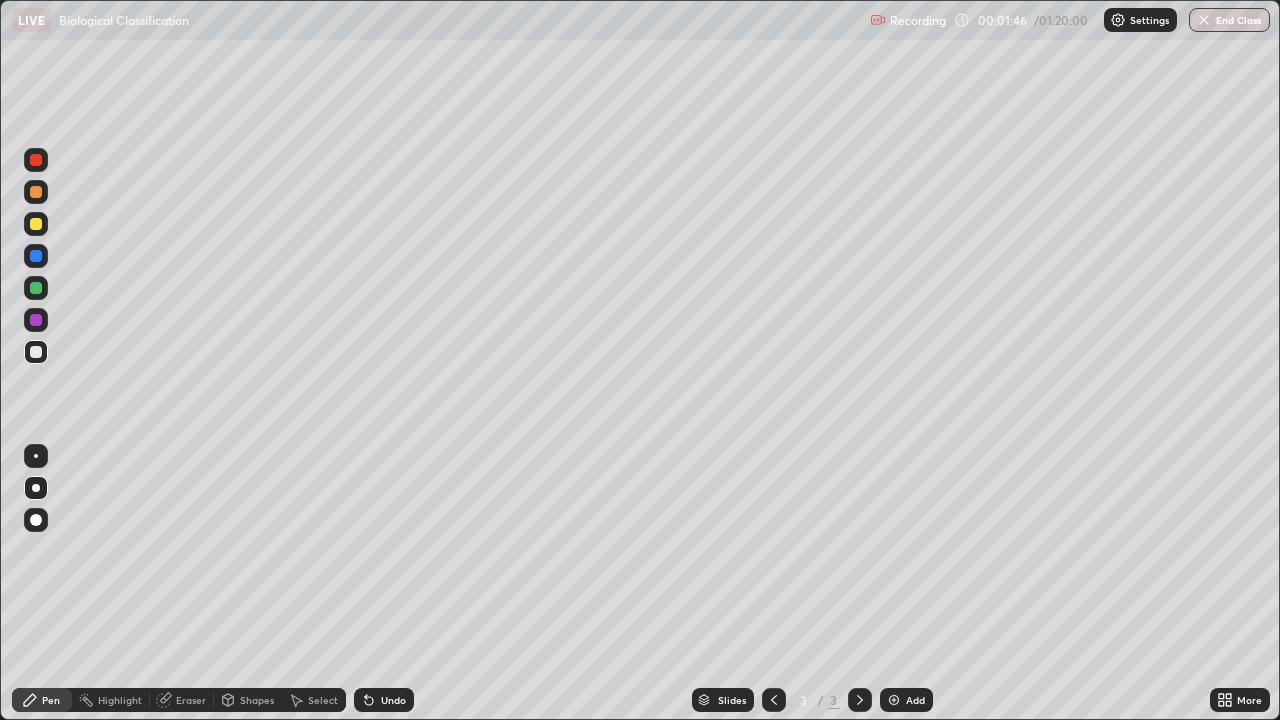 click on "Undo" at bounding box center (393, 700) 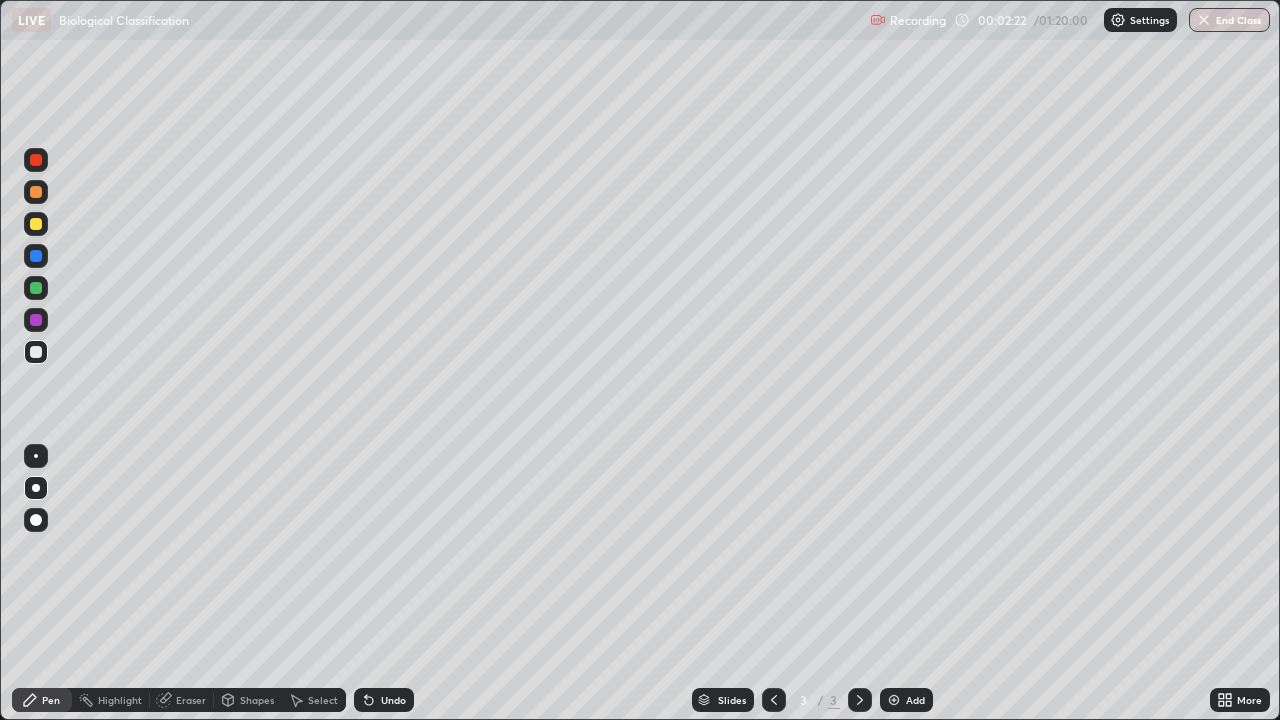 click at bounding box center (36, 224) 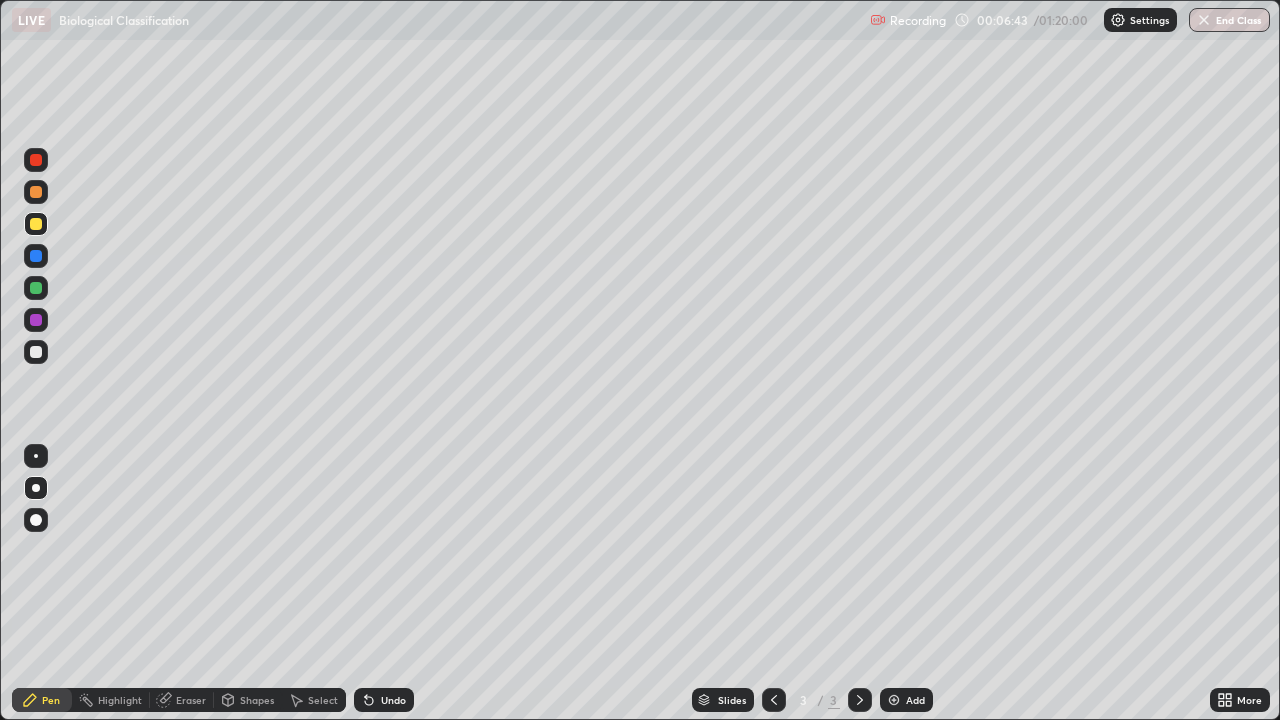 click on "Add" at bounding box center [915, 700] 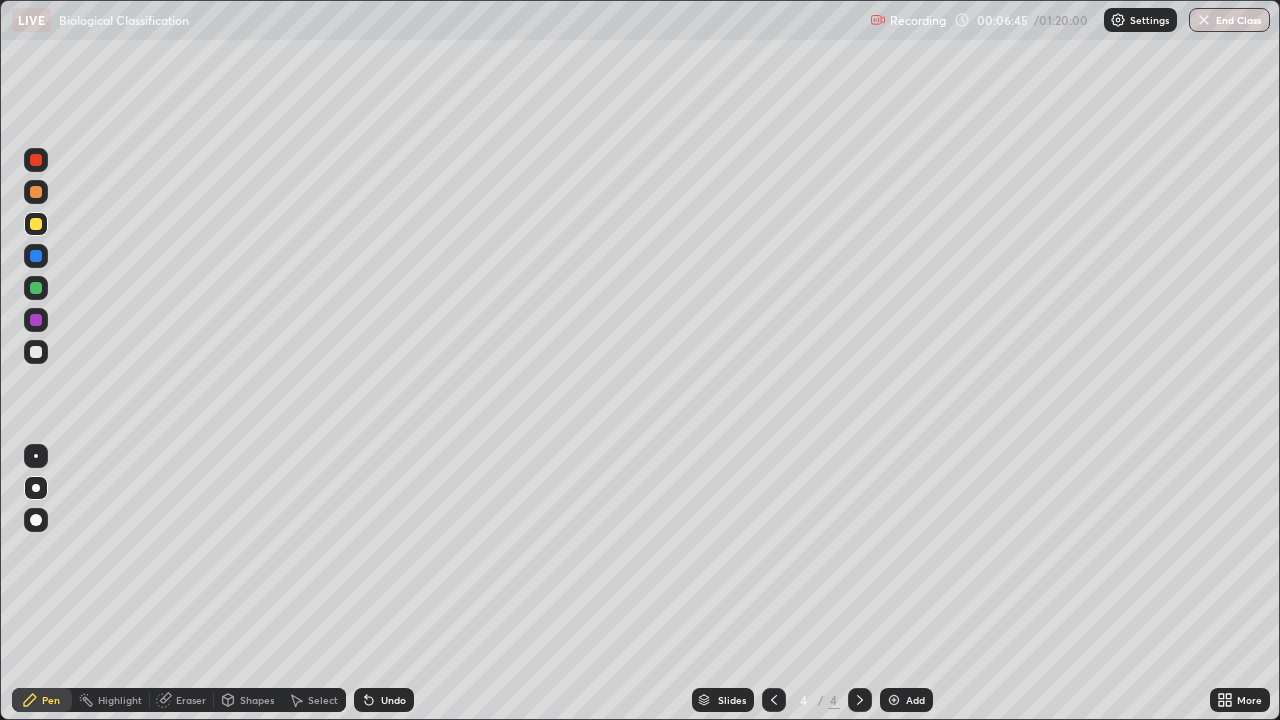 click at bounding box center [36, 352] 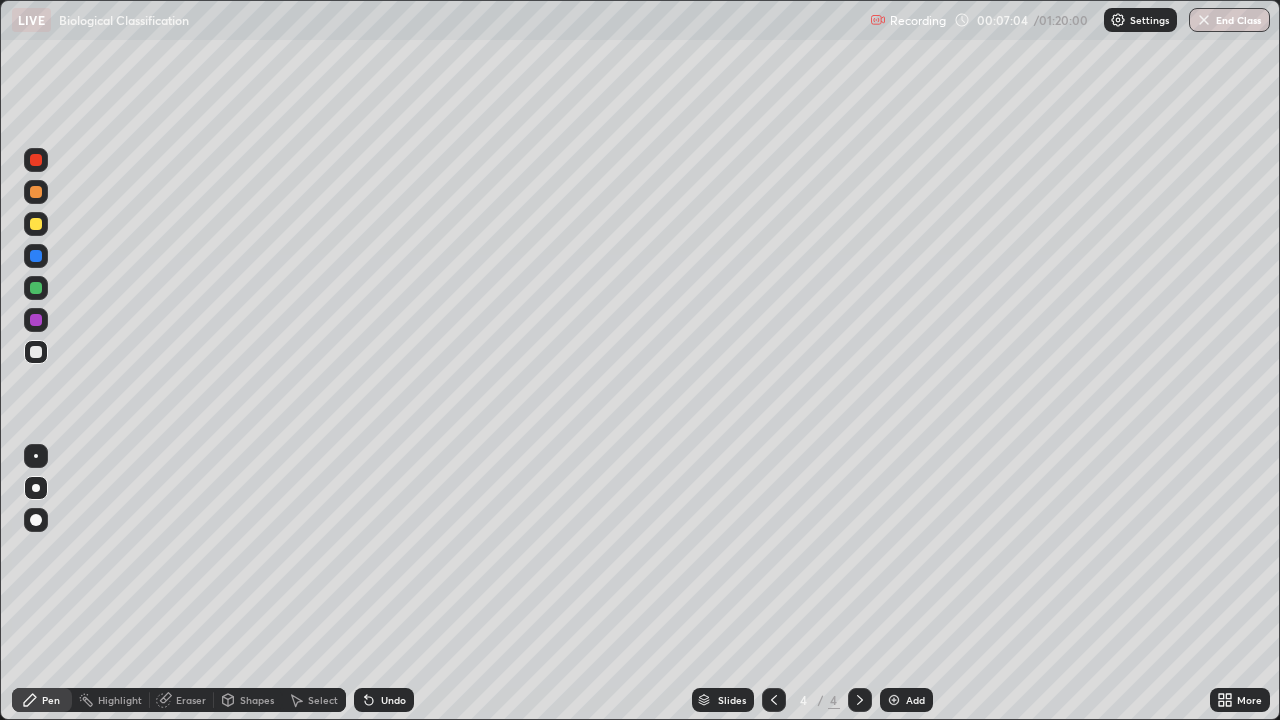 click at bounding box center (36, 224) 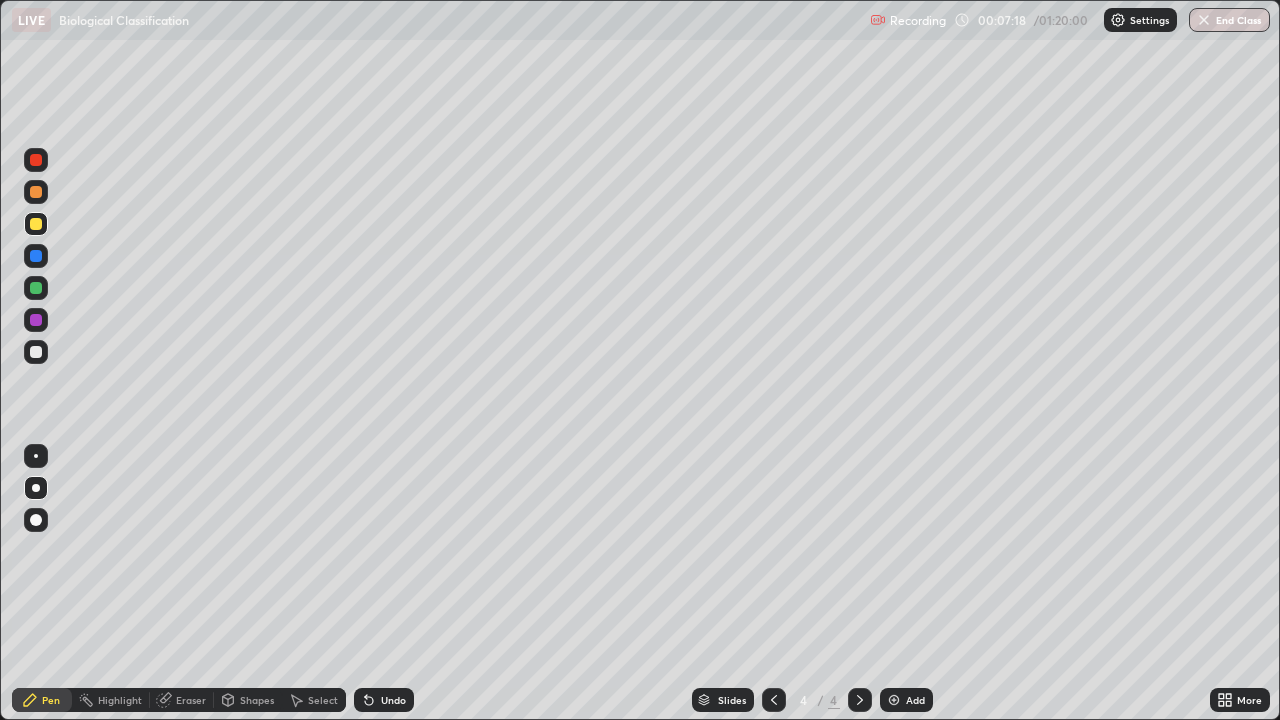 click on "Undo" at bounding box center [384, 700] 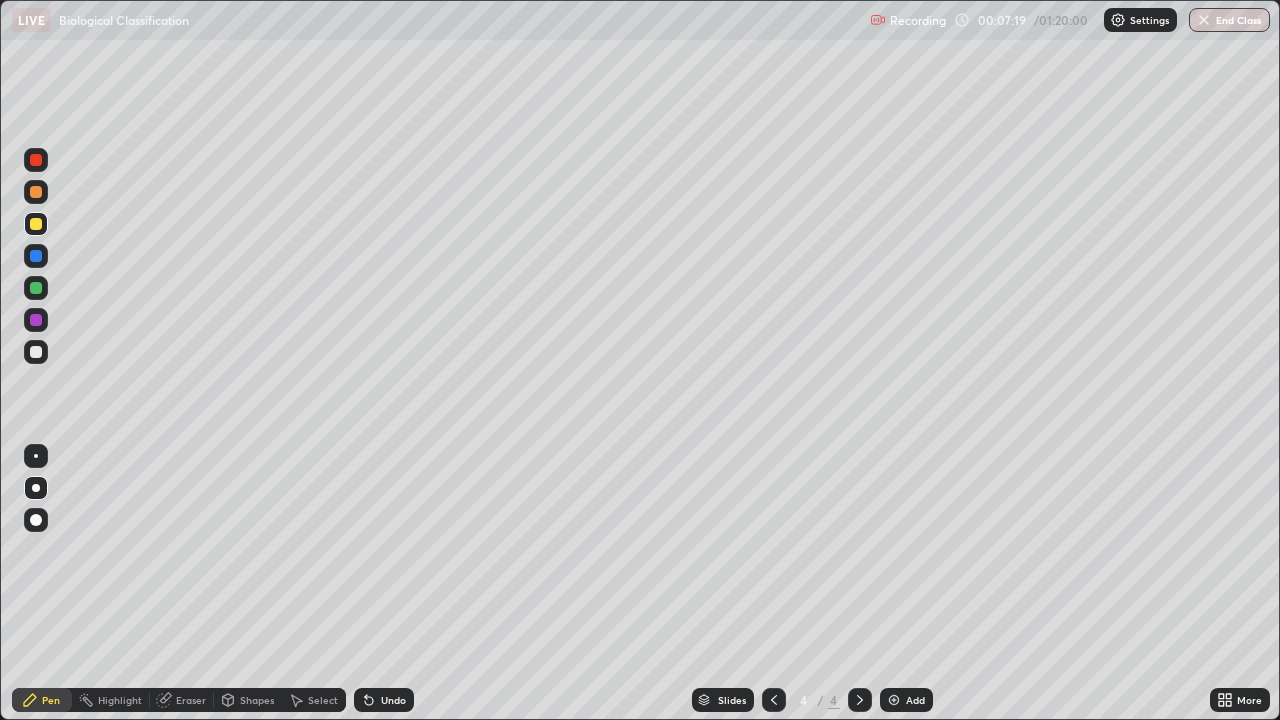 click on "Undo" at bounding box center [393, 700] 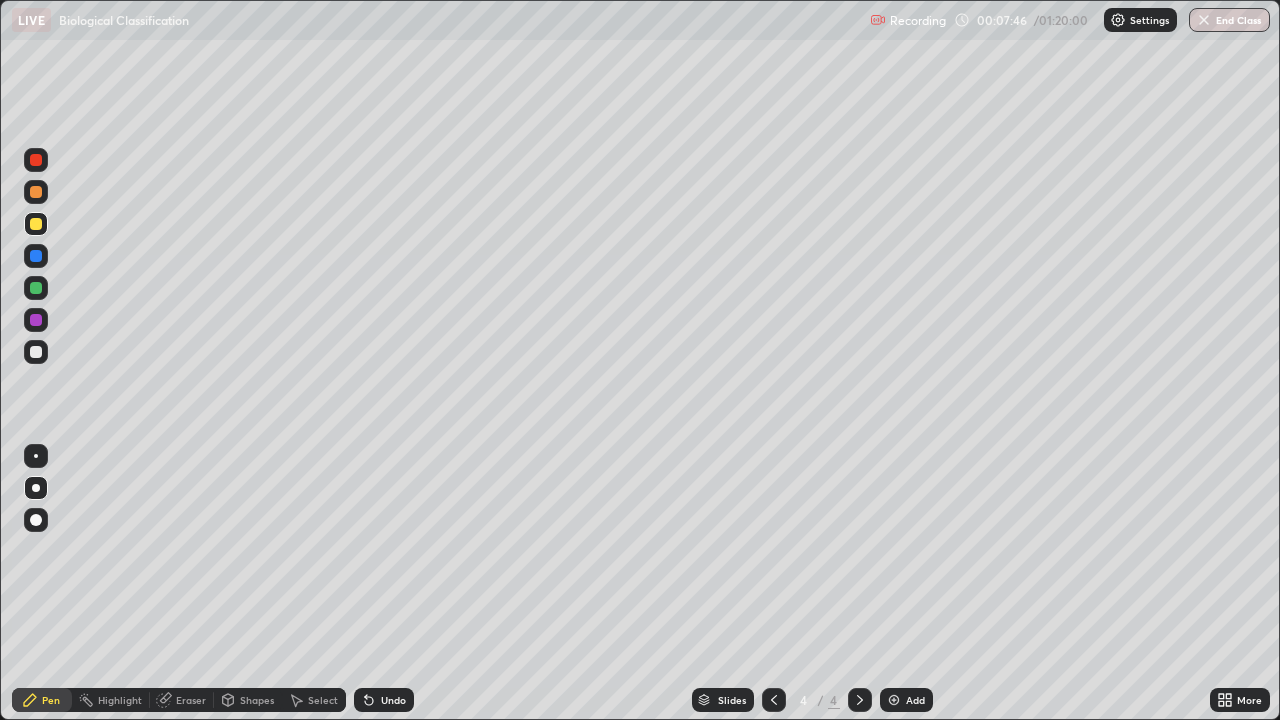 click on "Undo" at bounding box center [393, 700] 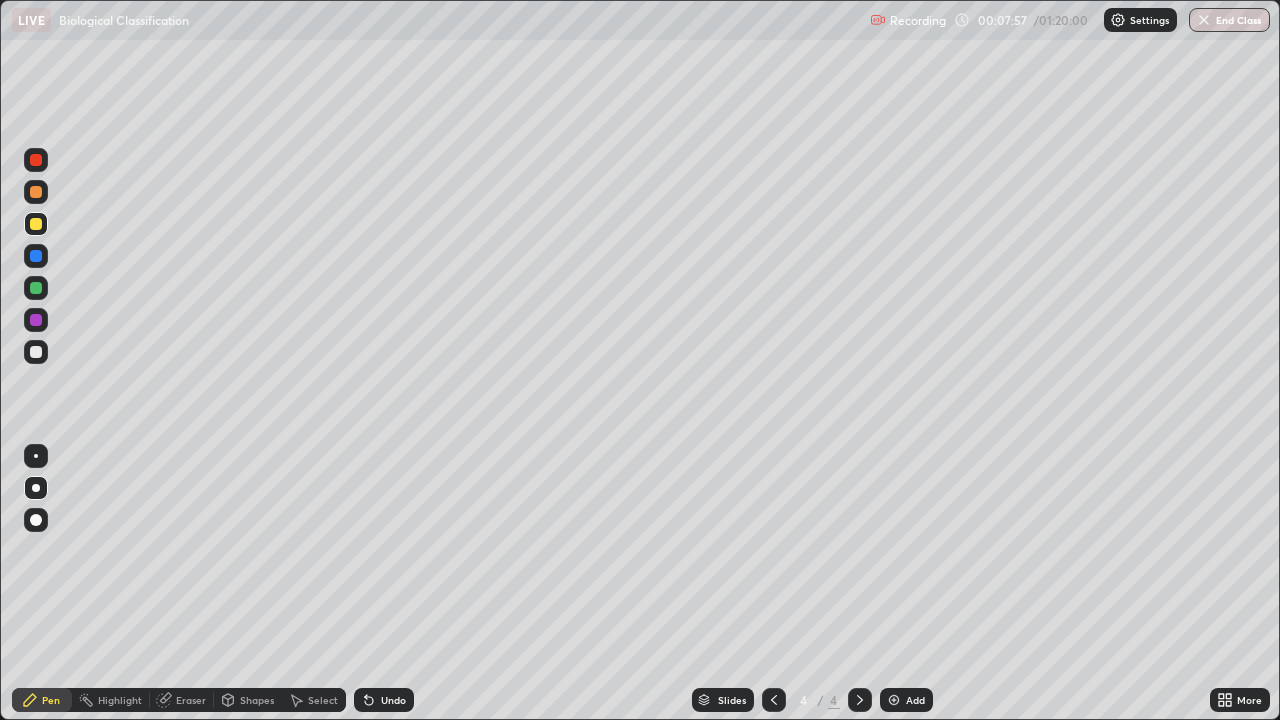 click at bounding box center [36, 320] 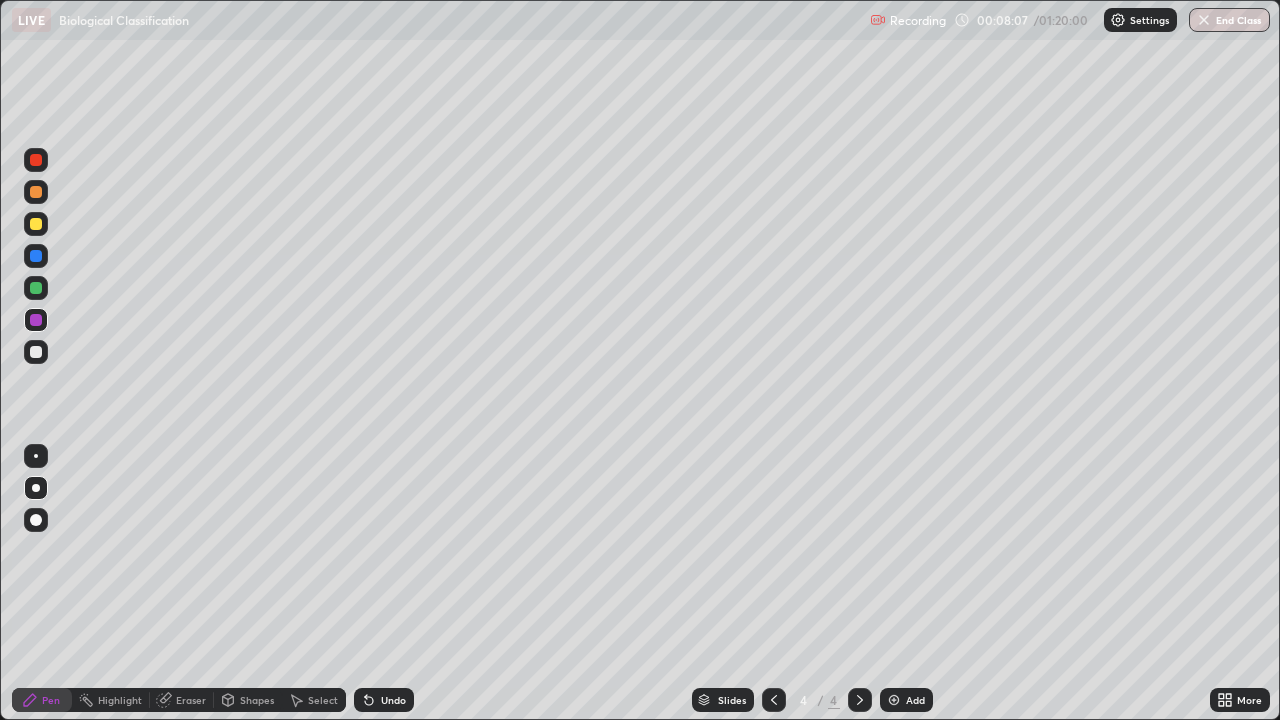 click 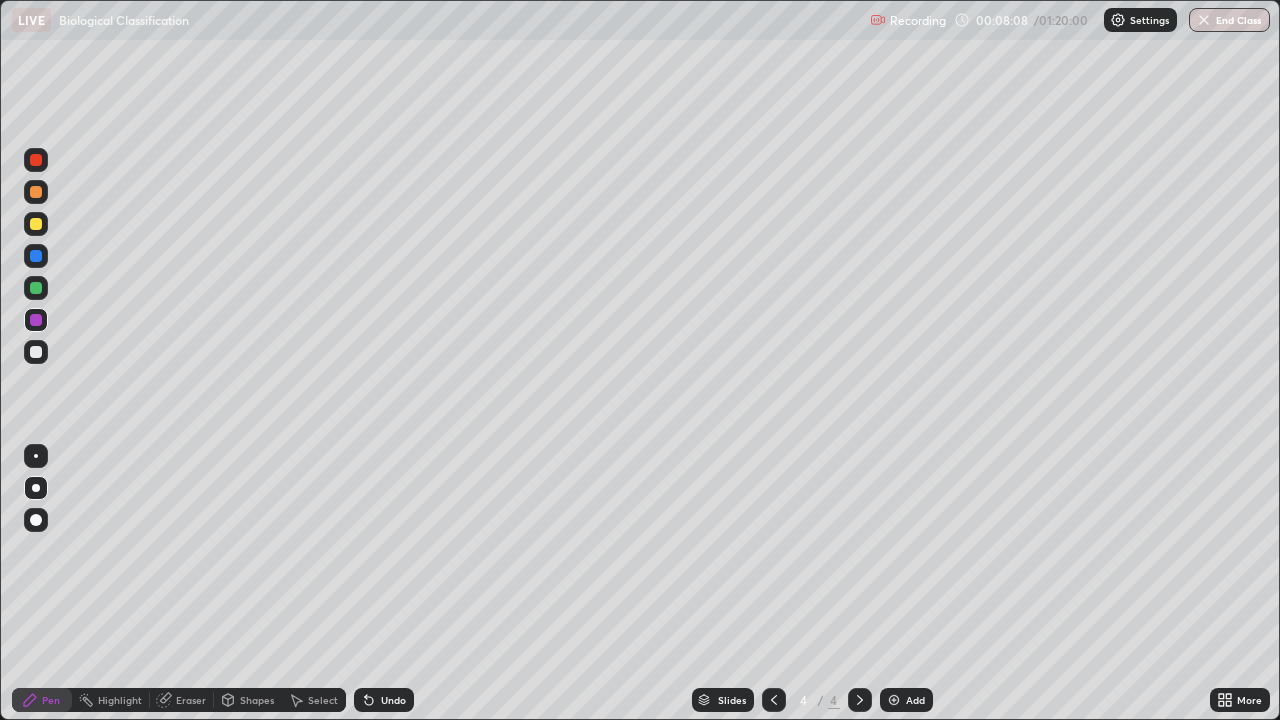 click 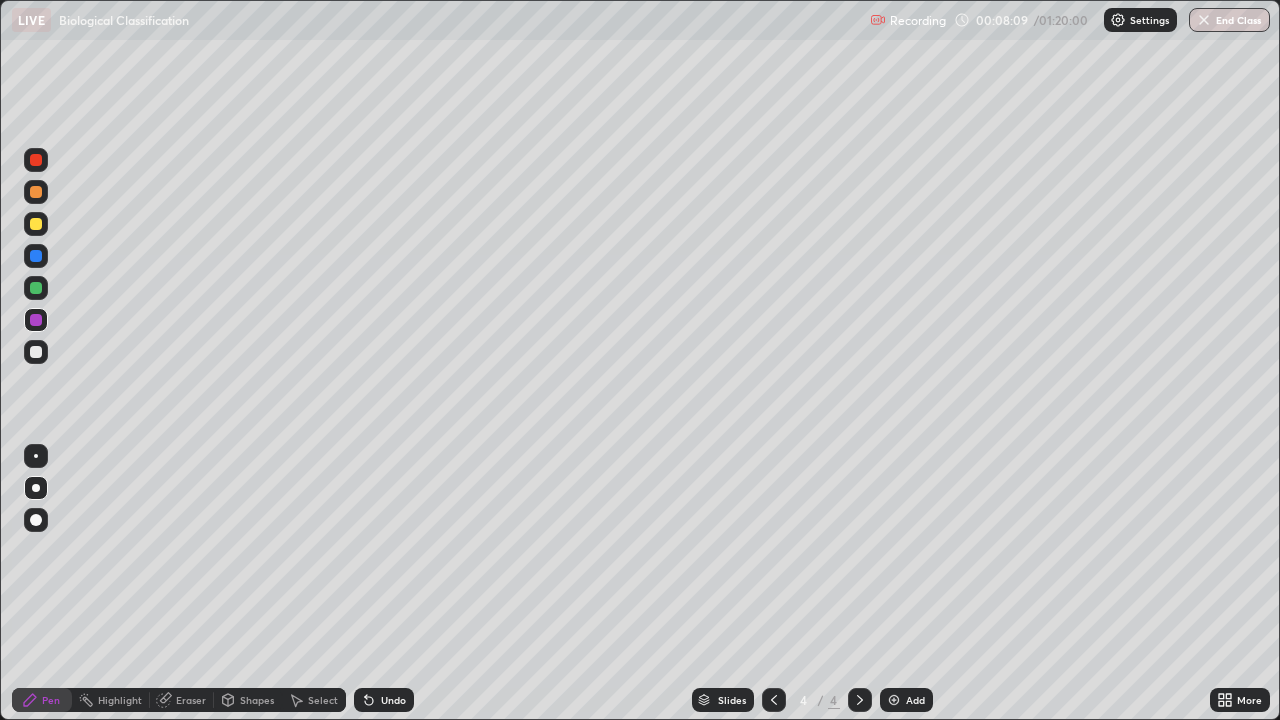 click 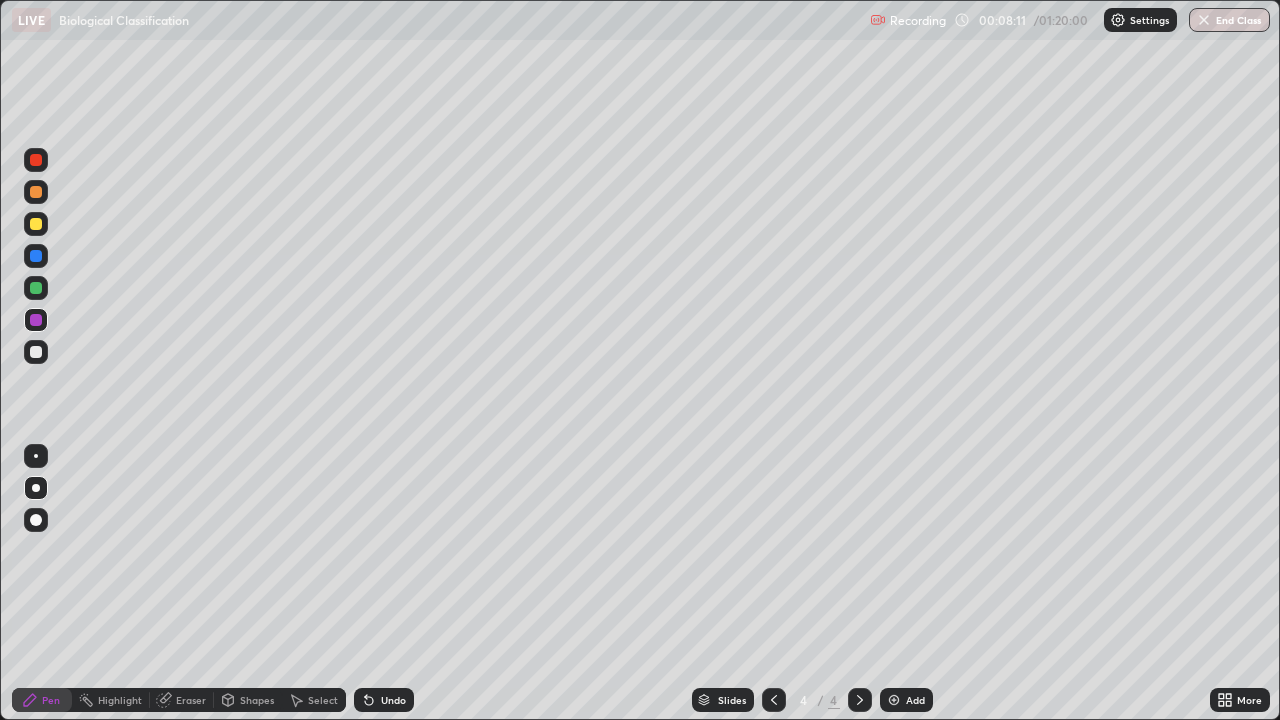 click at bounding box center (36, 224) 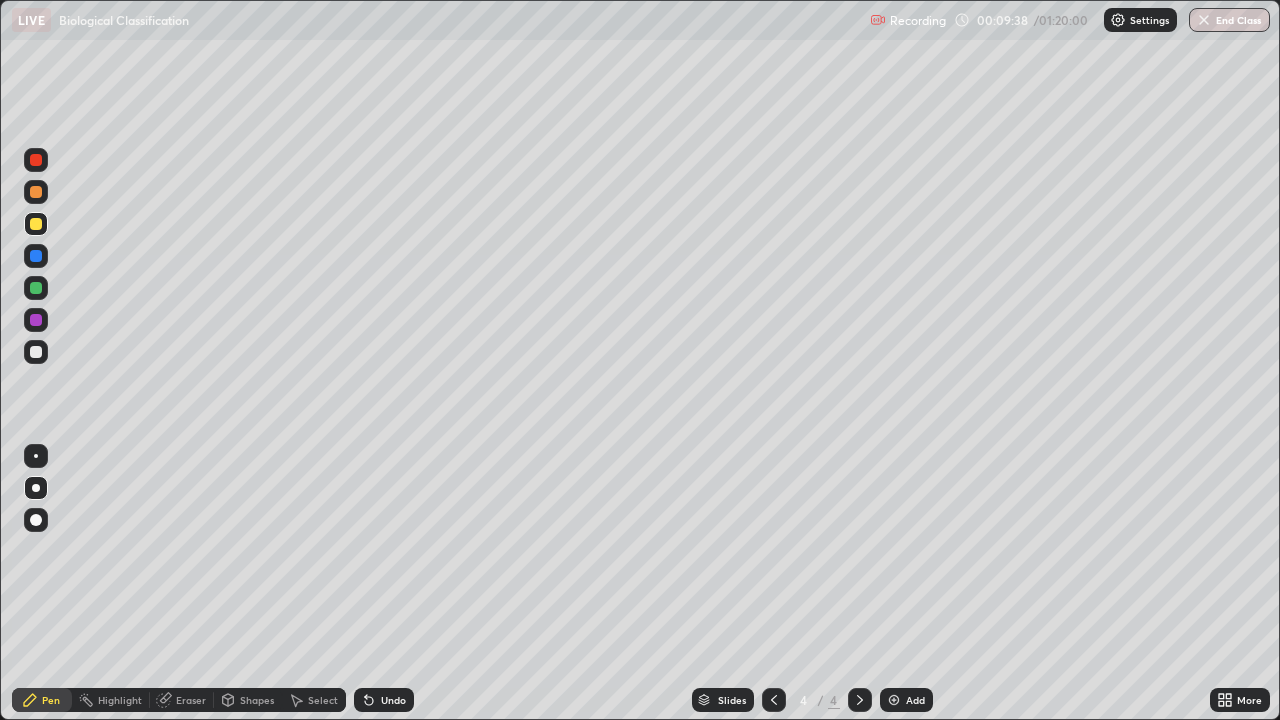 click on "Add" at bounding box center (906, 700) 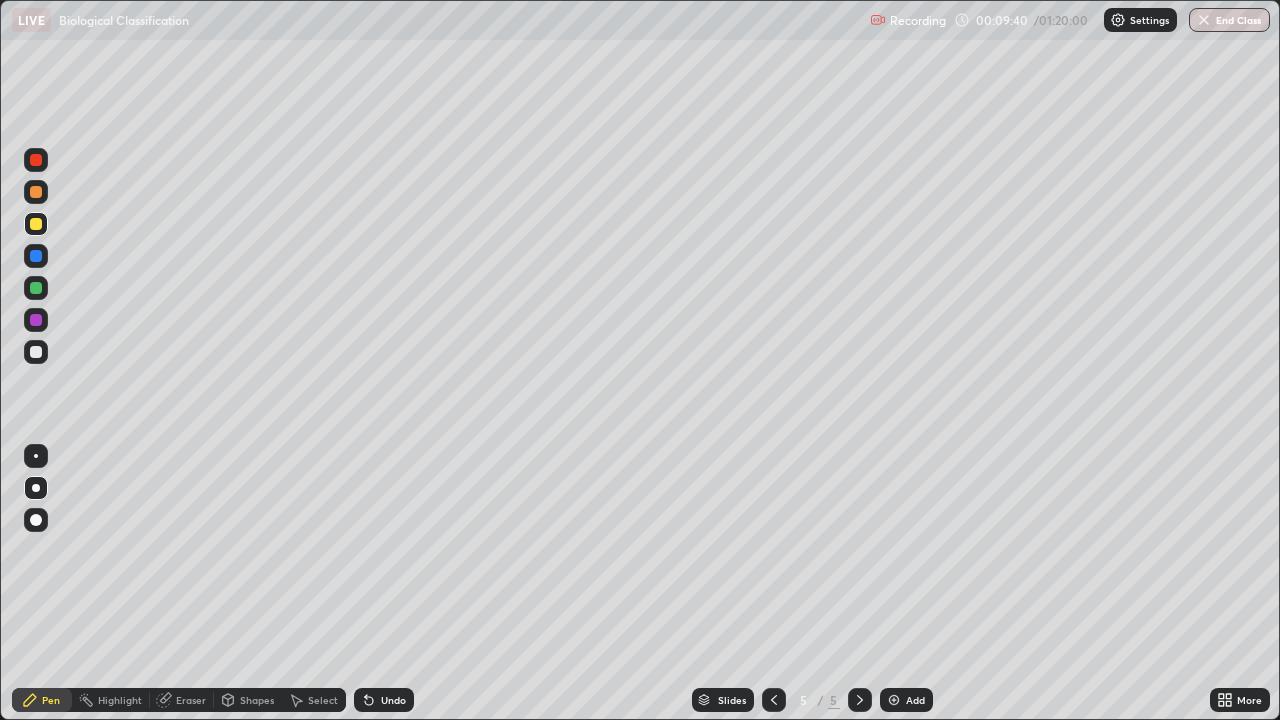 click at bounding box center (36, 352) 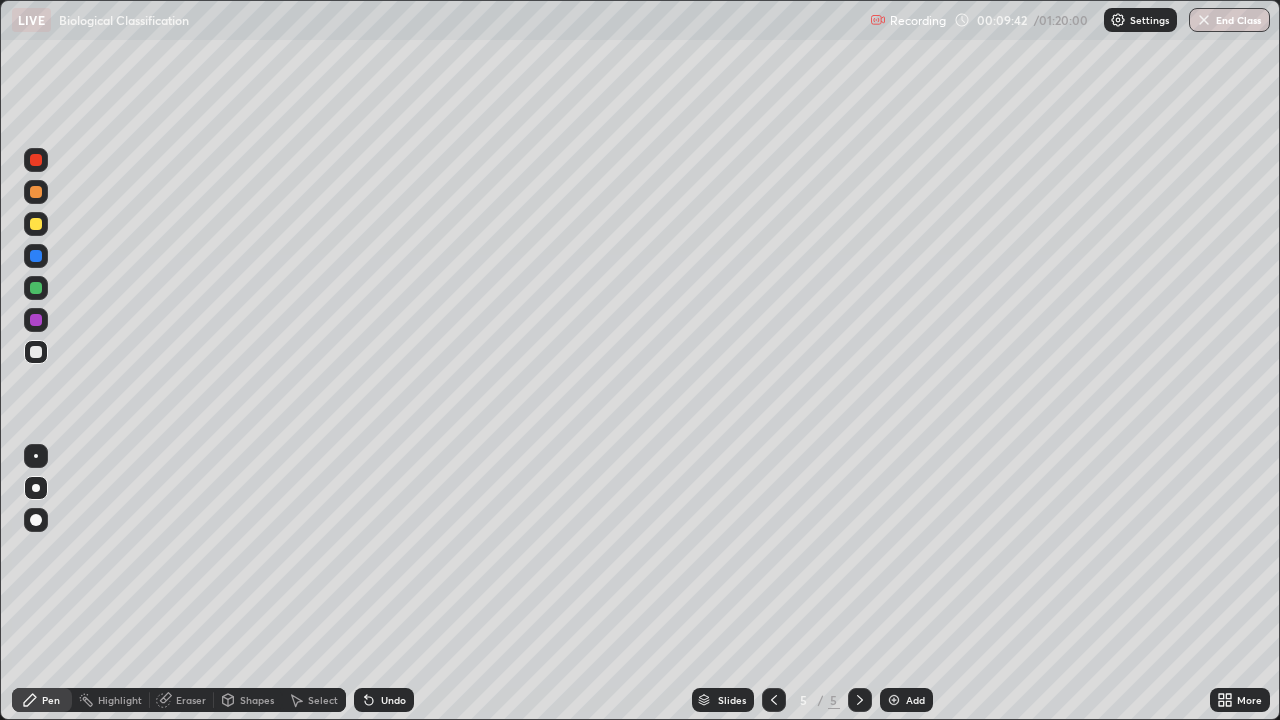 click at bounding box center [36, 288] 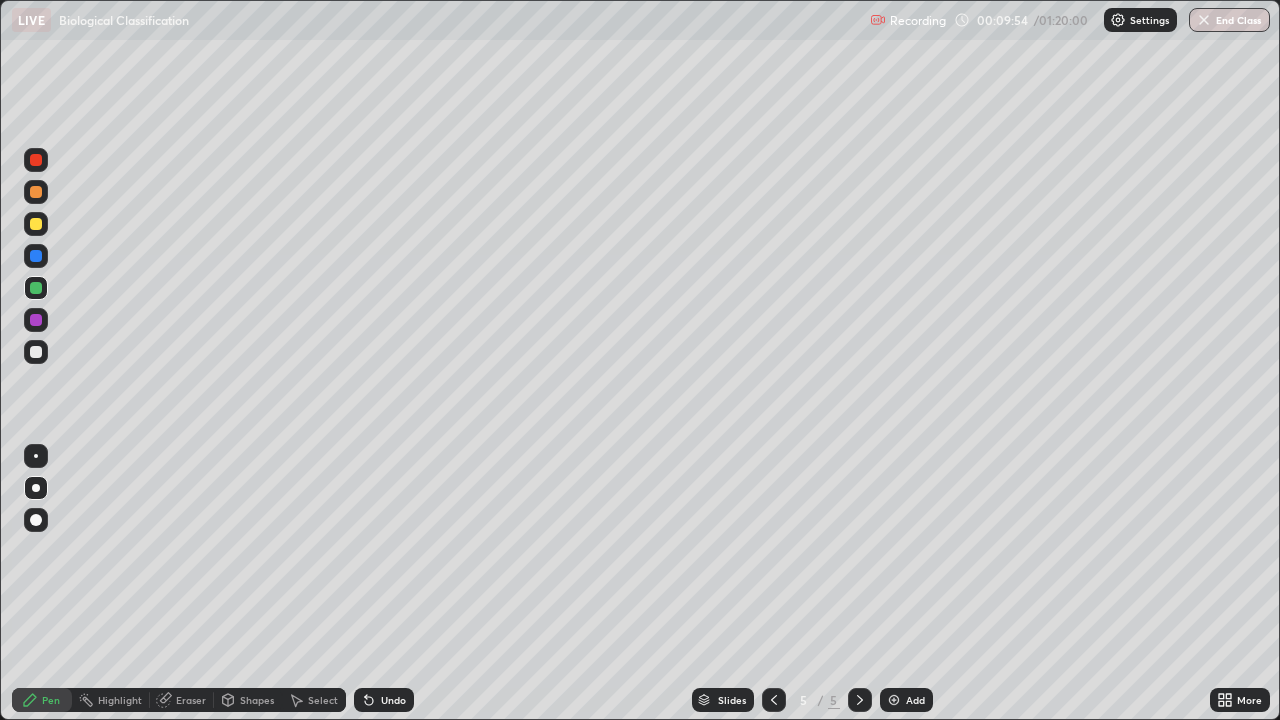 click at bounding box center [36, 352] 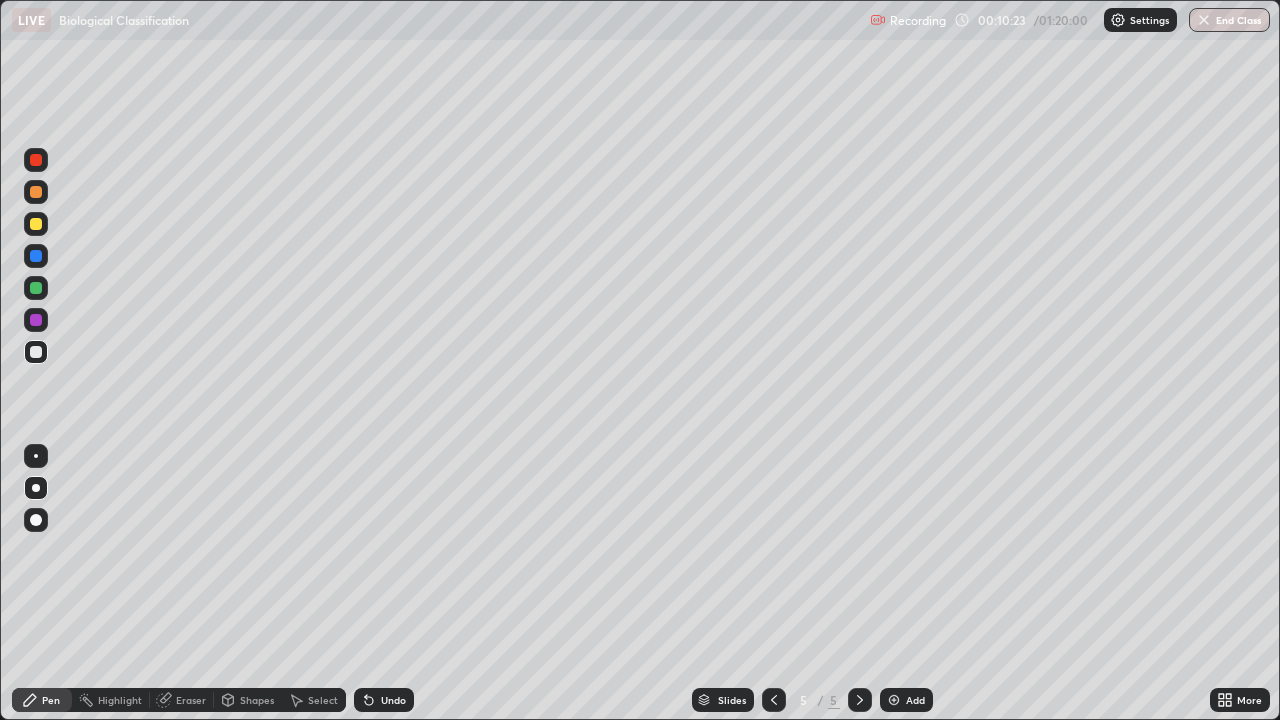 click on "Undo" at bounding box center [384, 700] 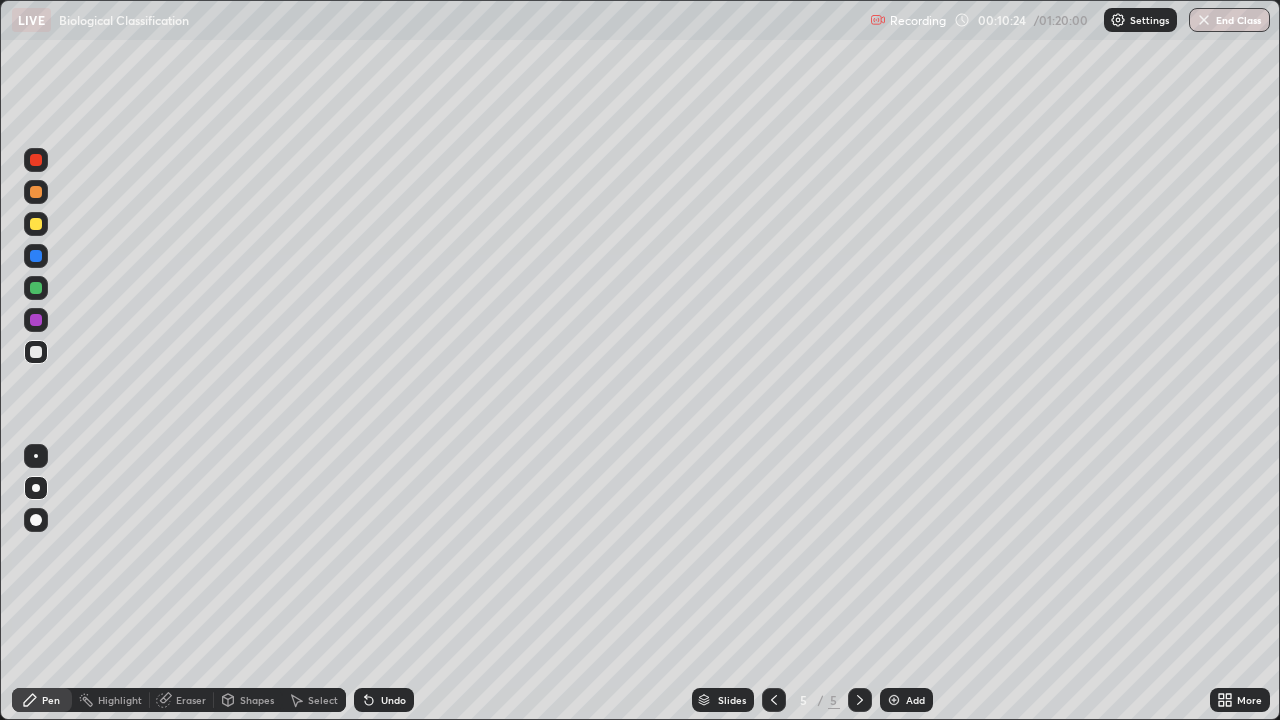 click on "Undo" at bounding box center (384, 700) 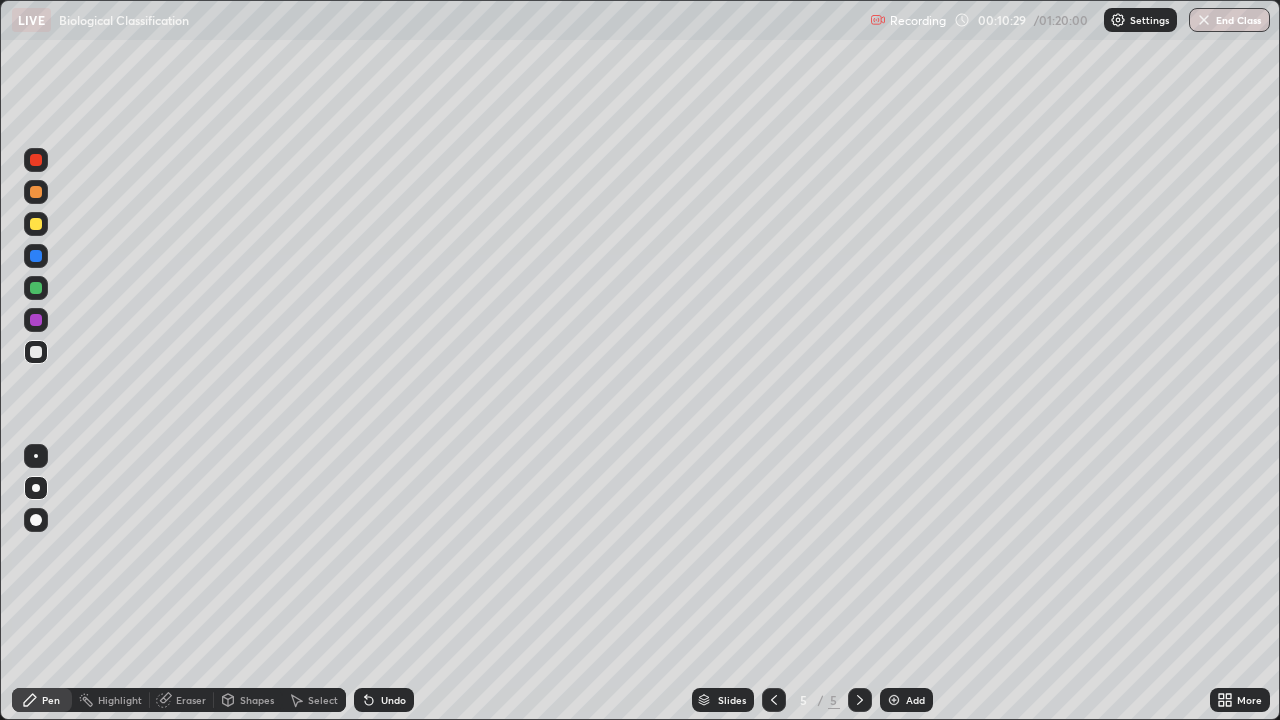 click at bounding box center [36, 288] 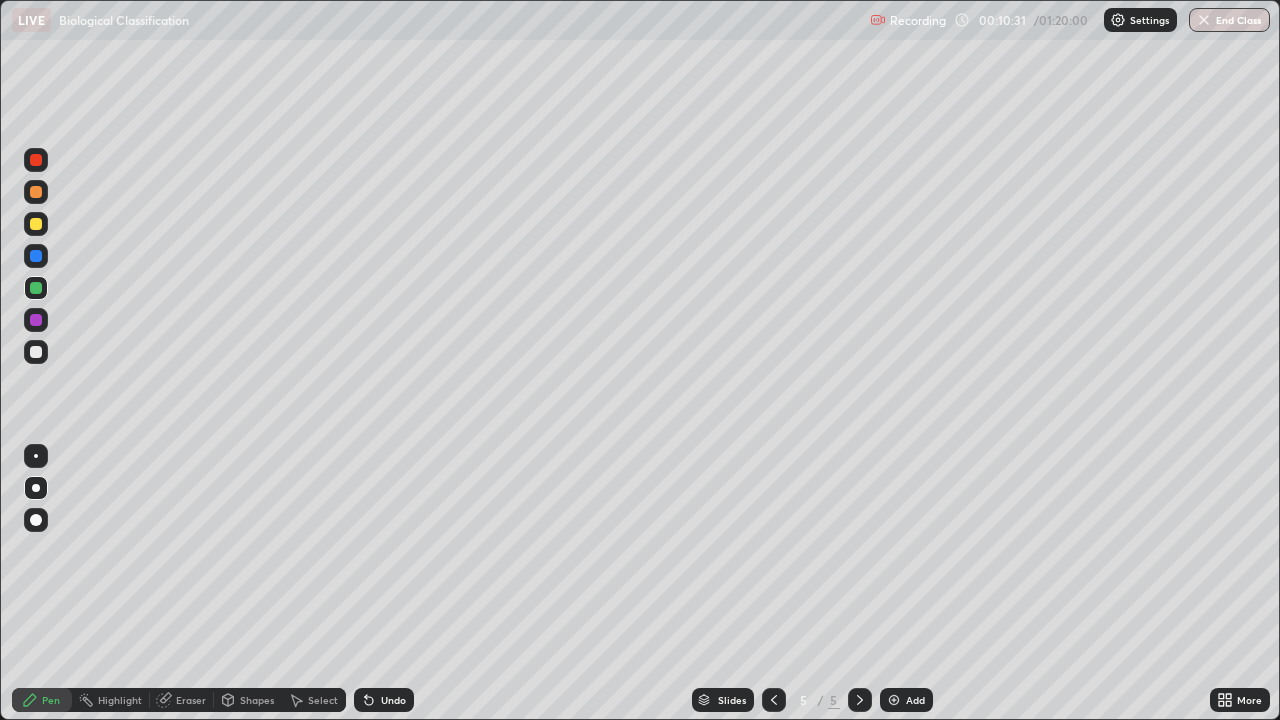 click at bounding box center [36, 320] 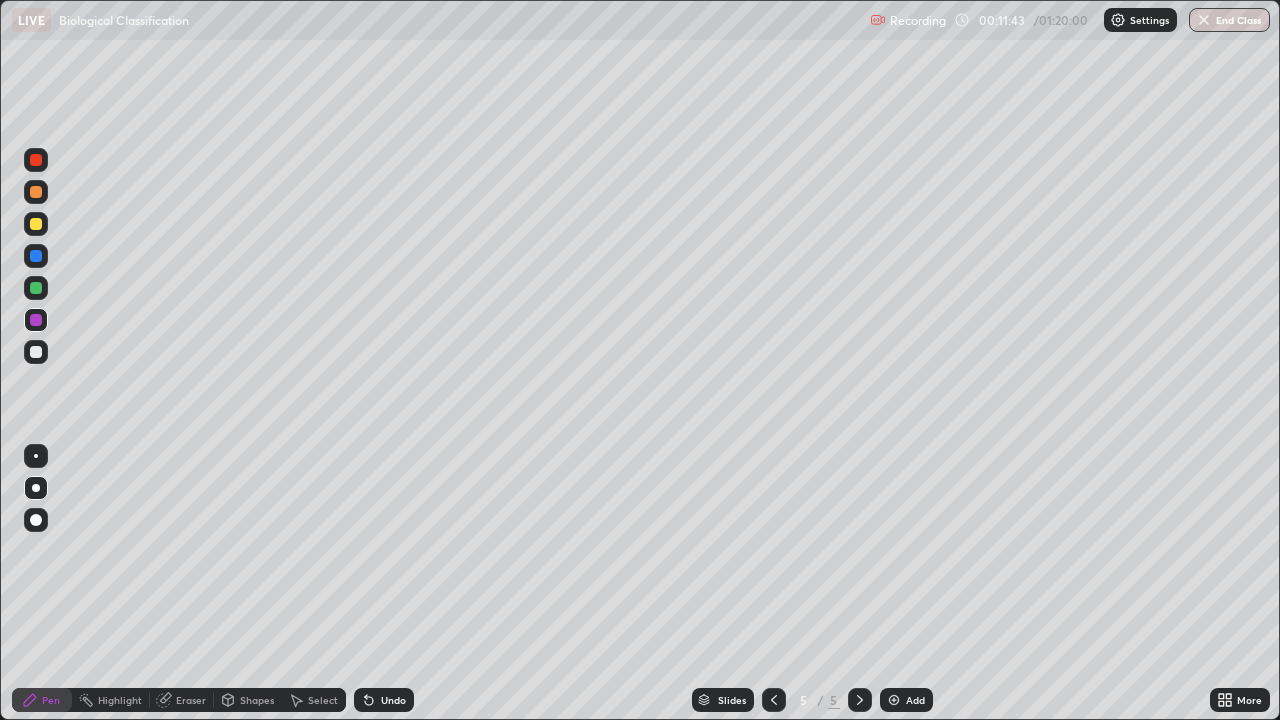 click at bounding box center (36, 256) 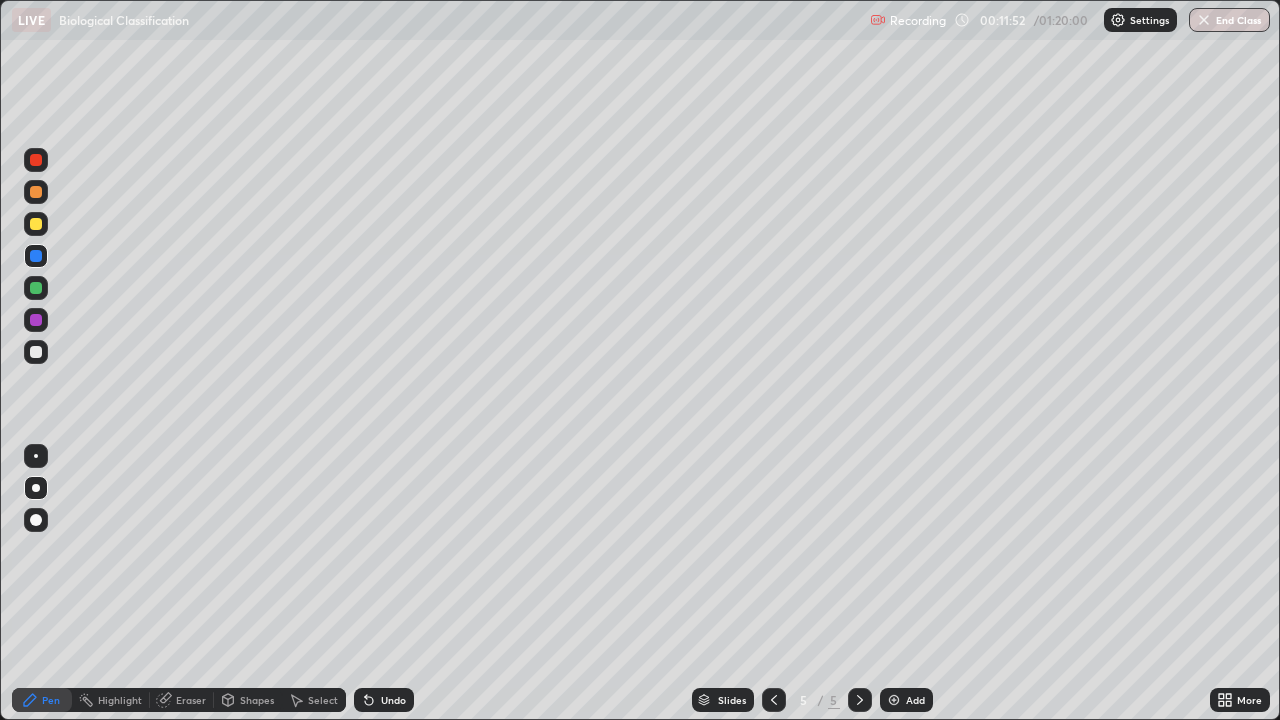 click at bounding box center [36, 160] 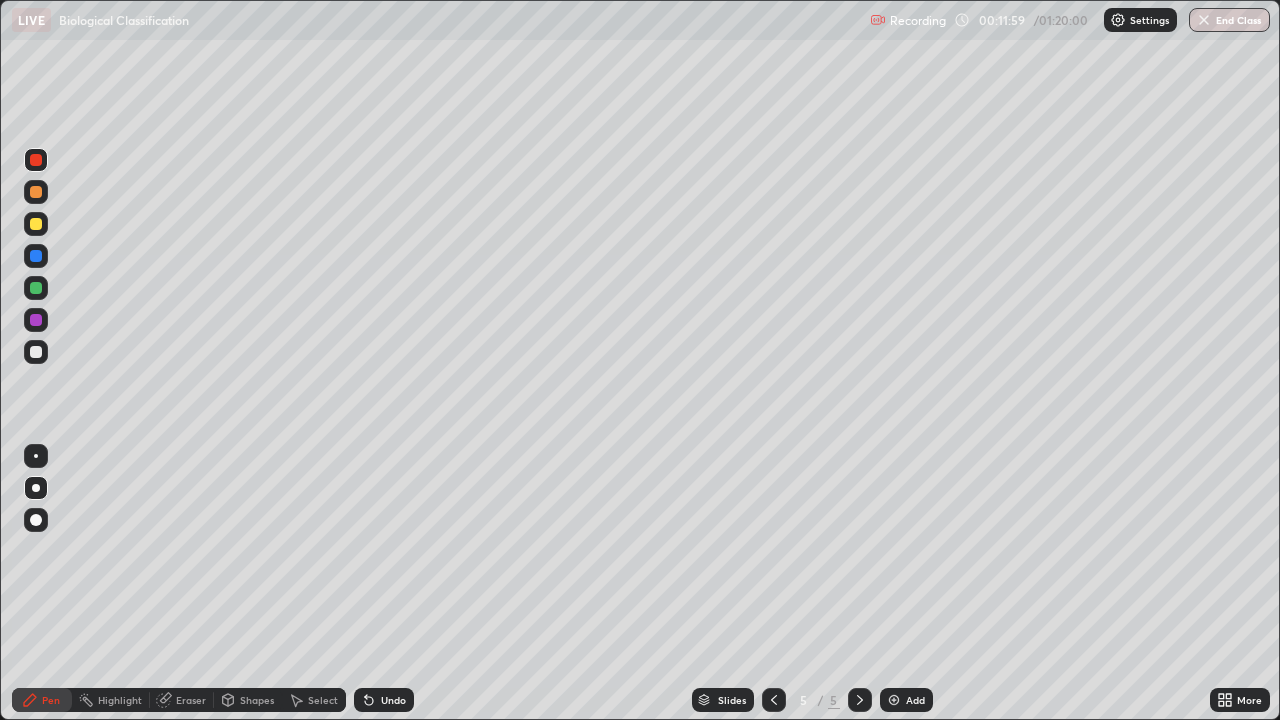 click at bounding box center [36, 256] 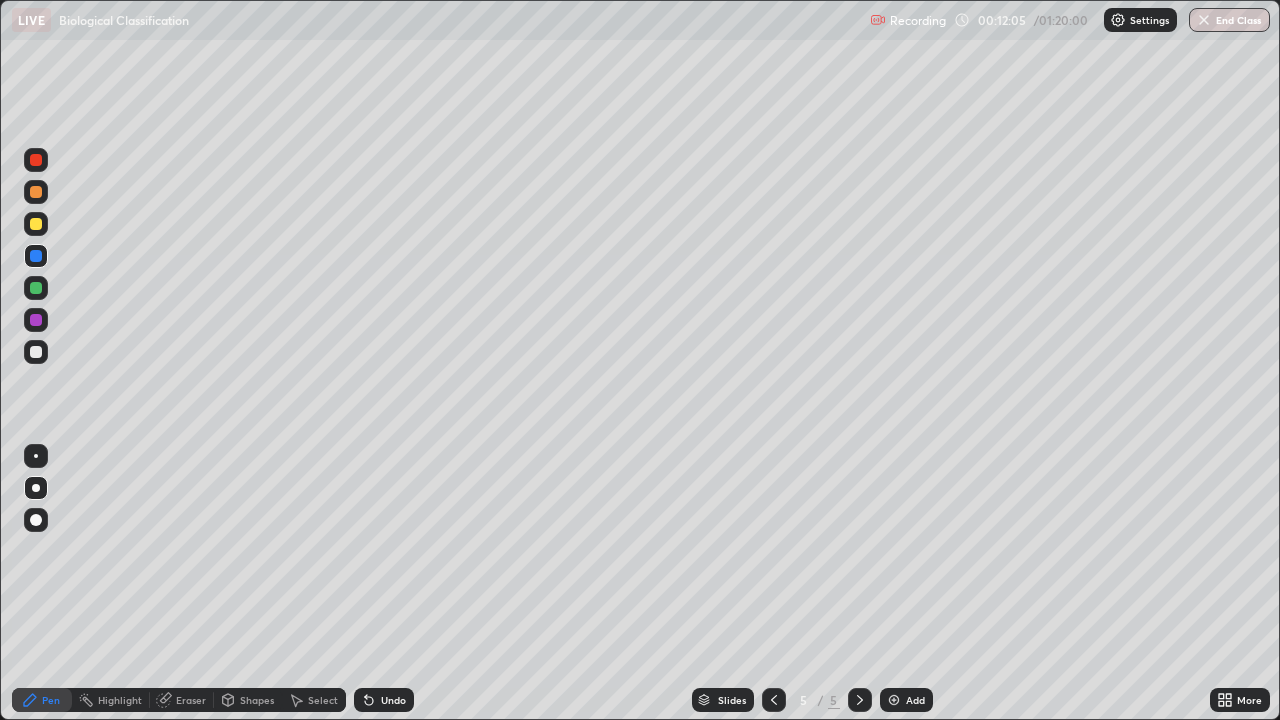 click at bounding box center (36, 320) 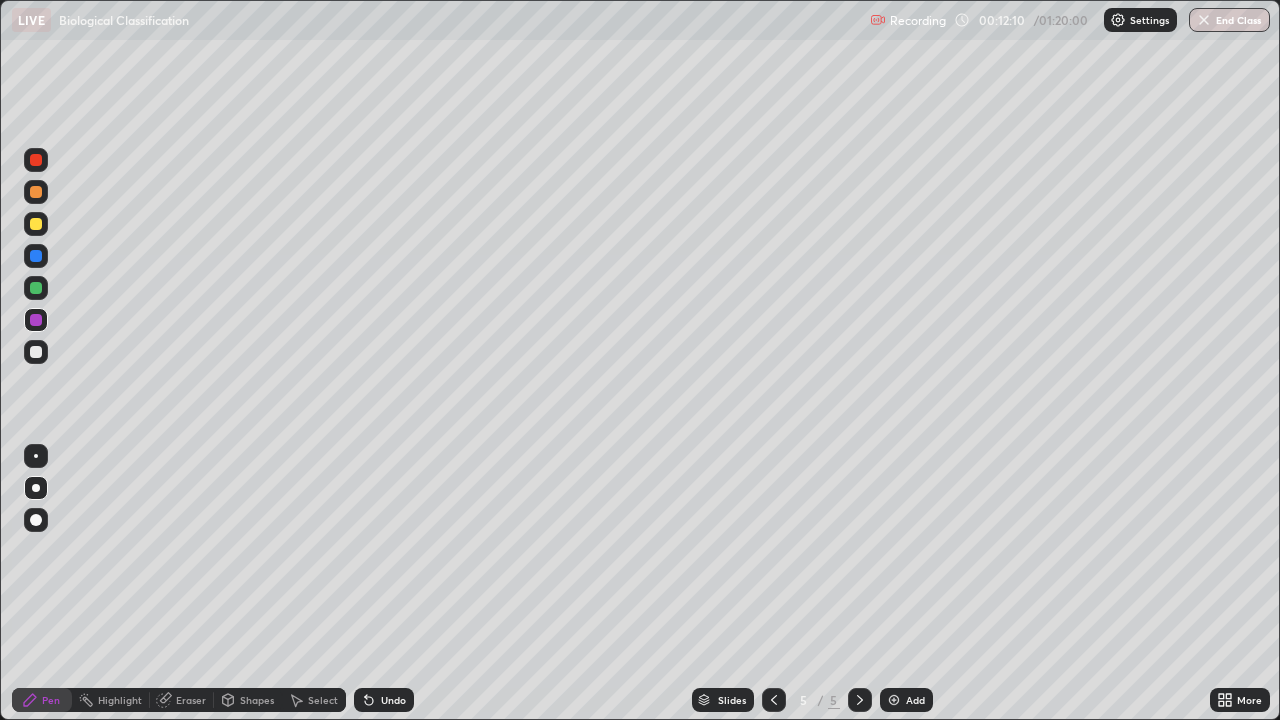 click at bounding box center [894, 700] 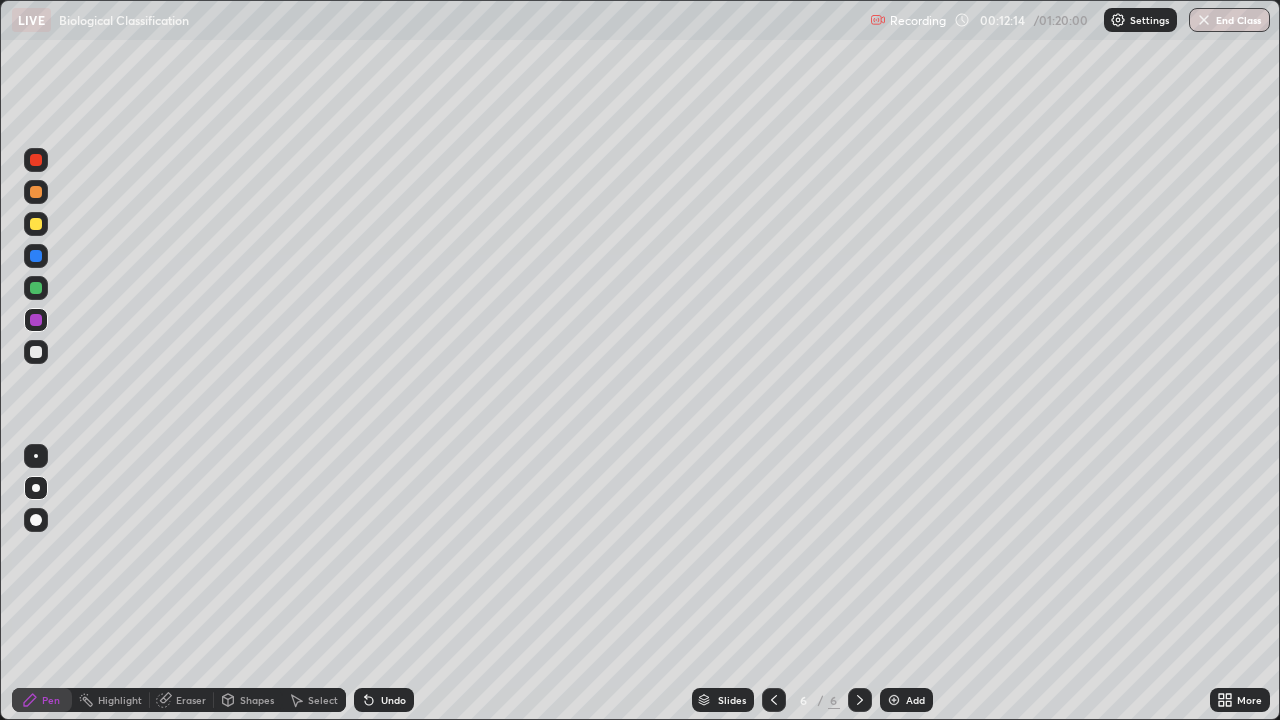 click at bounding box center (36, 352) 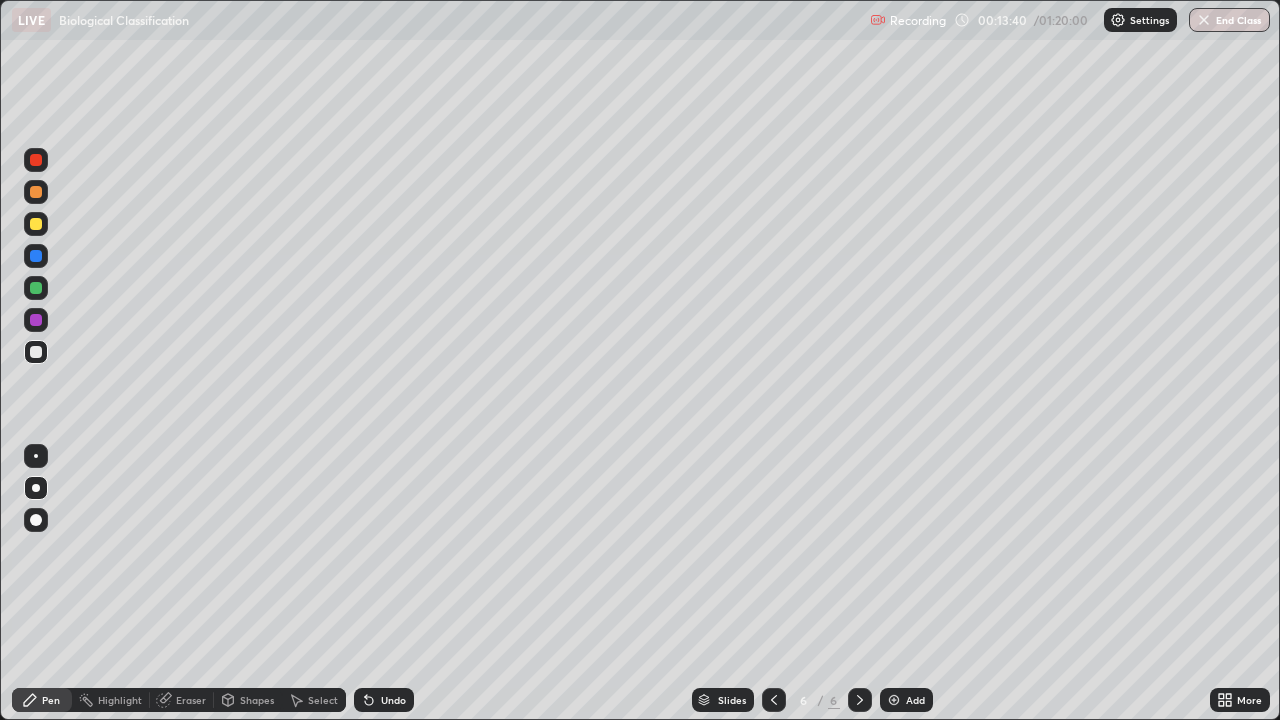 click on "Add" at bounding box center (915, 700) 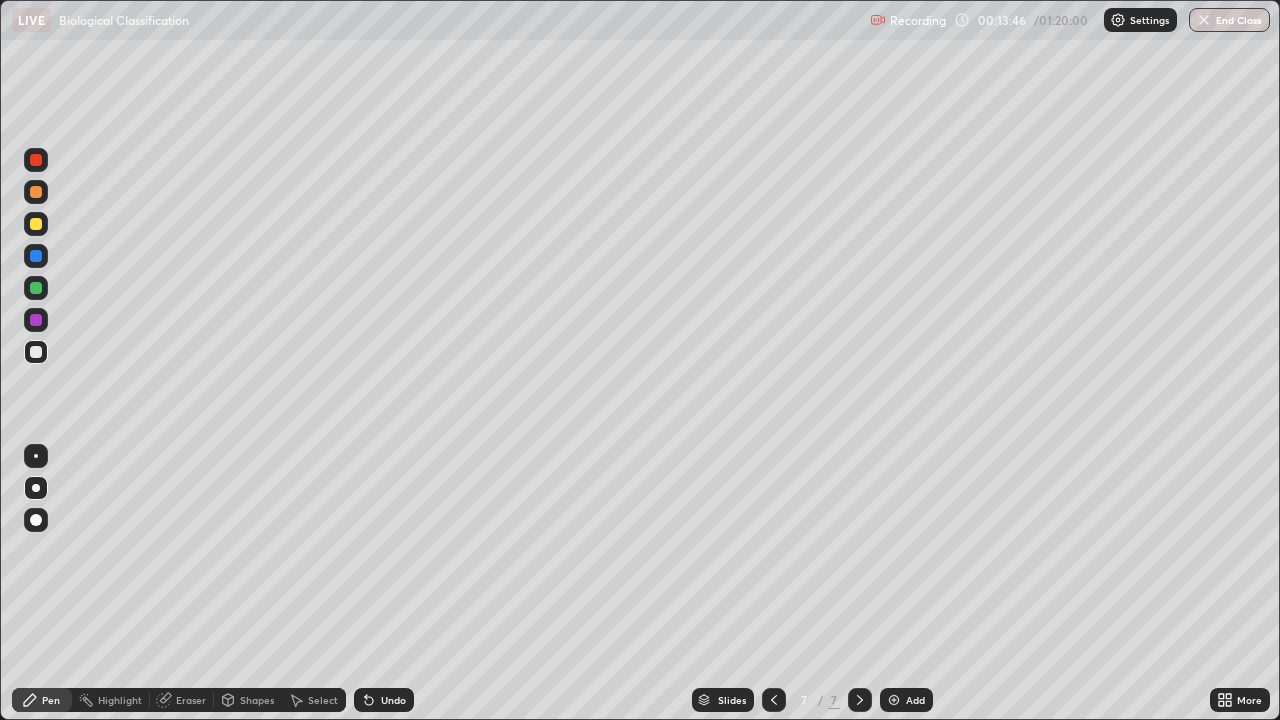 click 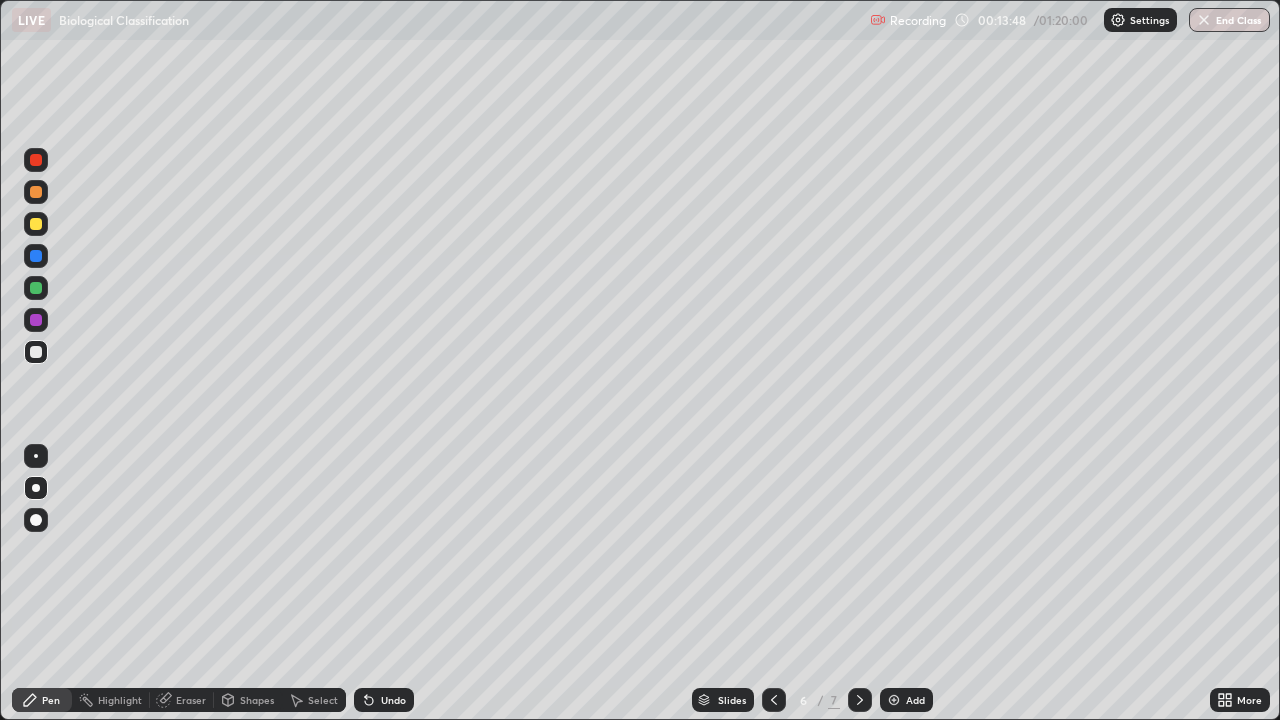 click 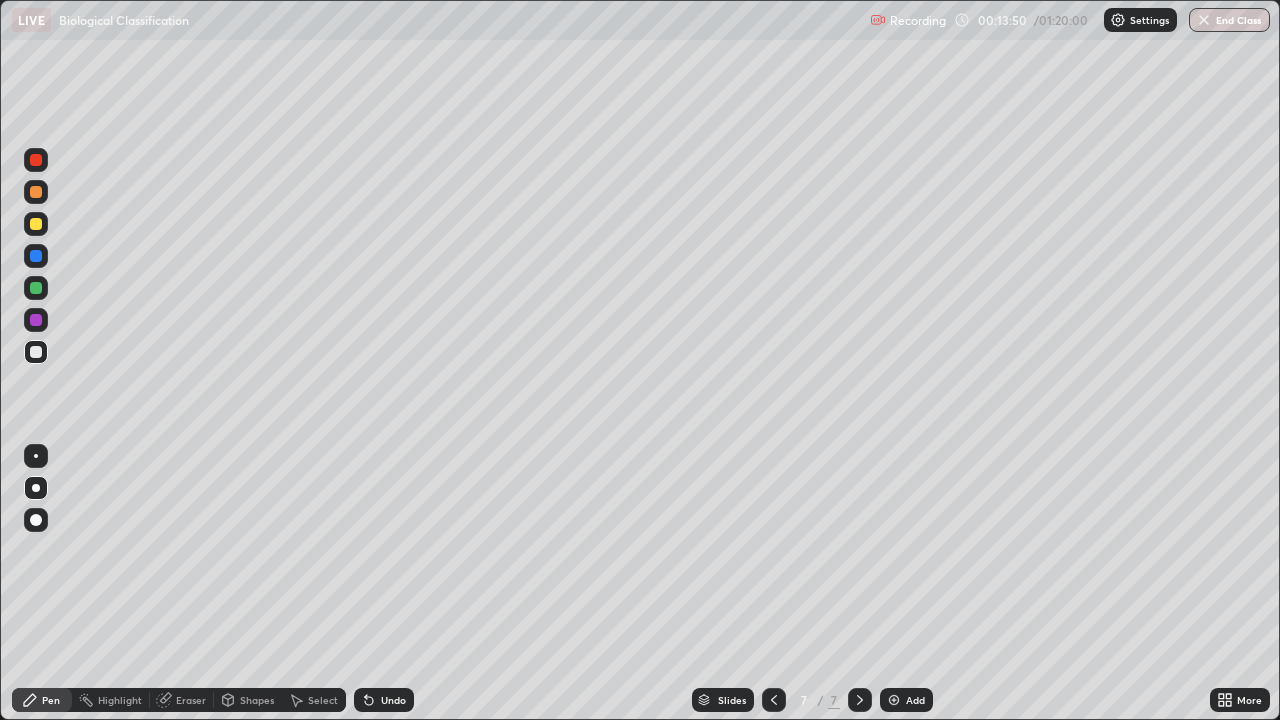 click 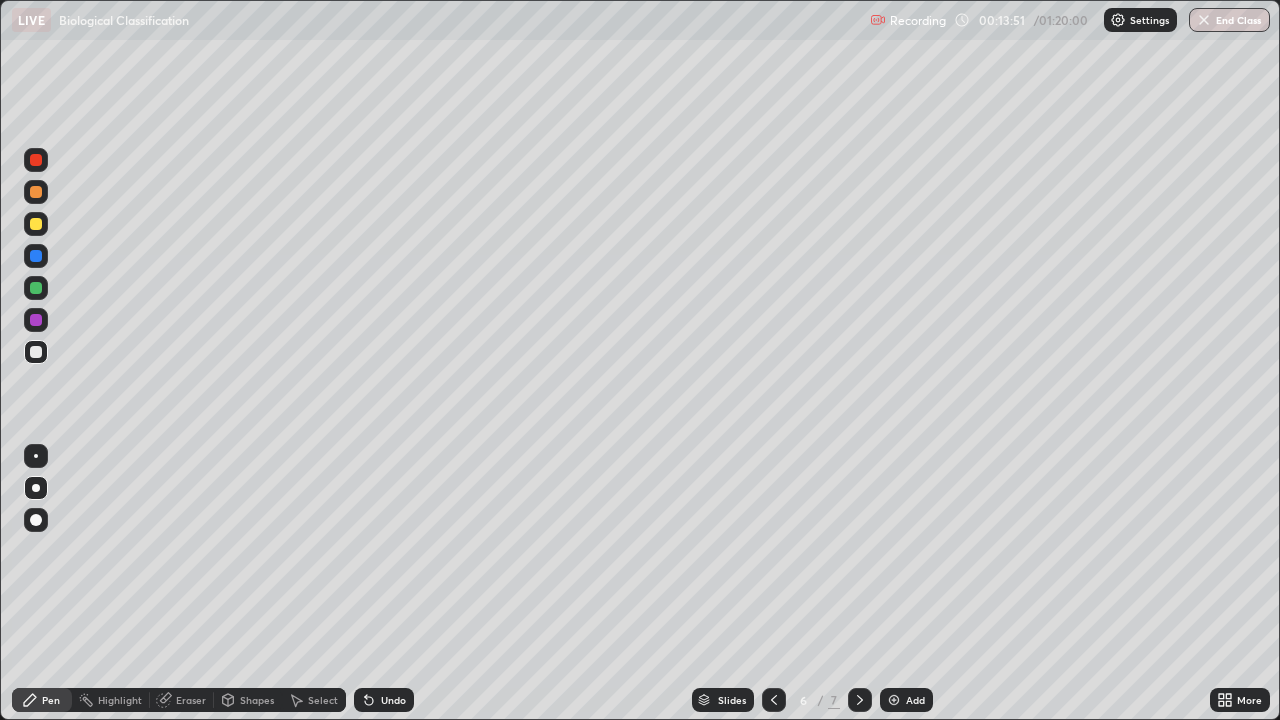 click at bounding box center [36, 288] 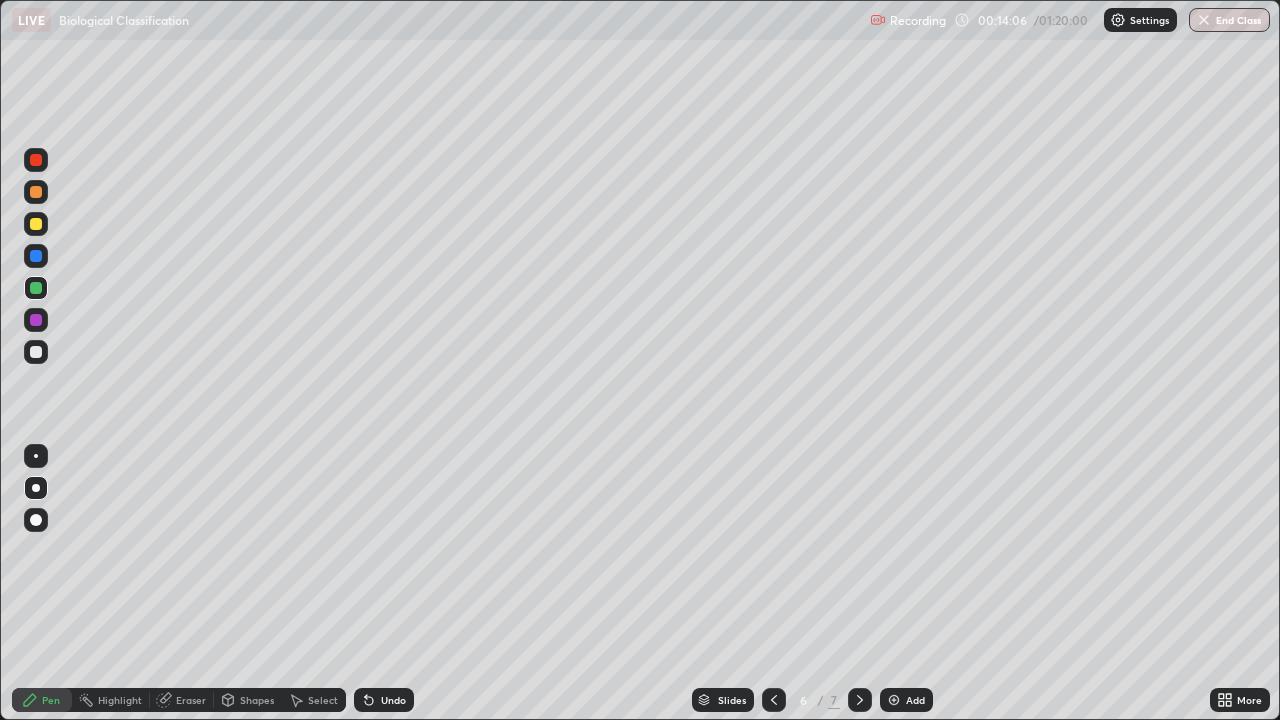 click on "Undo" at bounding box center [393, 700] 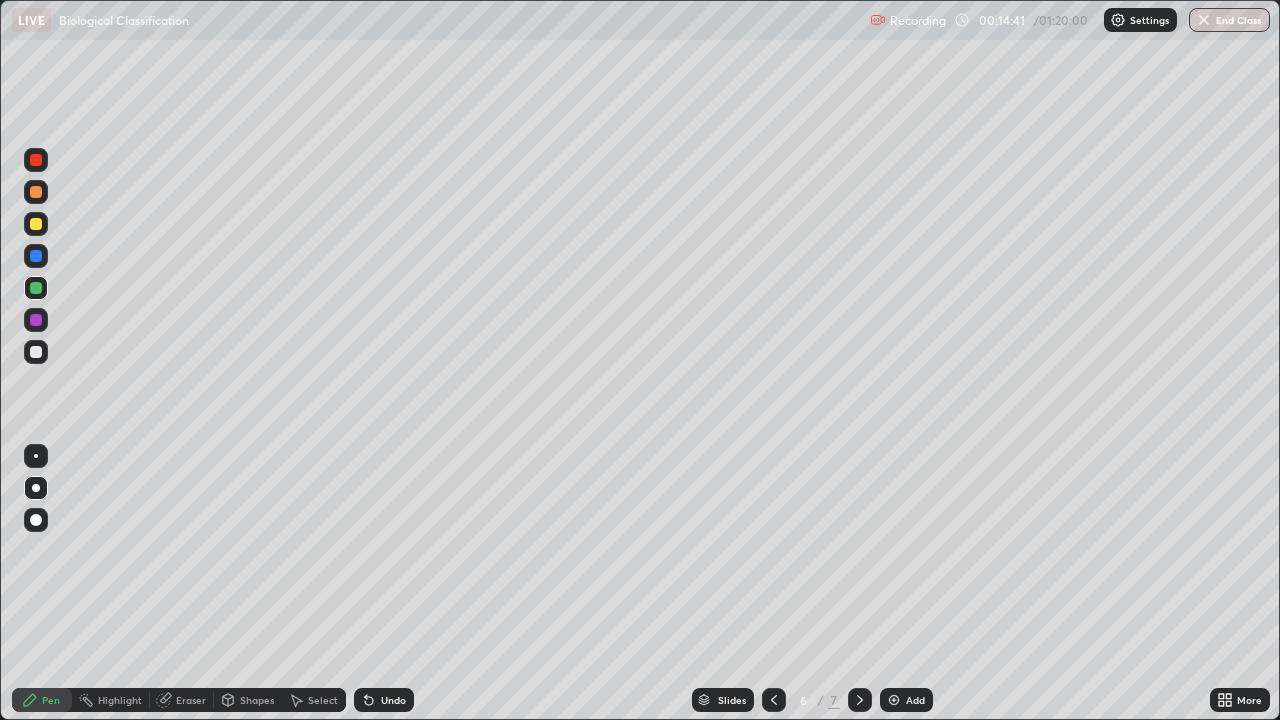 click 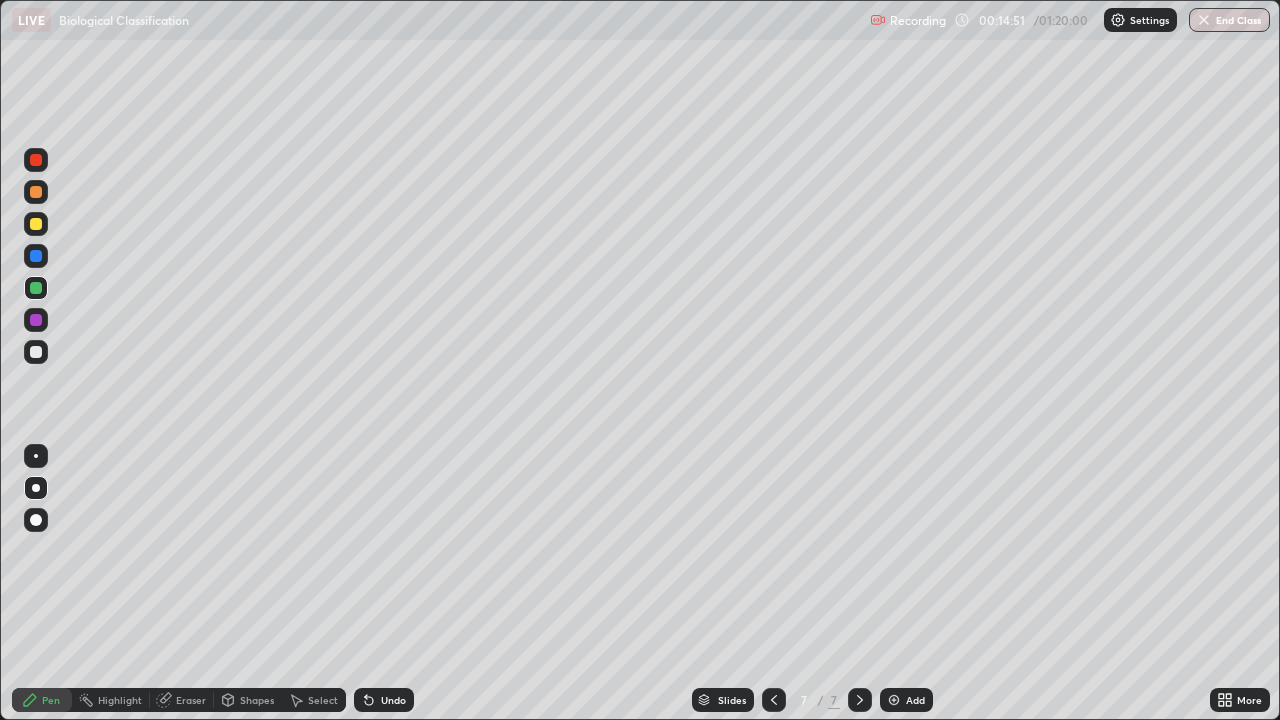 click on "Undo" at bounding box center (384, 700) 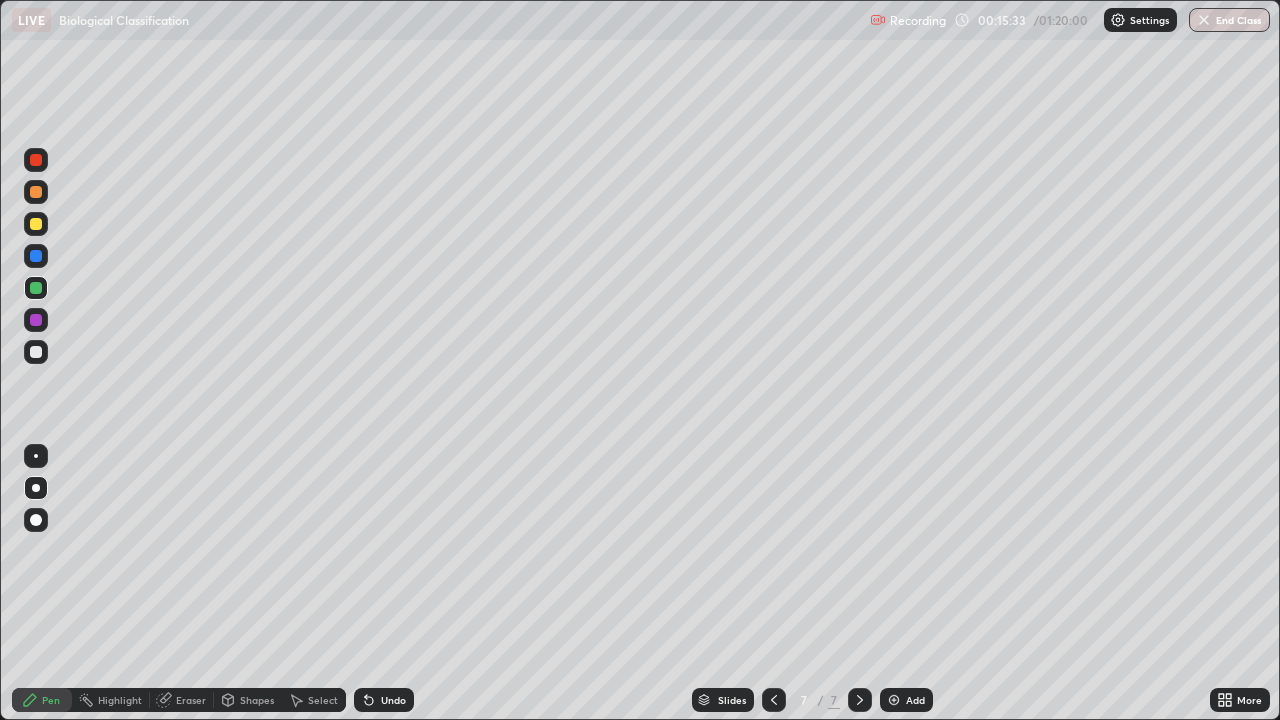 click at bounding box center [36, 352] 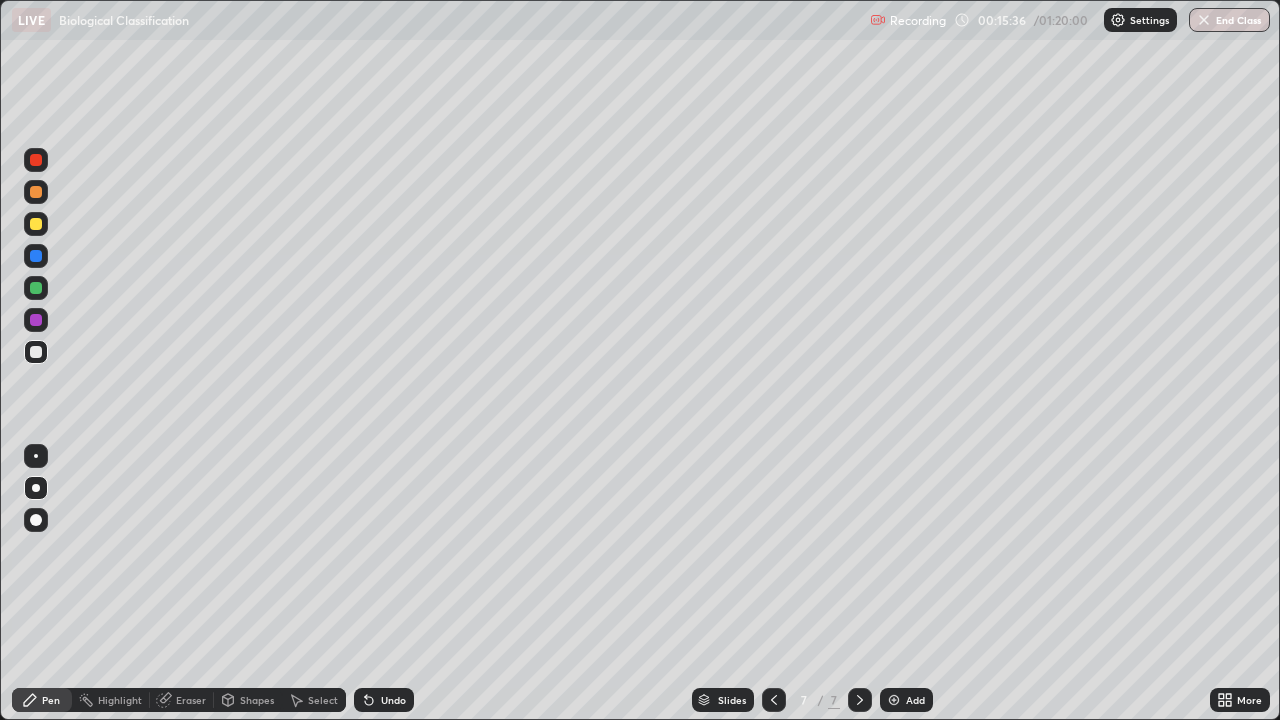 click at bounding box center (36, 160) 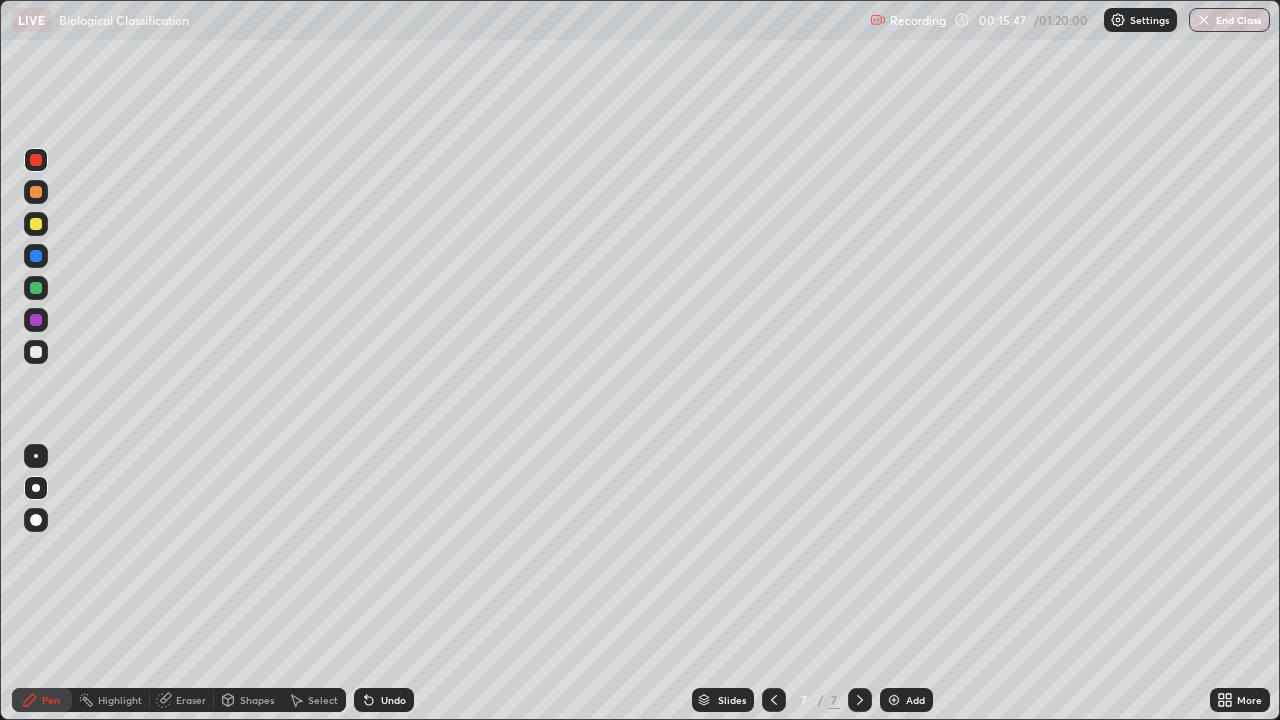 click at bounding box center (36, 256) 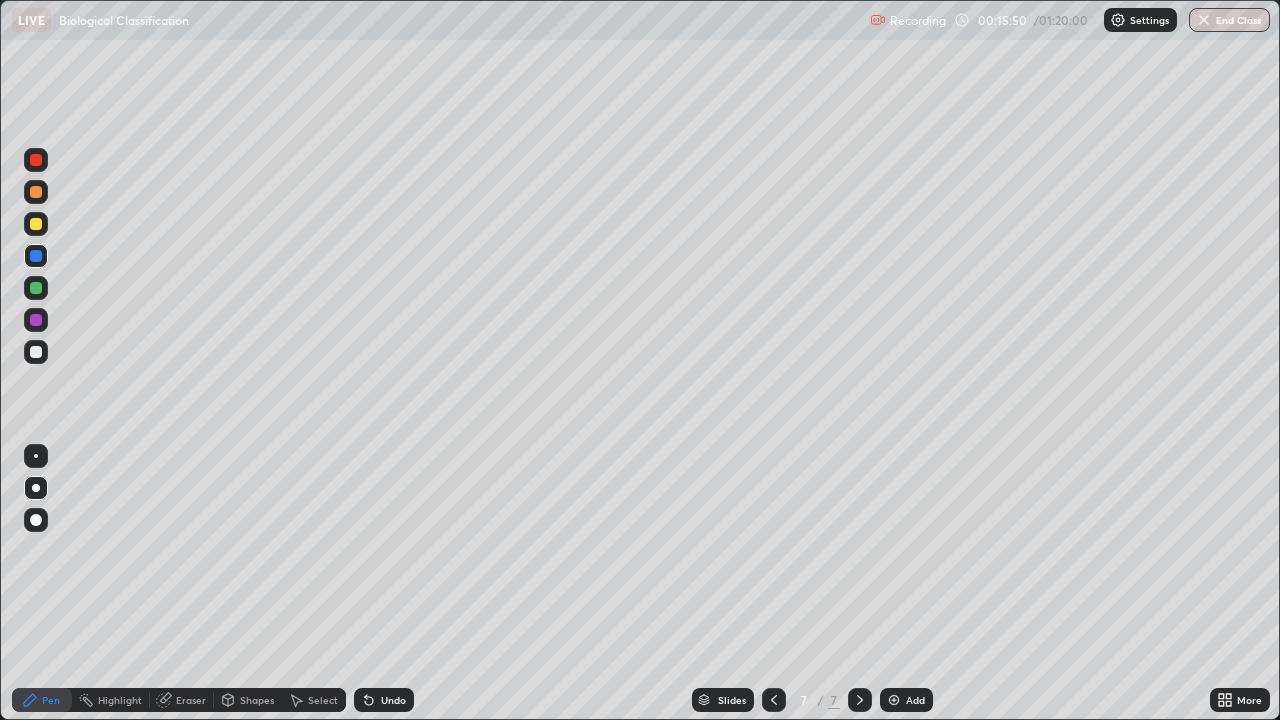 click 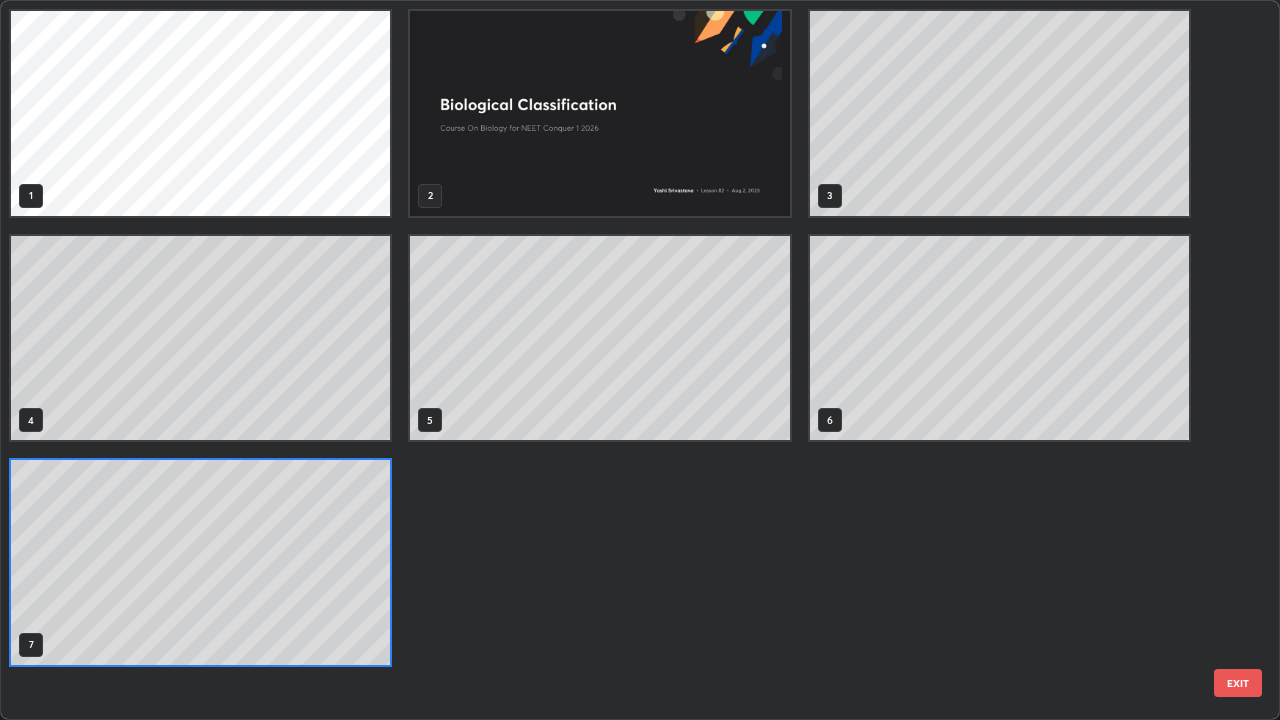 scroll, scrollTop: 7, scrollLeft: 11, axis: both 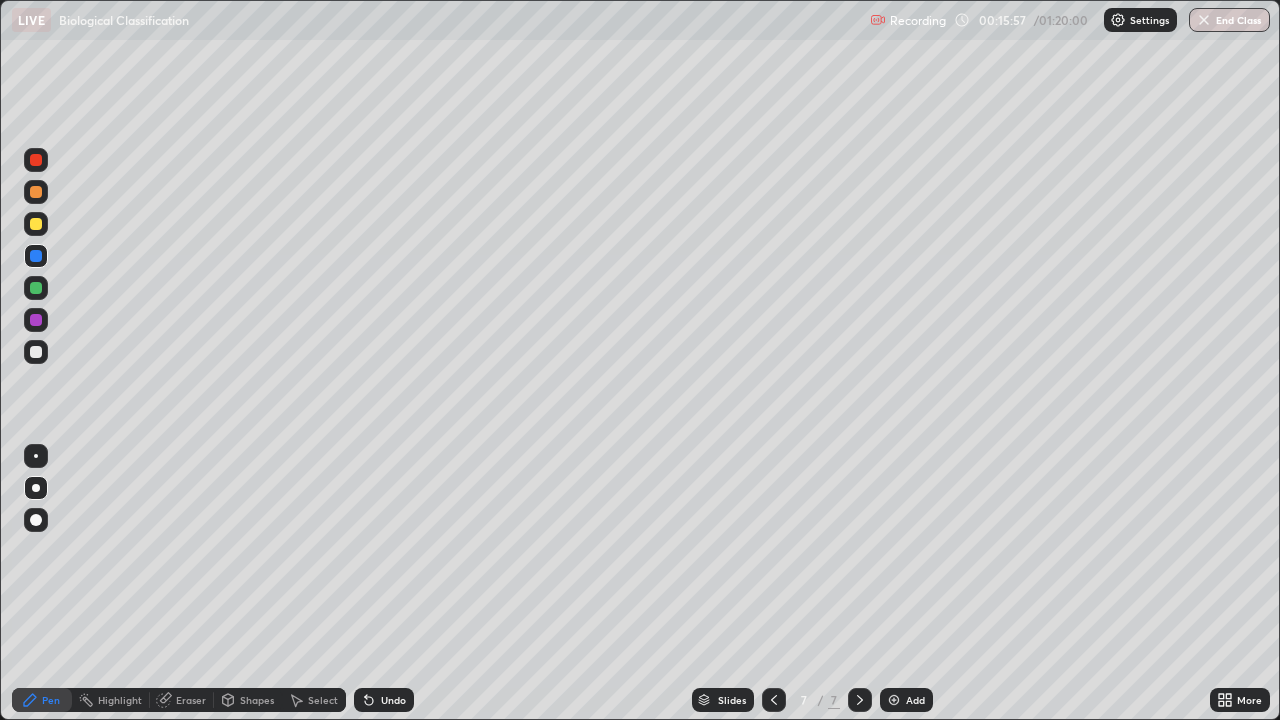 click at bounding box center (36, 320) 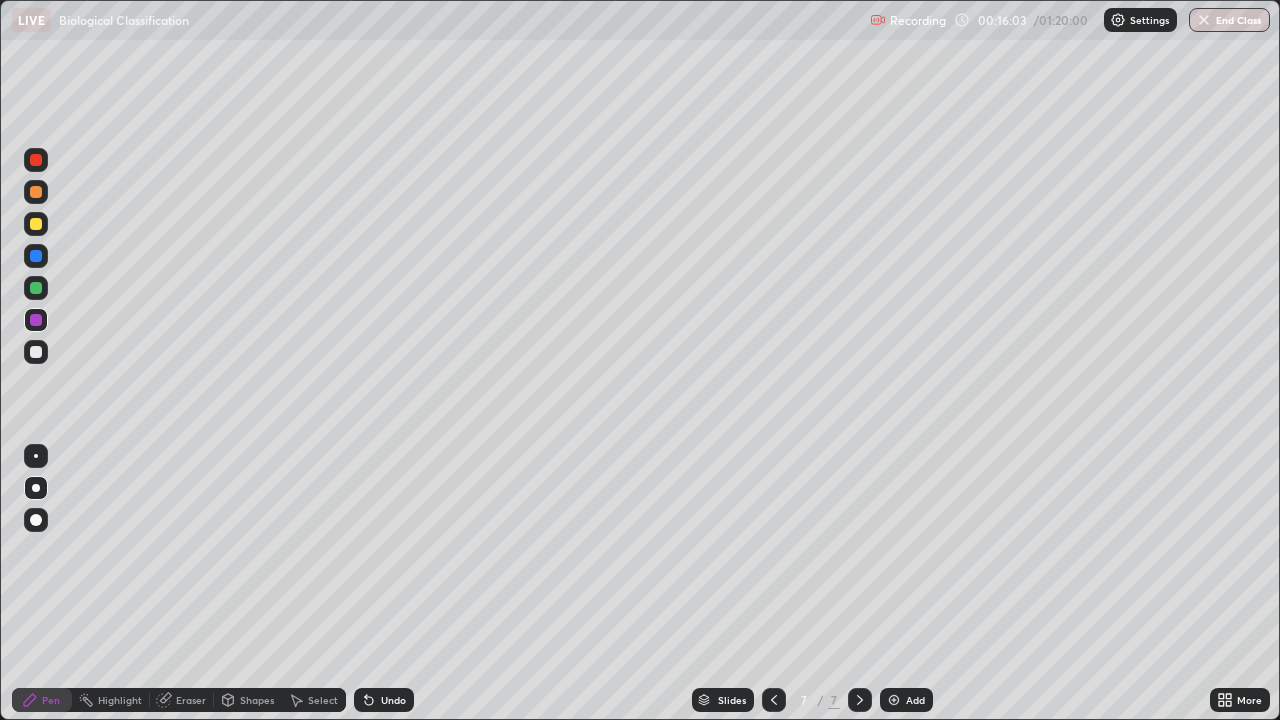 click at bounding box center (36, 256) 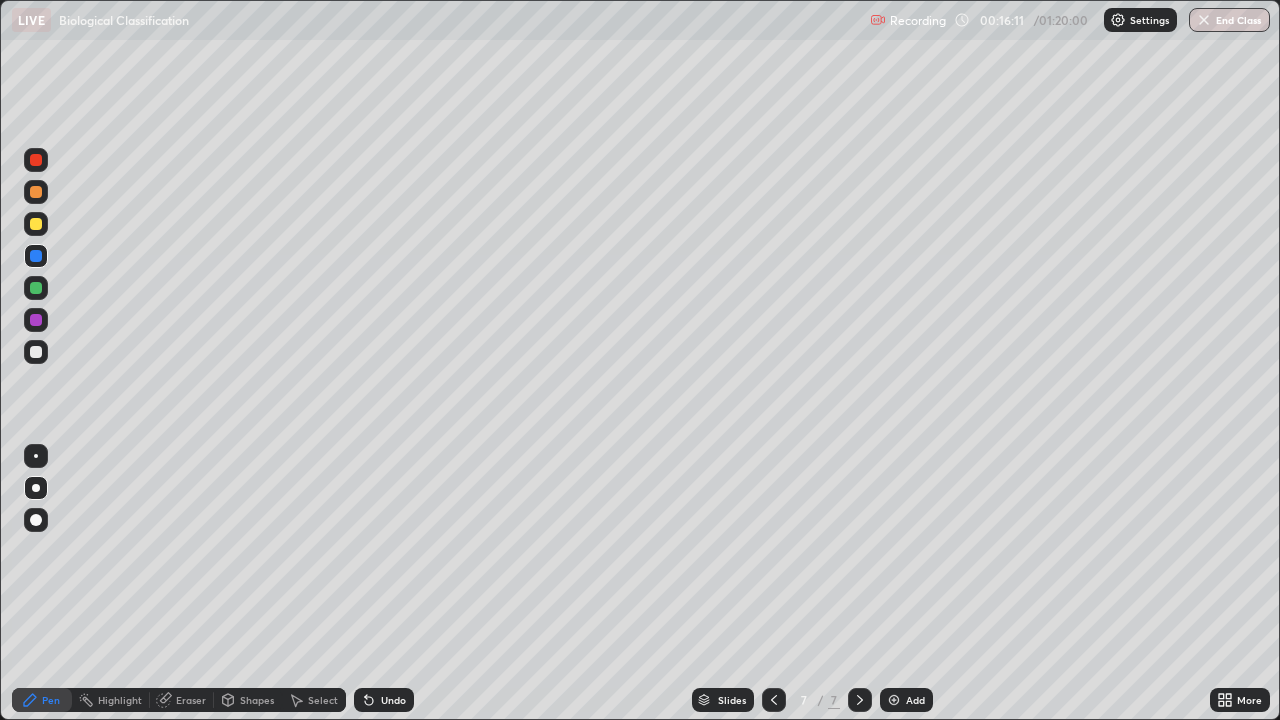 click at bounding box center (36, 320) 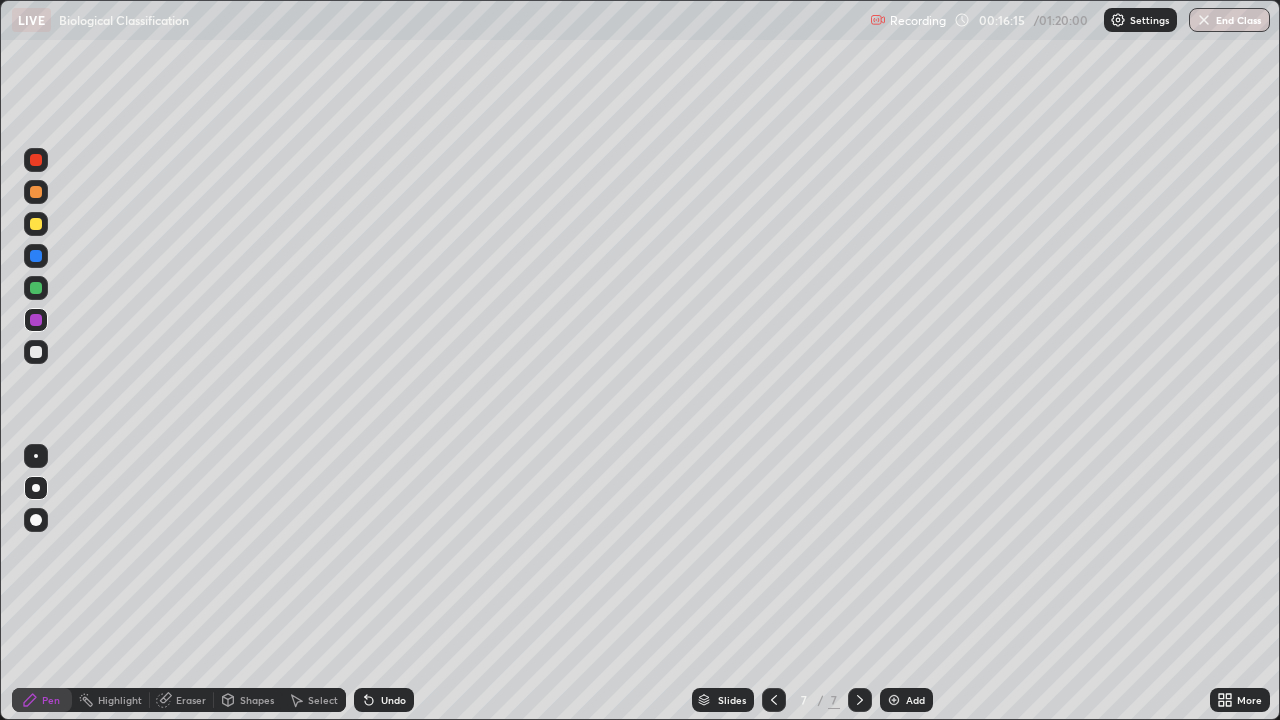 click at bounding box center (36, 352) 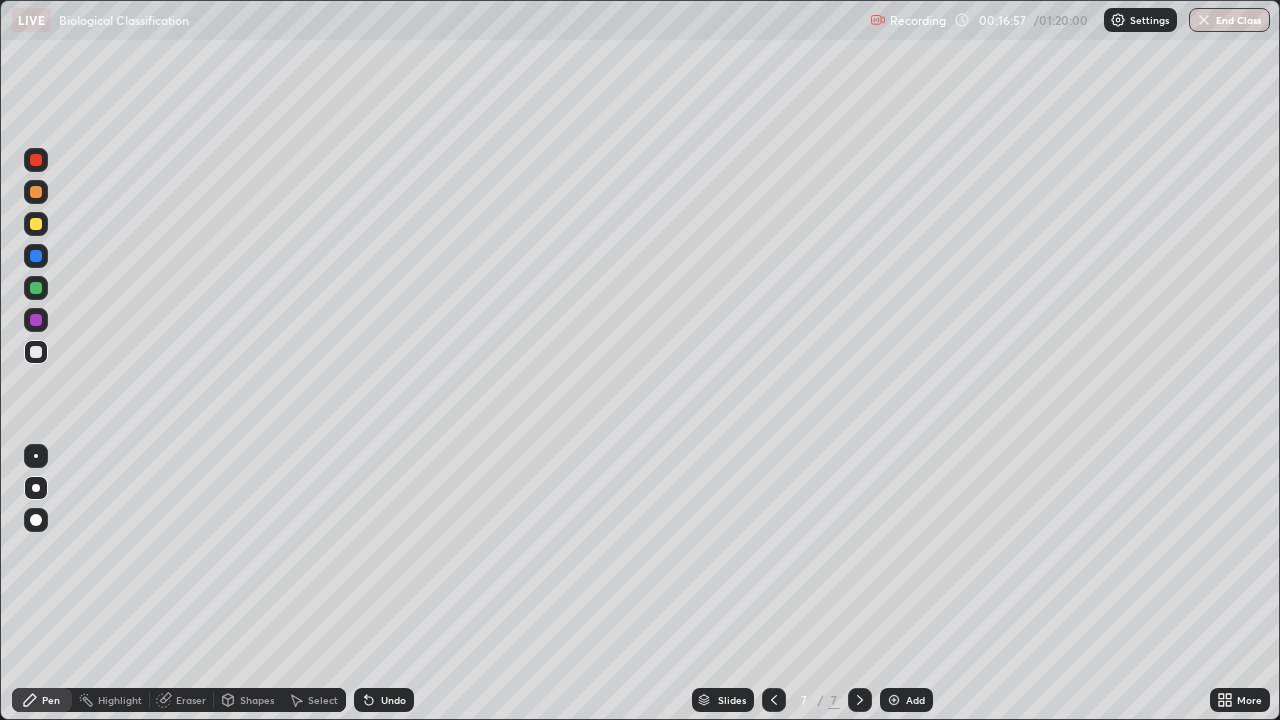 click on "Slides" at bounding box center (723, 700) 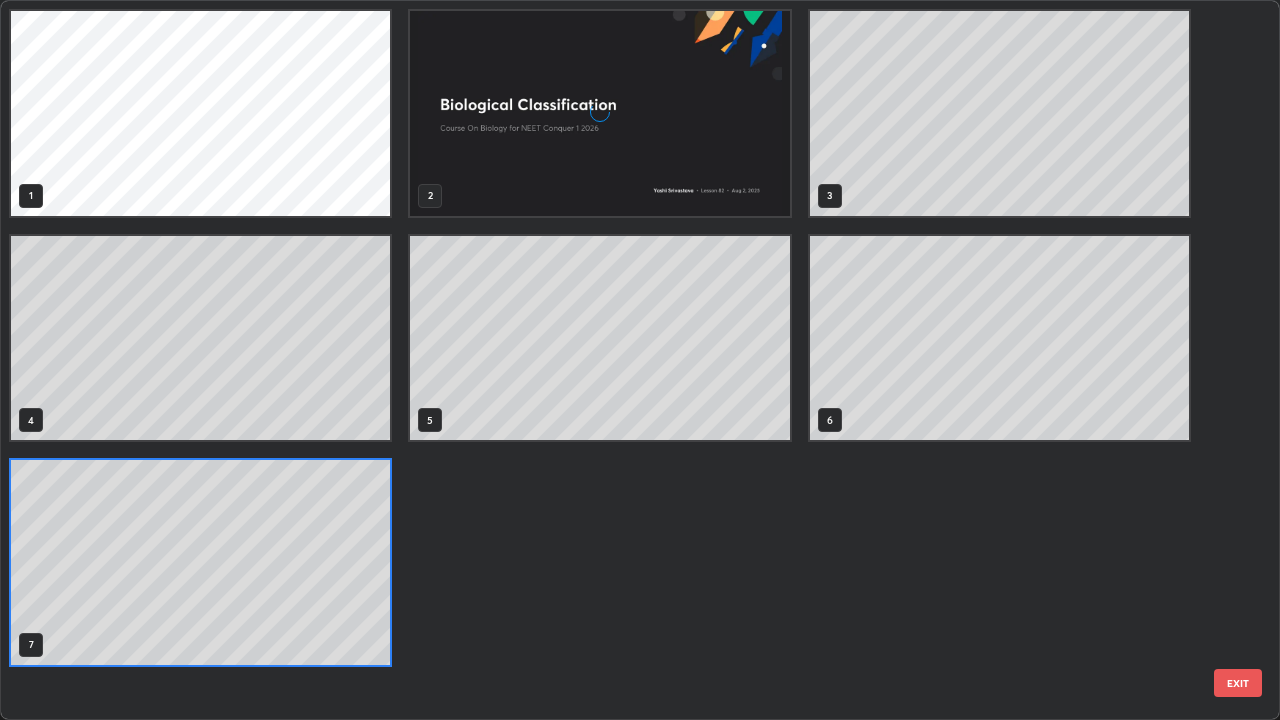 scroll, scrollTop: 7, scrollLeft: 11, axis: both 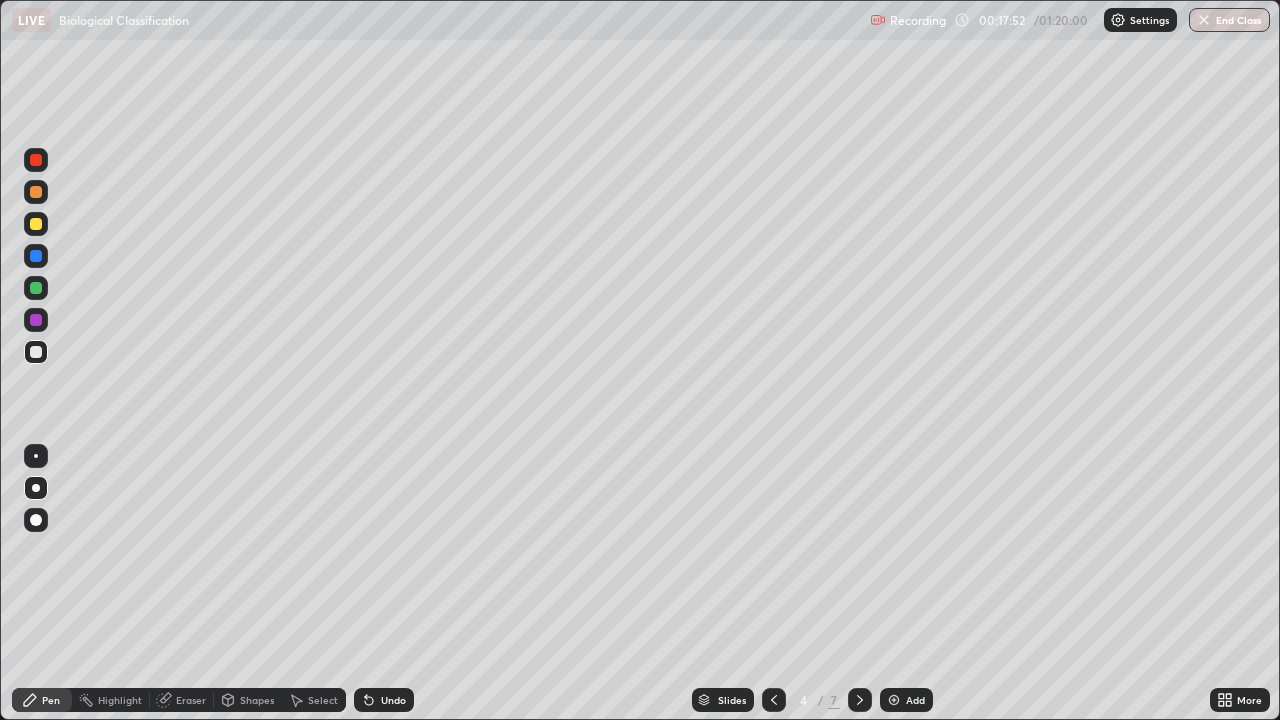 click 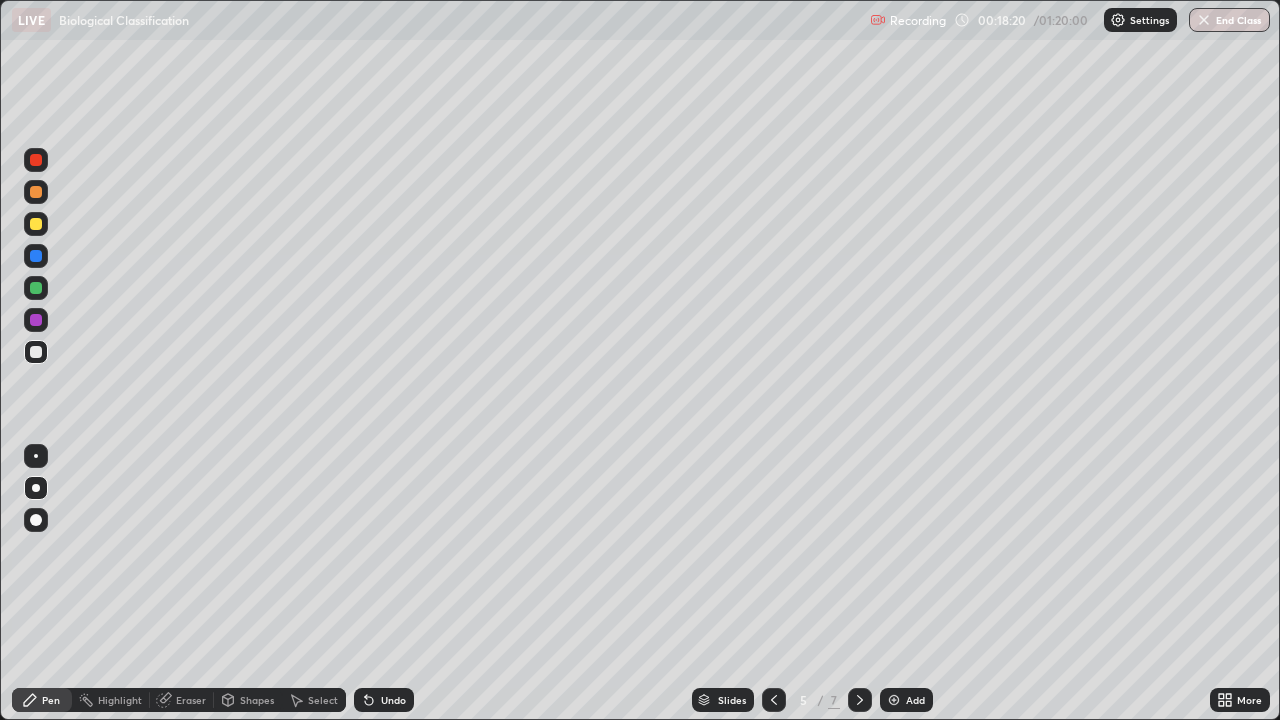 click 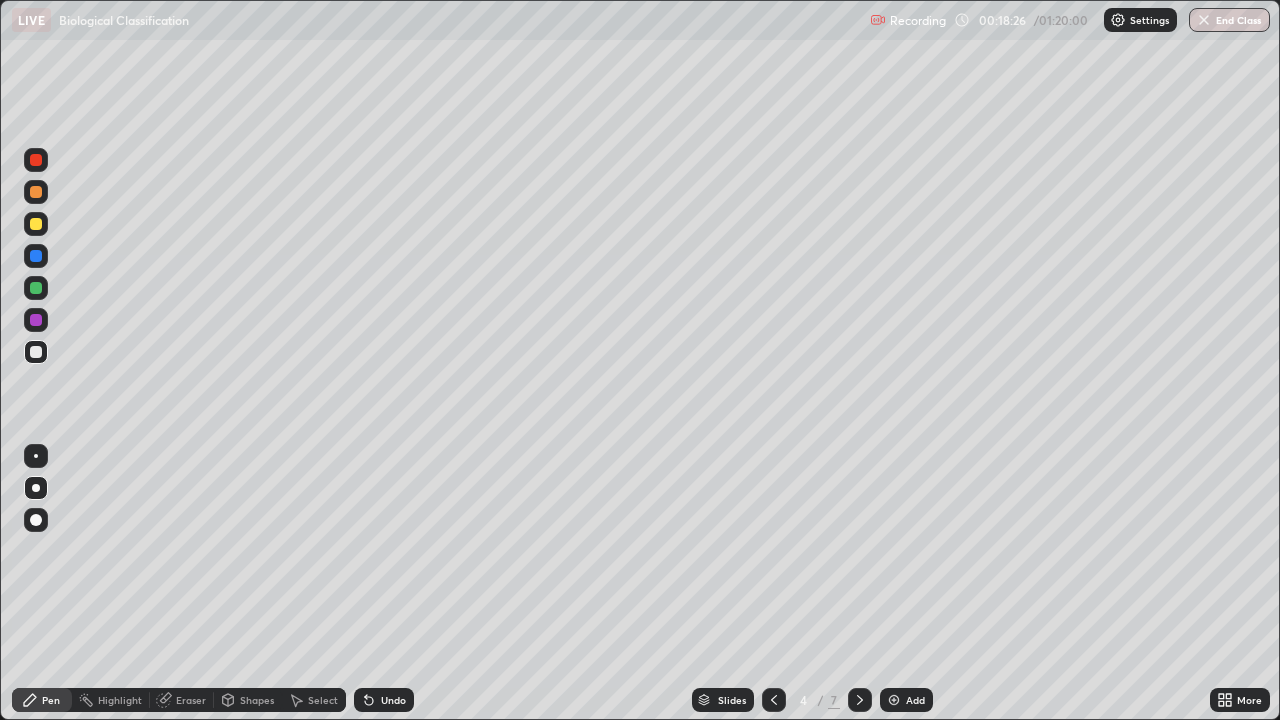 click 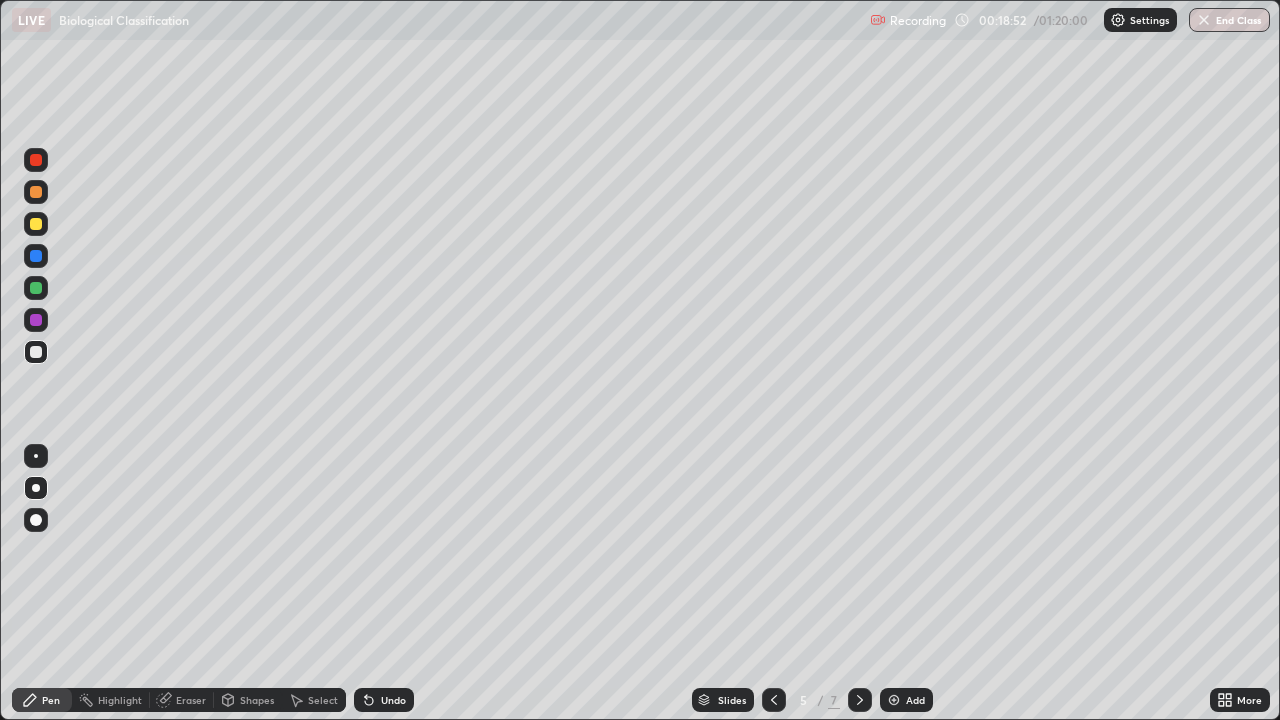 click 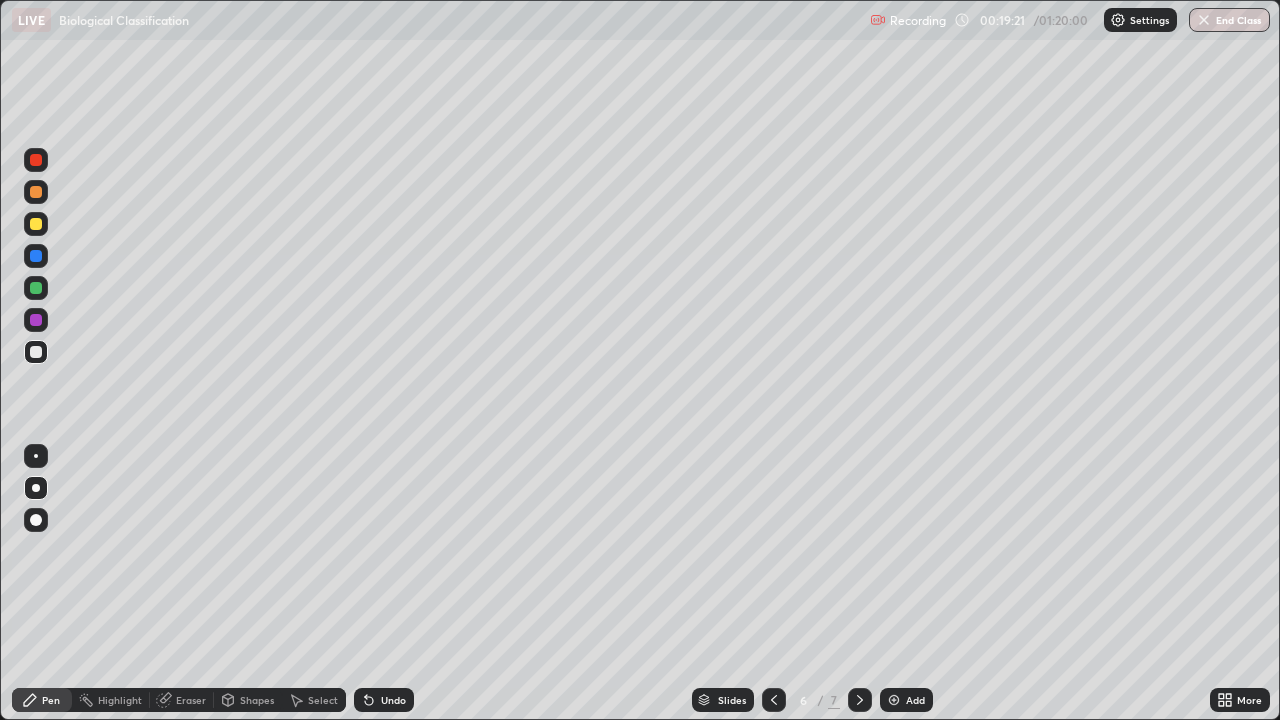 click at bounding box center (36, 224) 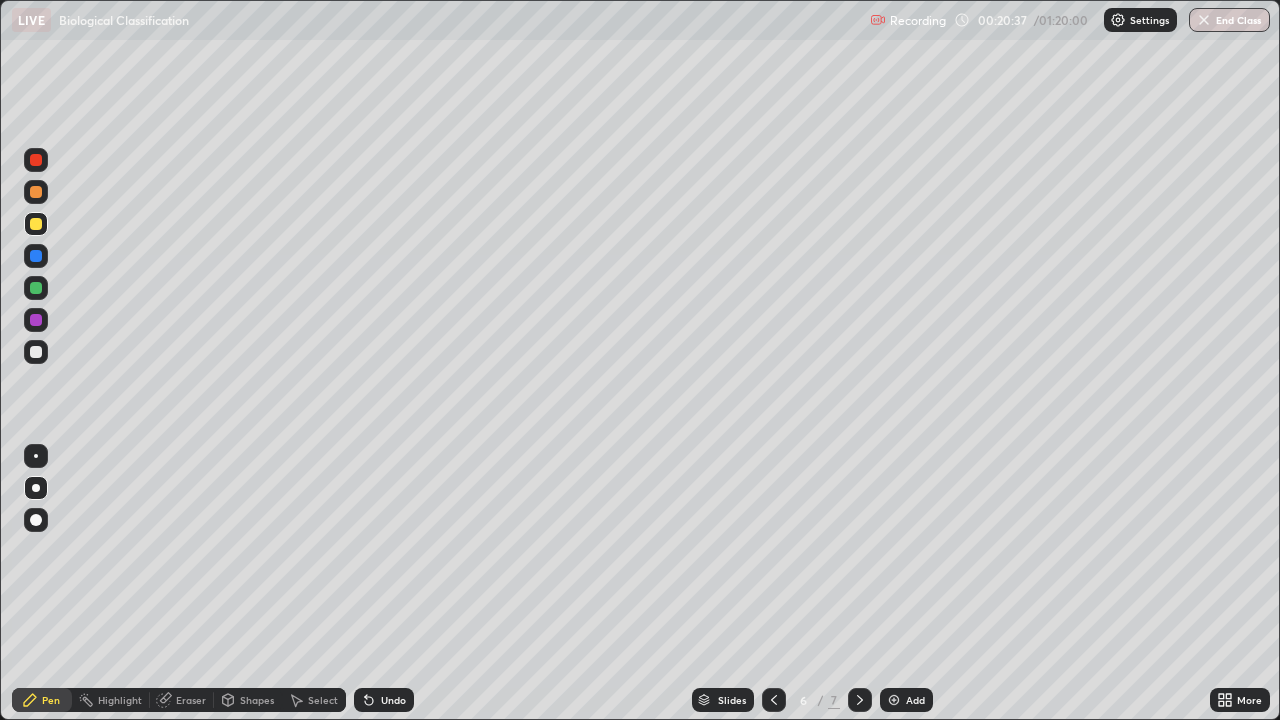 click 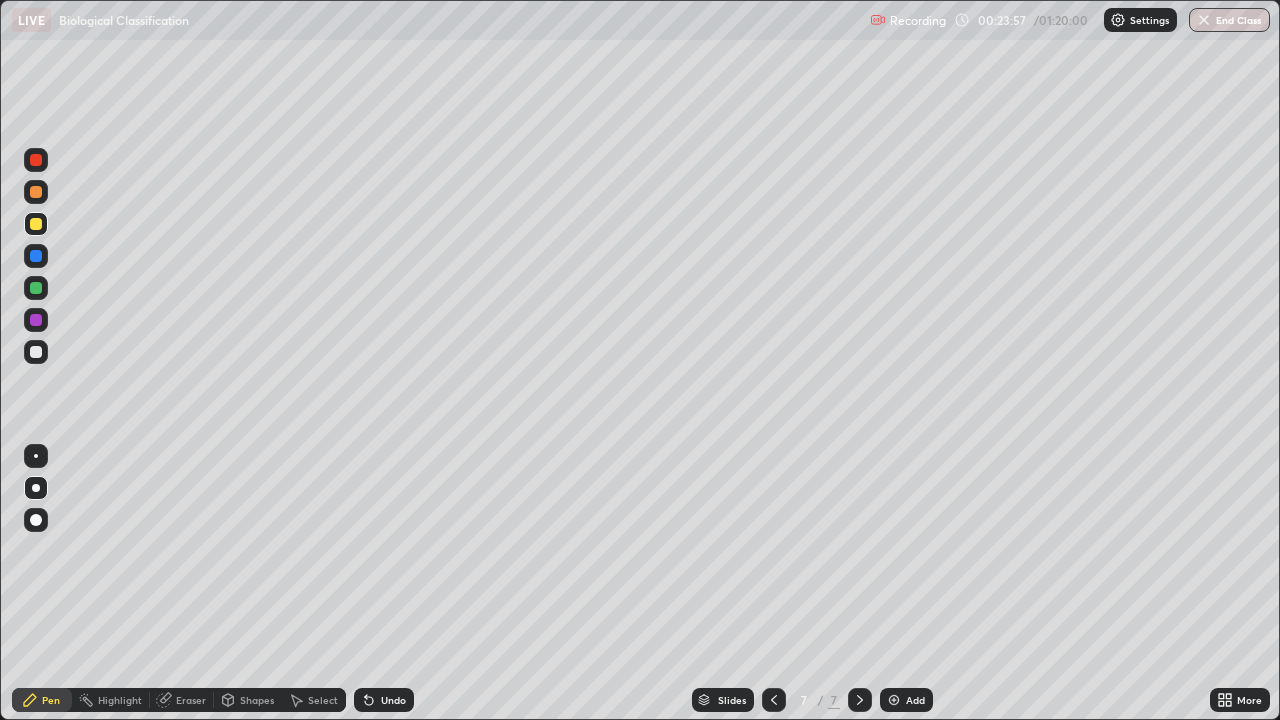 click 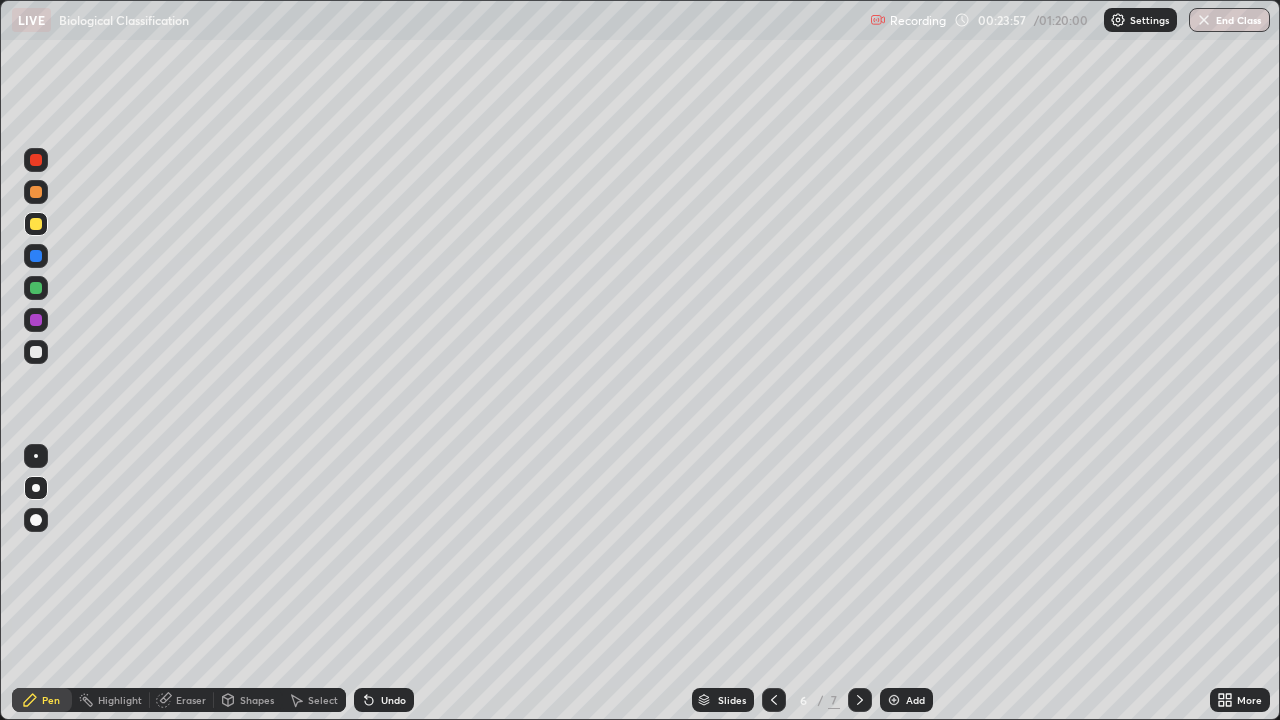click at bounding box center (774, 700) 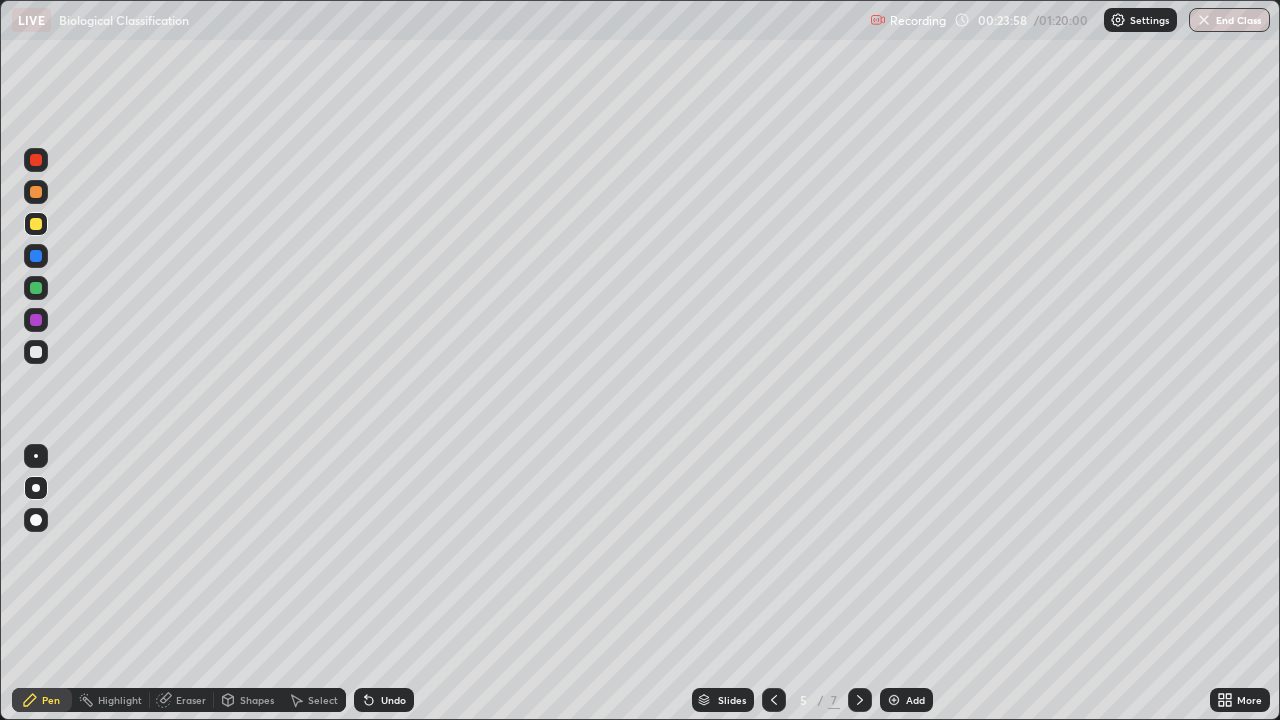 click 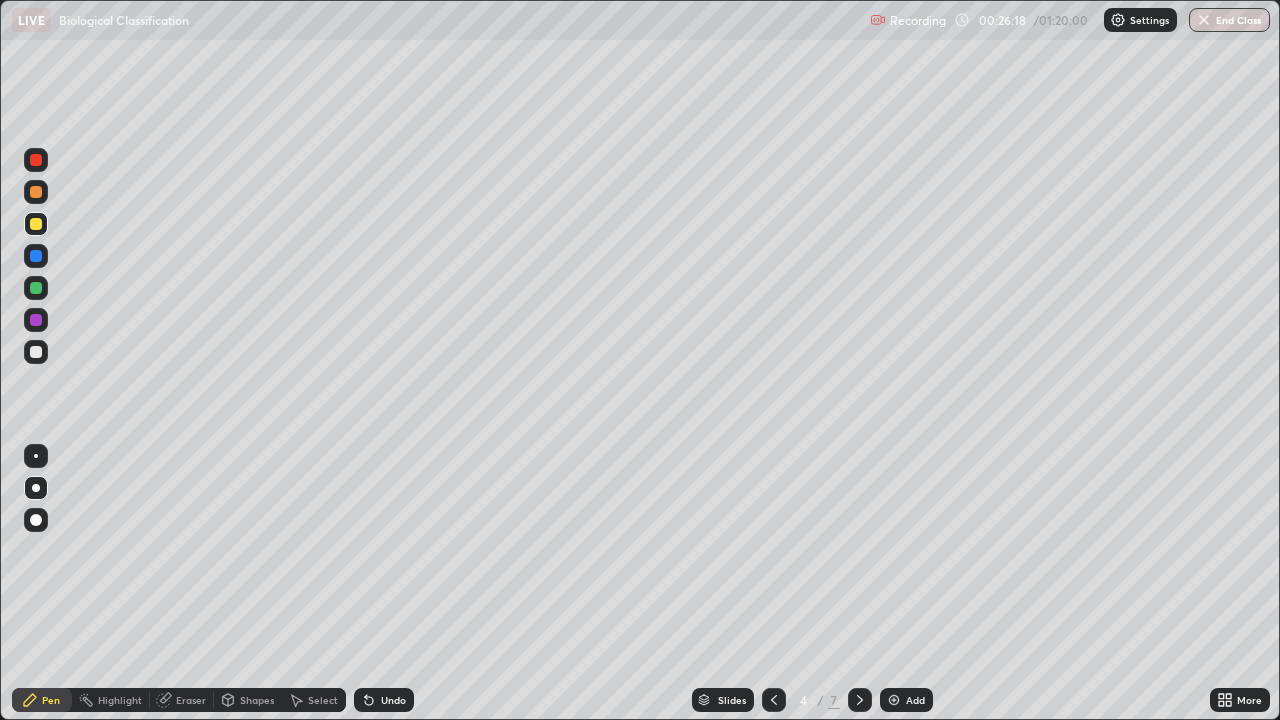 click 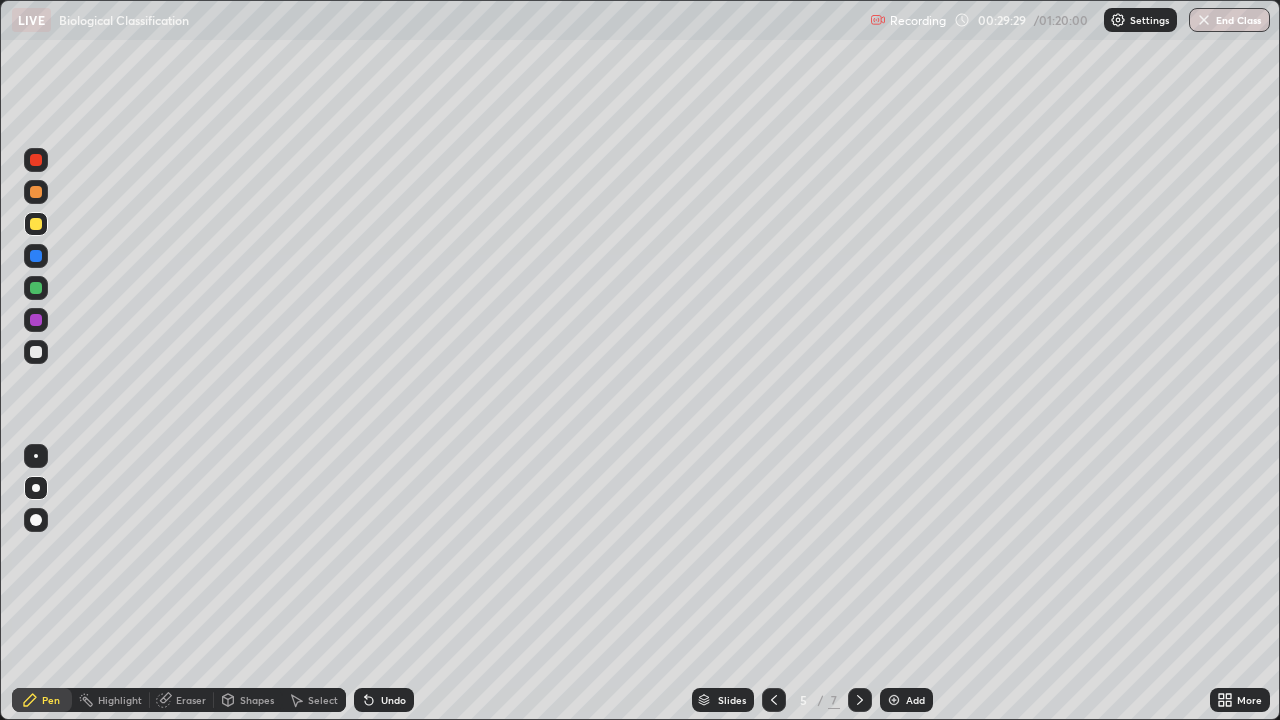 click 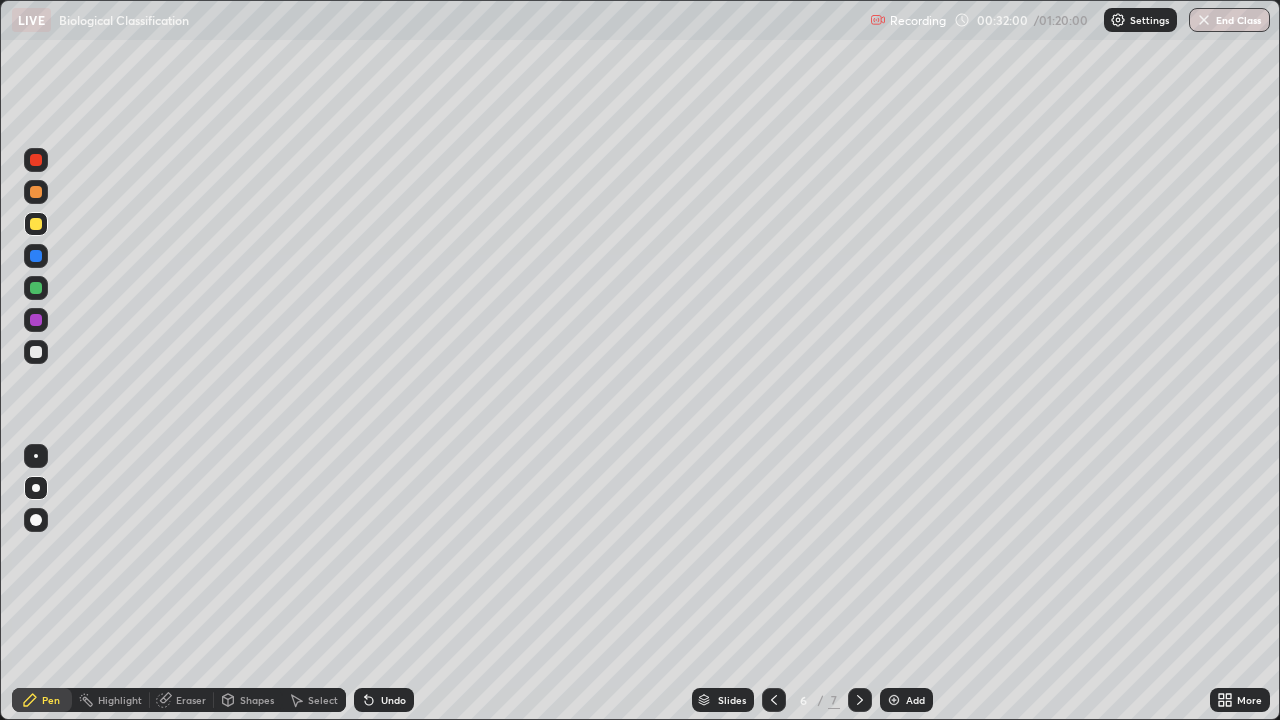 click 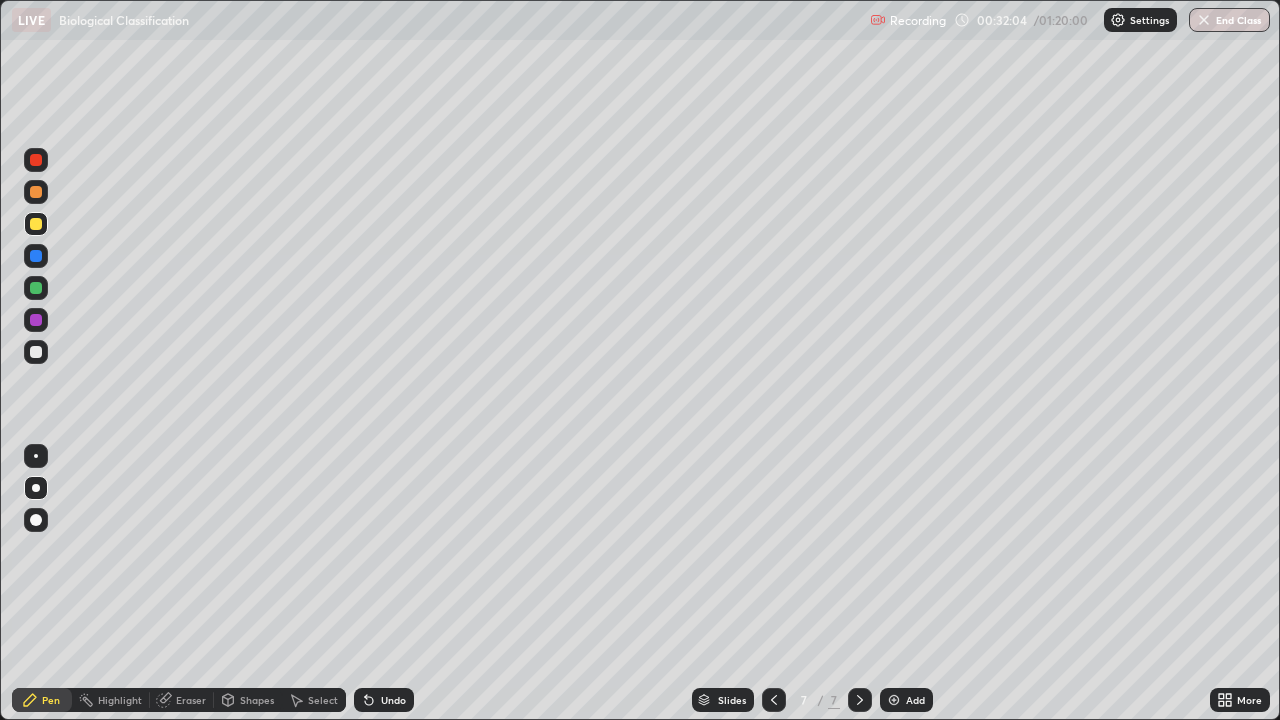 click at bounding box center [774, 700] 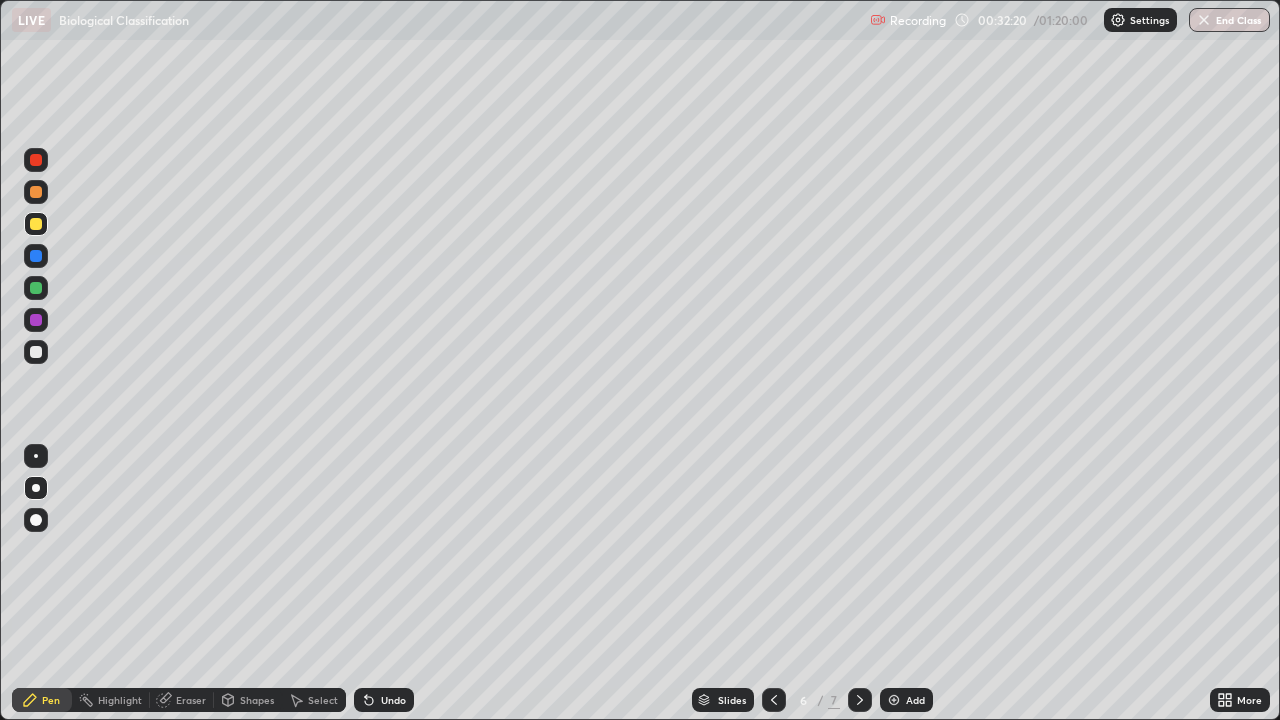 click at bounding box center [860, 700] 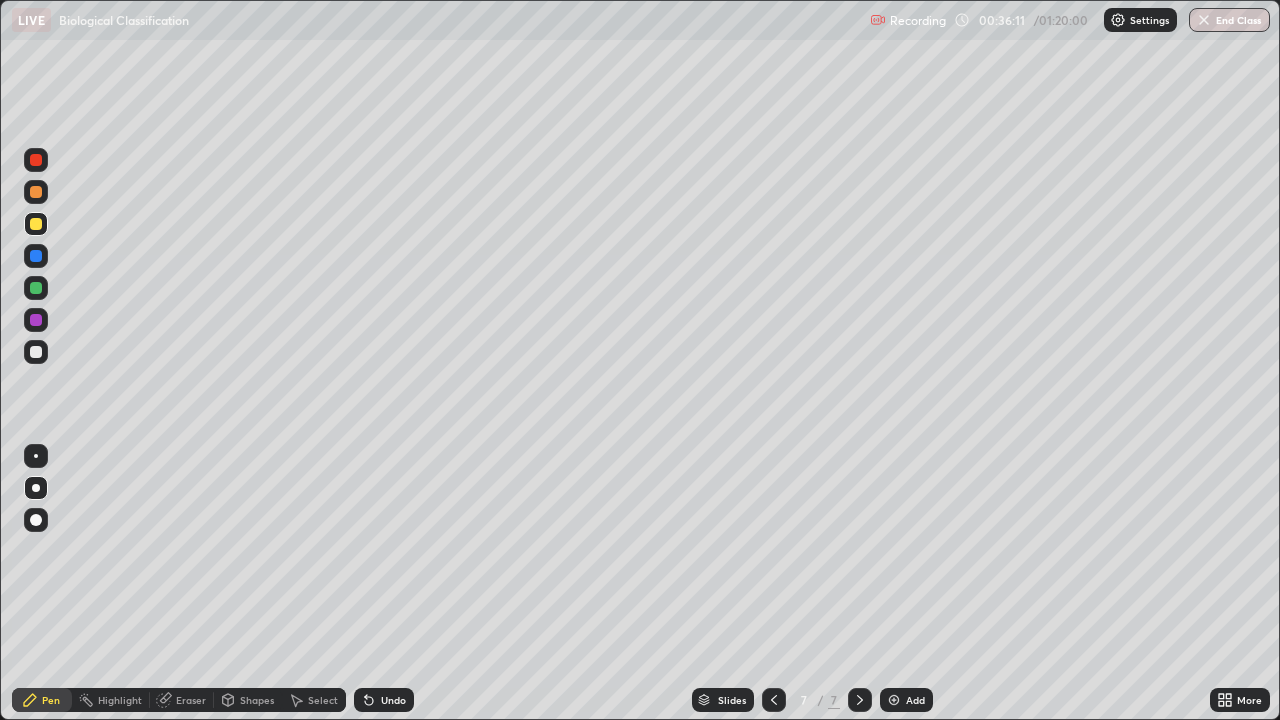 click at bounding box center [894, 700] 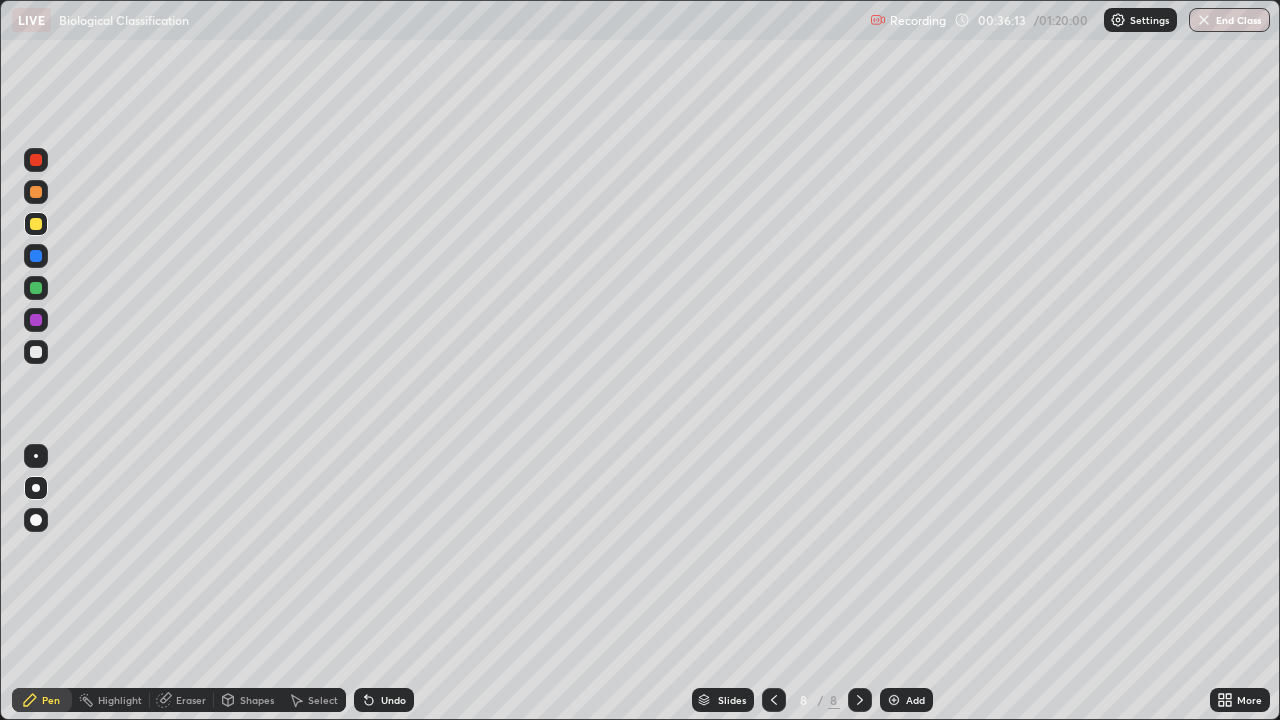 click at bounding box center [36, 288] 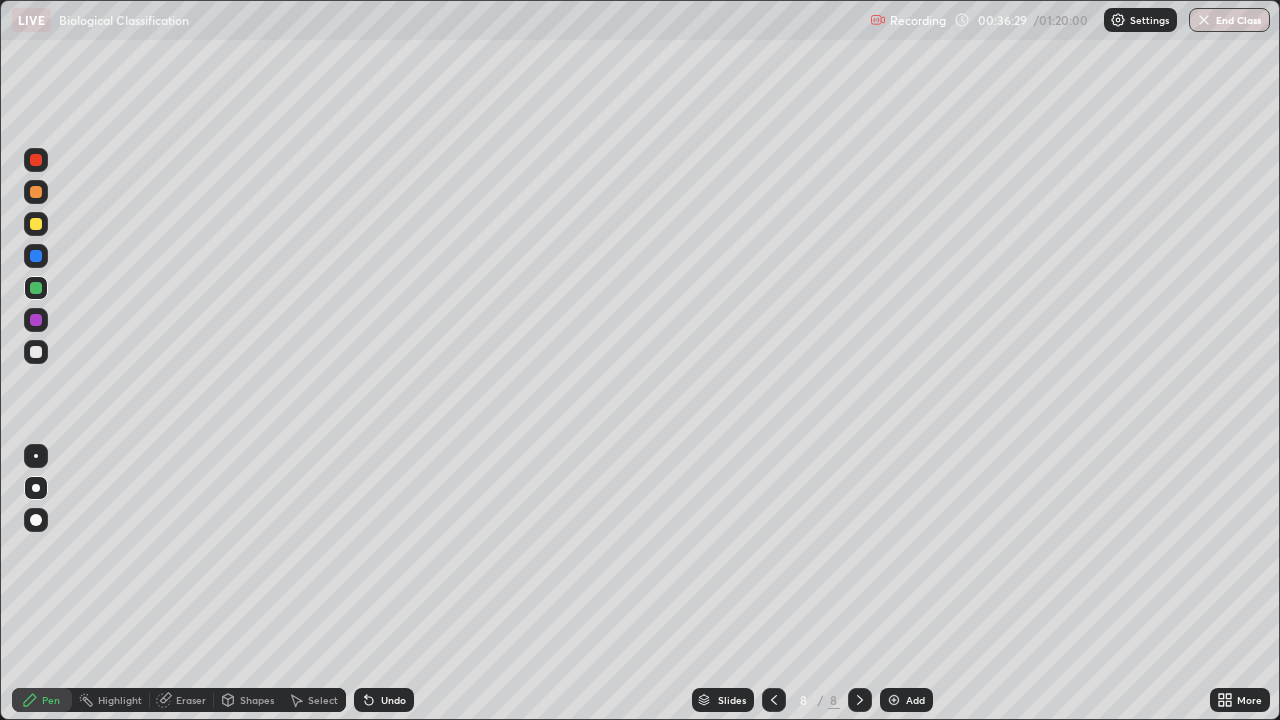 click on "Undo" at bounding box center [384, 700] 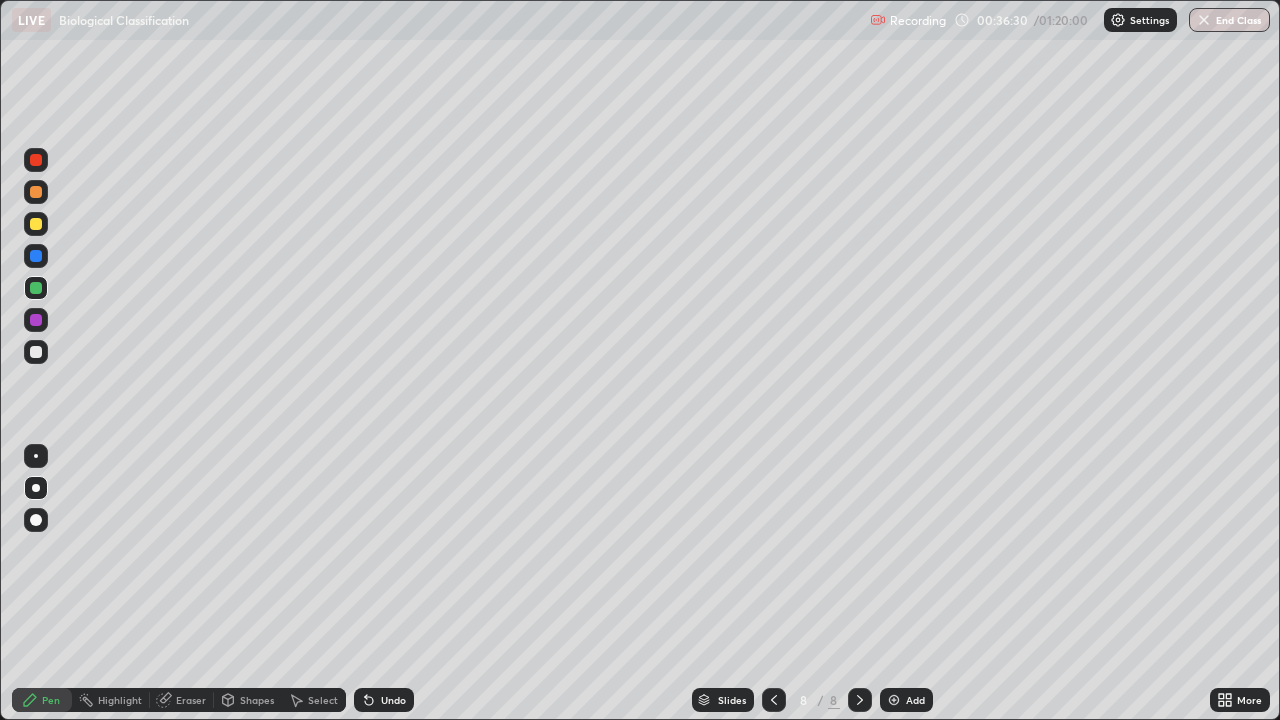 click on "Undo" at bounding box center (393, 700) 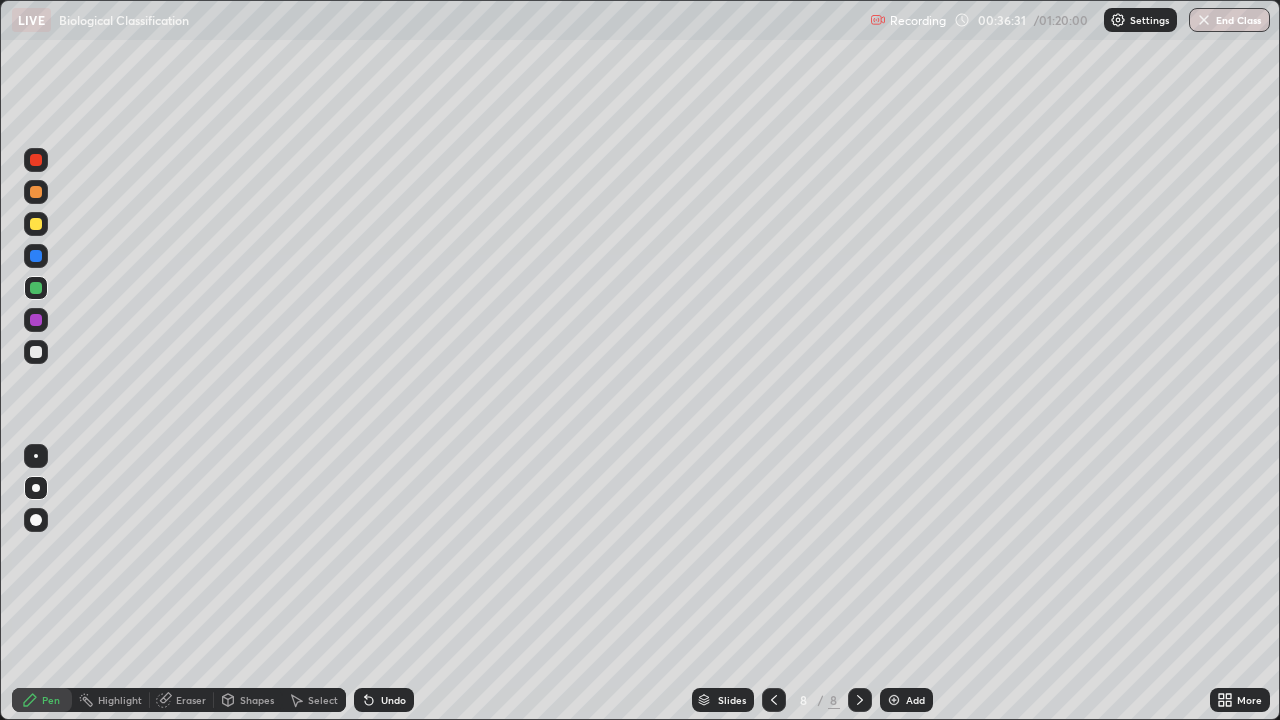 click on "Undo" at bounding box center [393, 700] 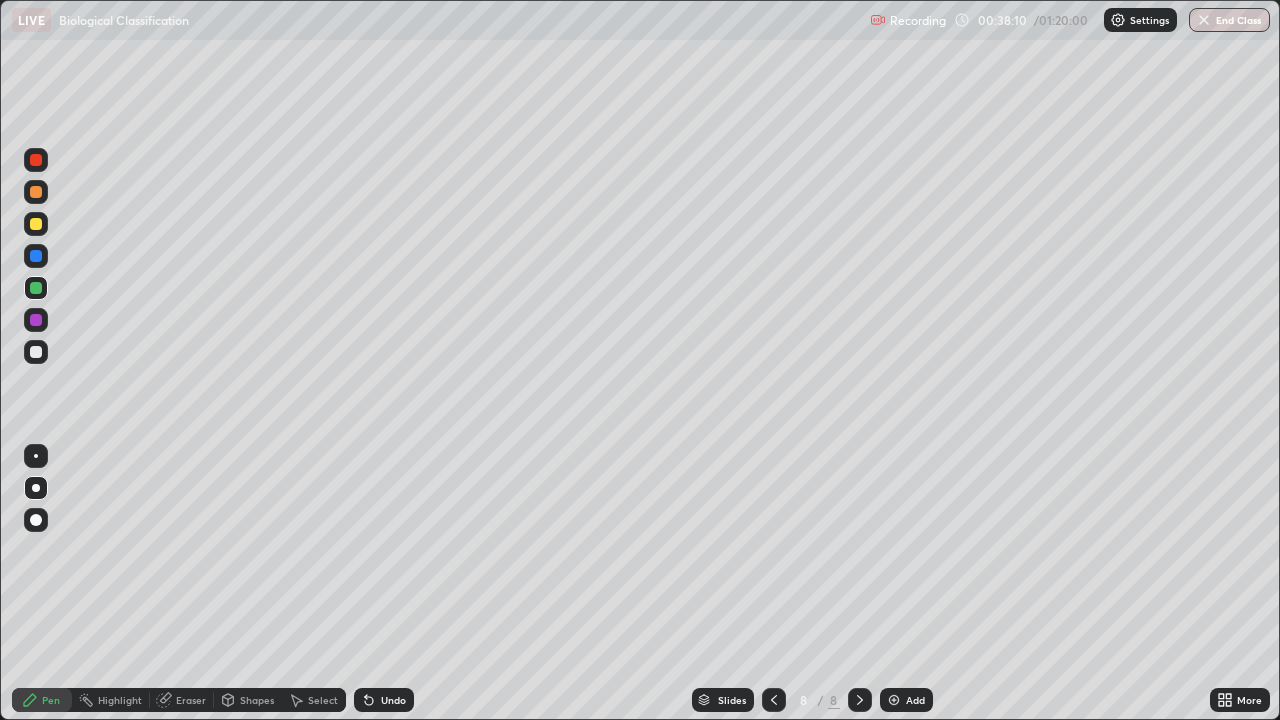 click at bounding box center [36, 352] 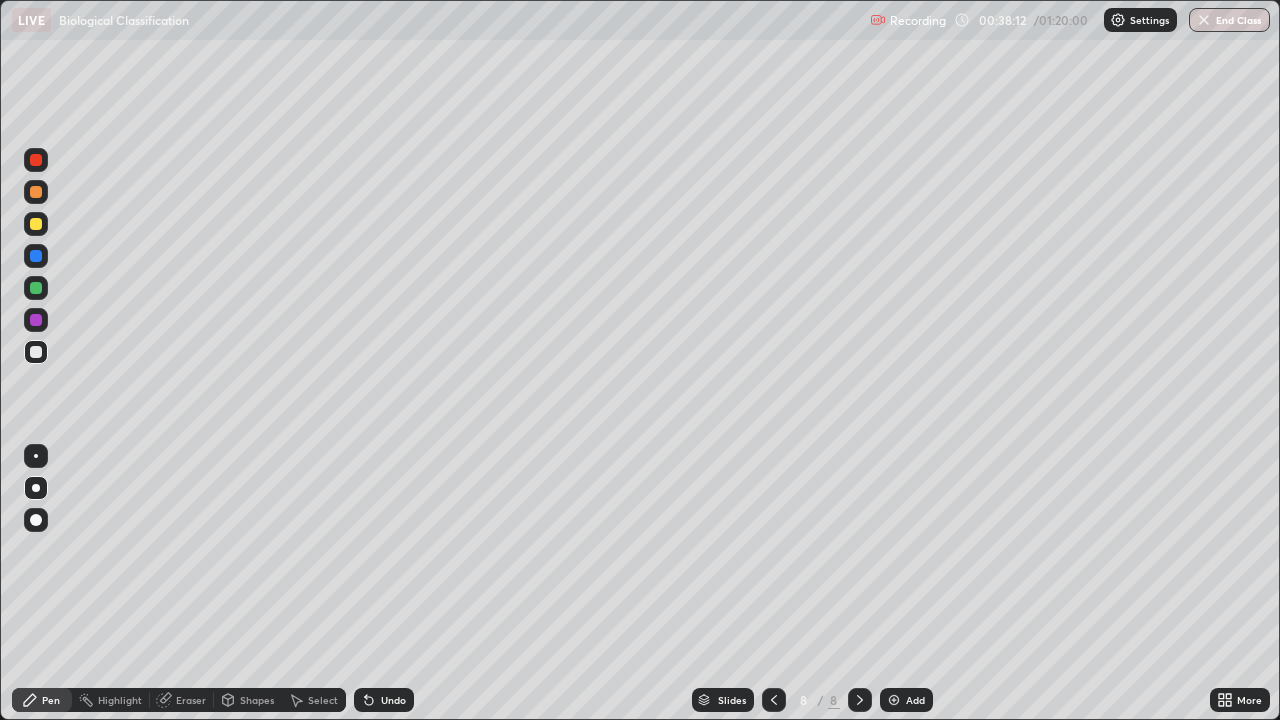 click at bounding box center (36, 160) 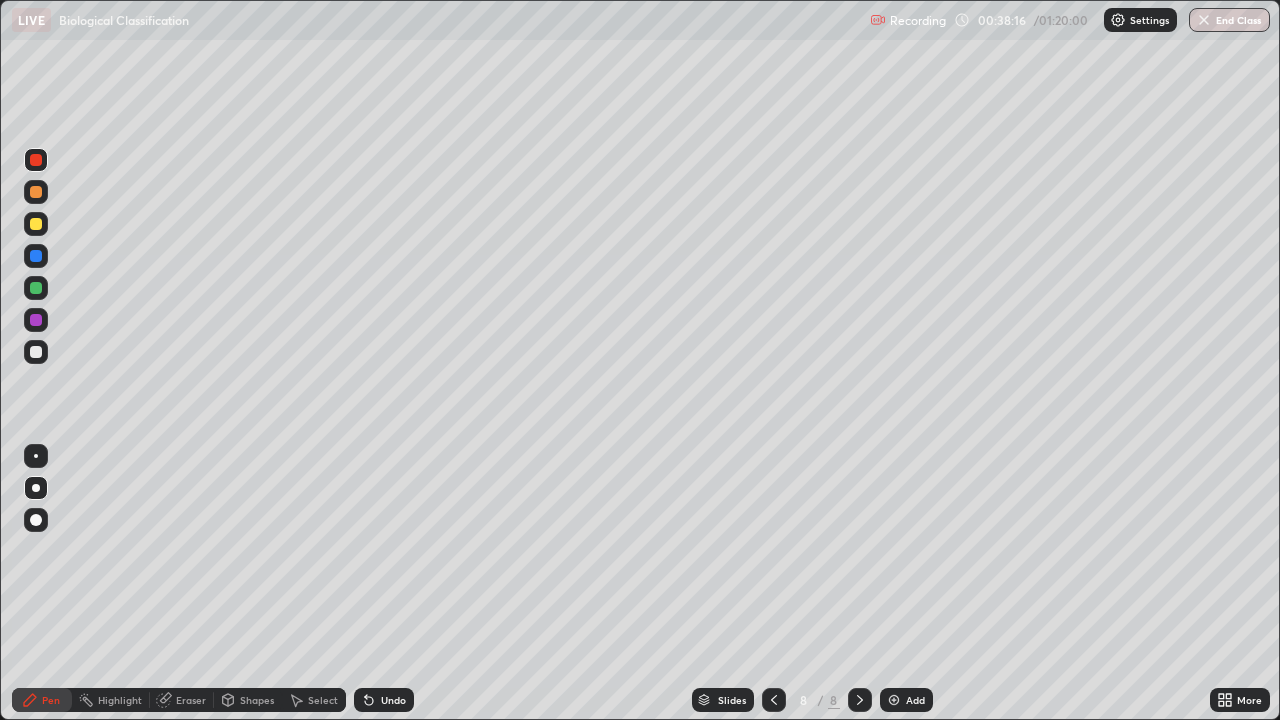 click at bounding box center [36, 288] 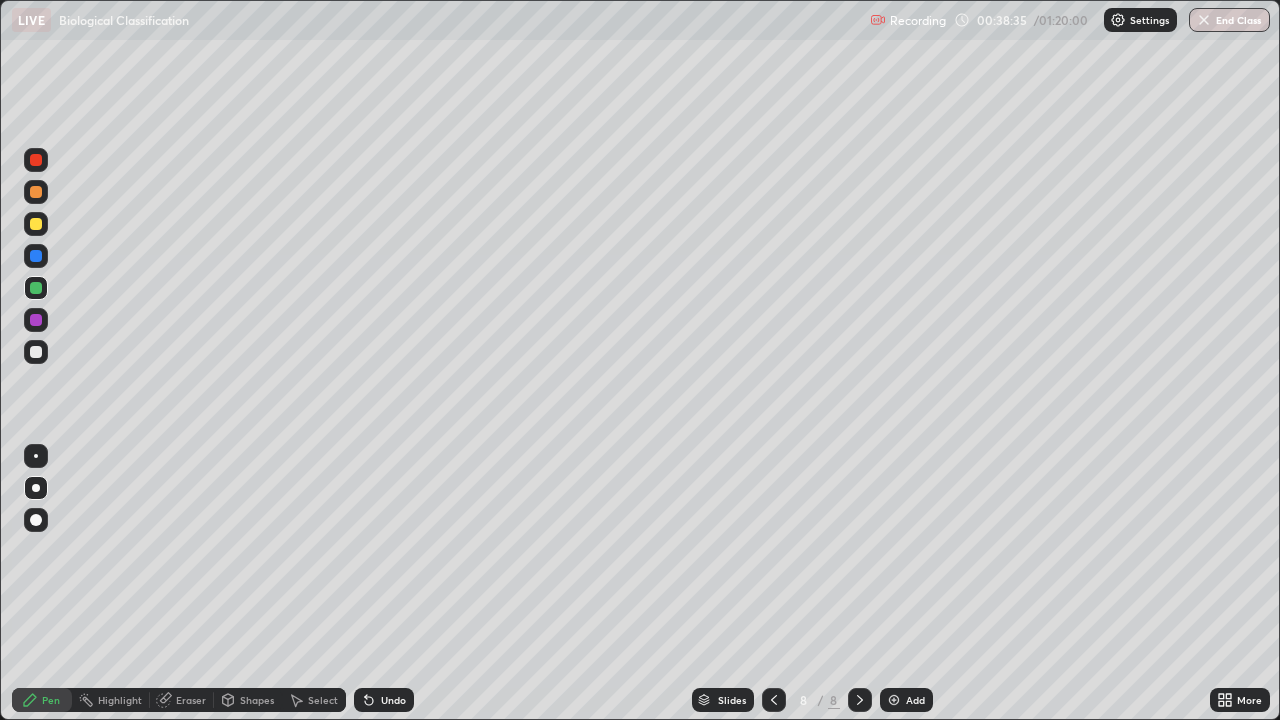 click on "Undo" at bounding box center (384, 700) 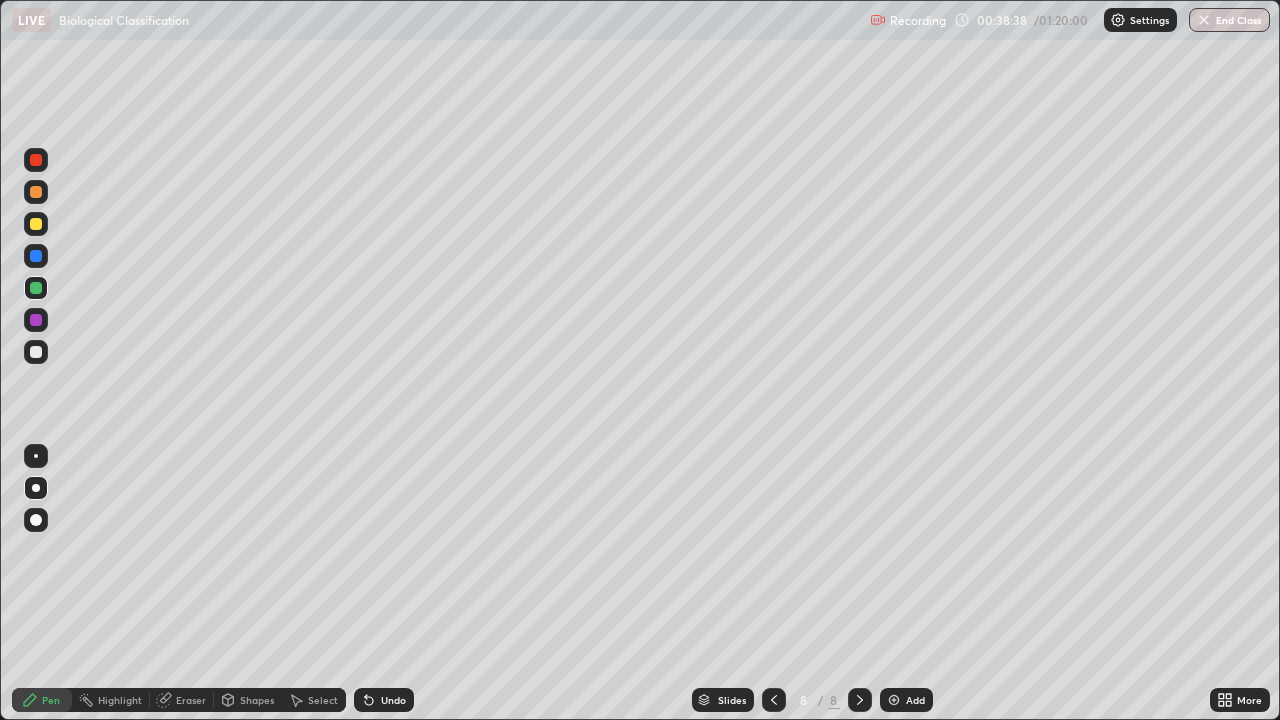 click at bounding box center [36, 160] 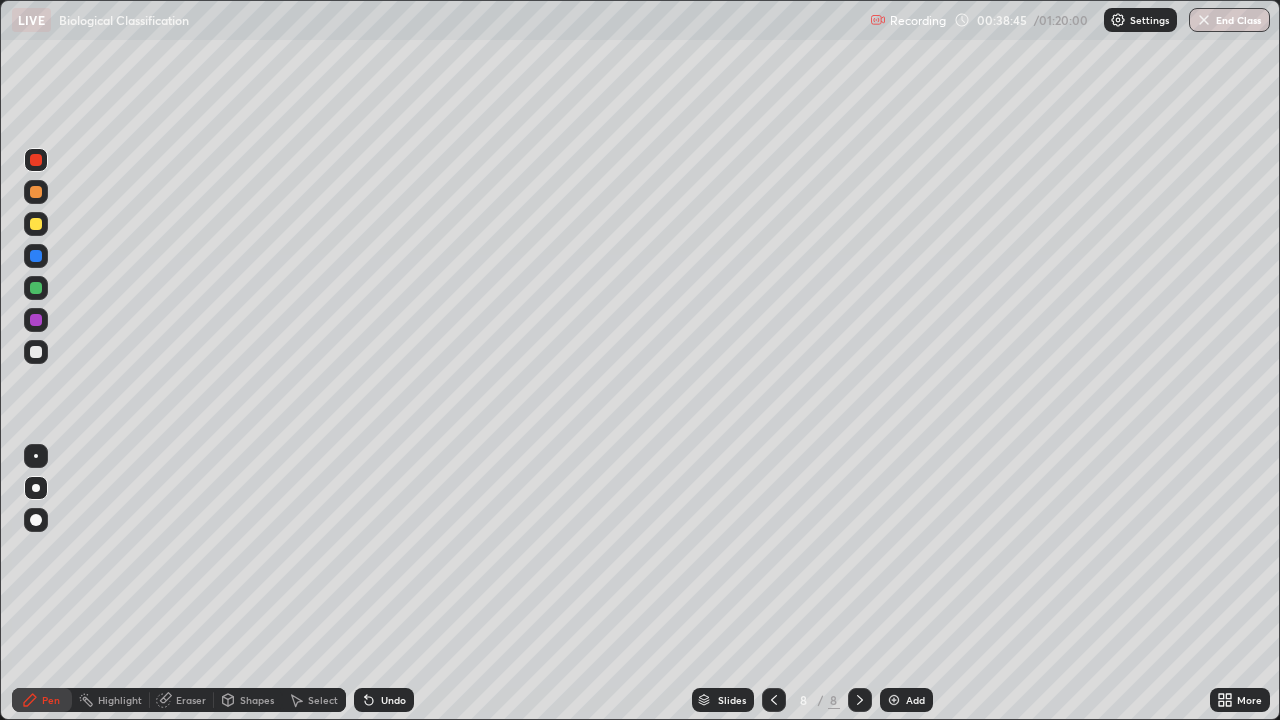 click at bounding box center (36, 288) 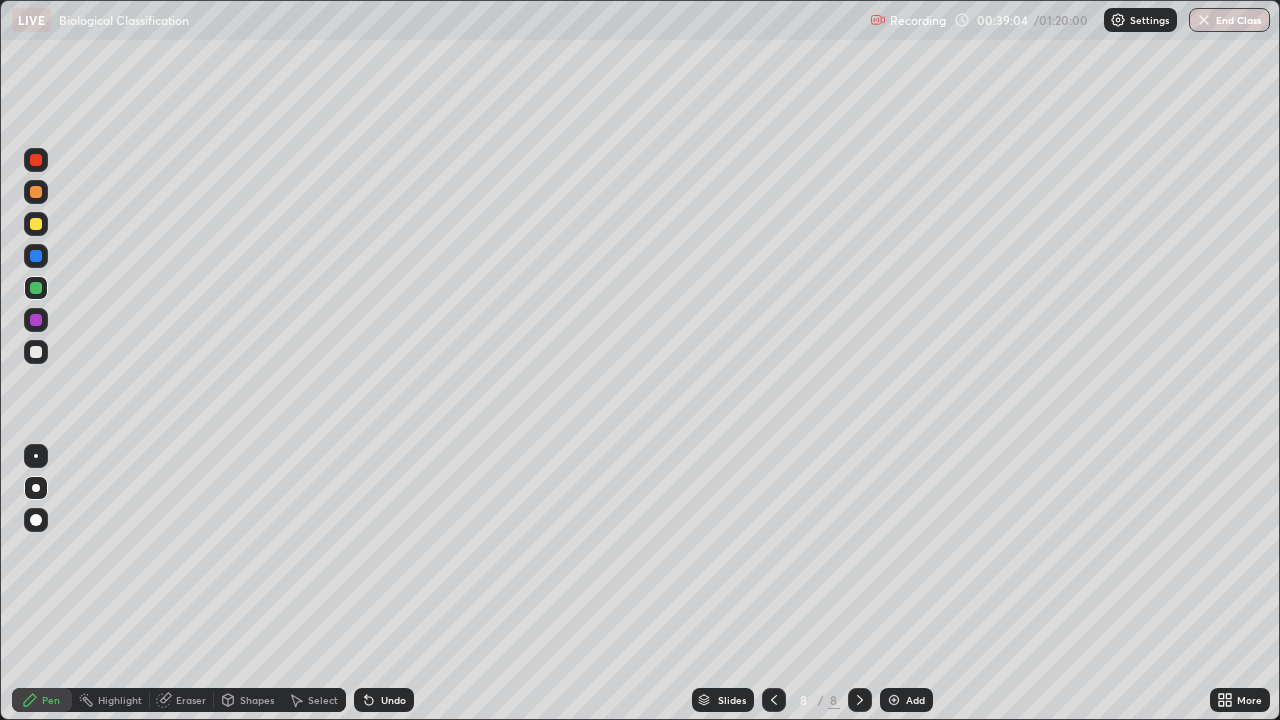 click at bounding box center [894, 700] 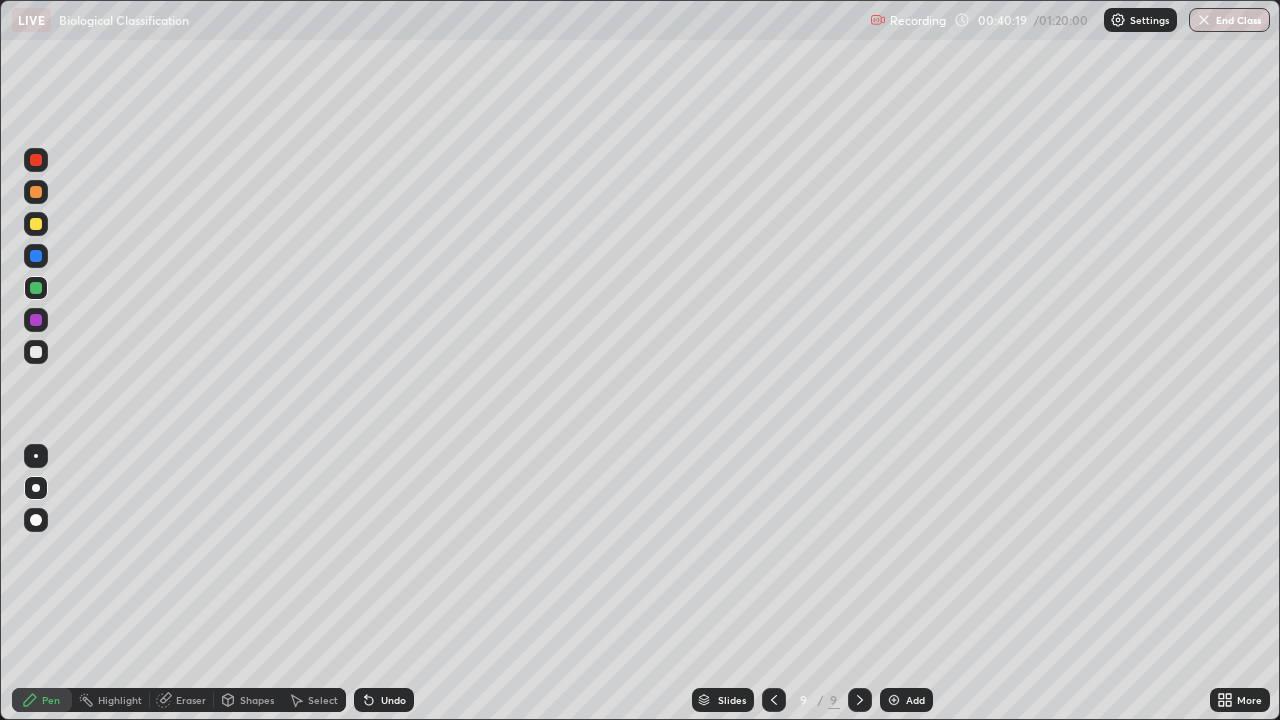 click on "Add" at bounding box center (906, 700) 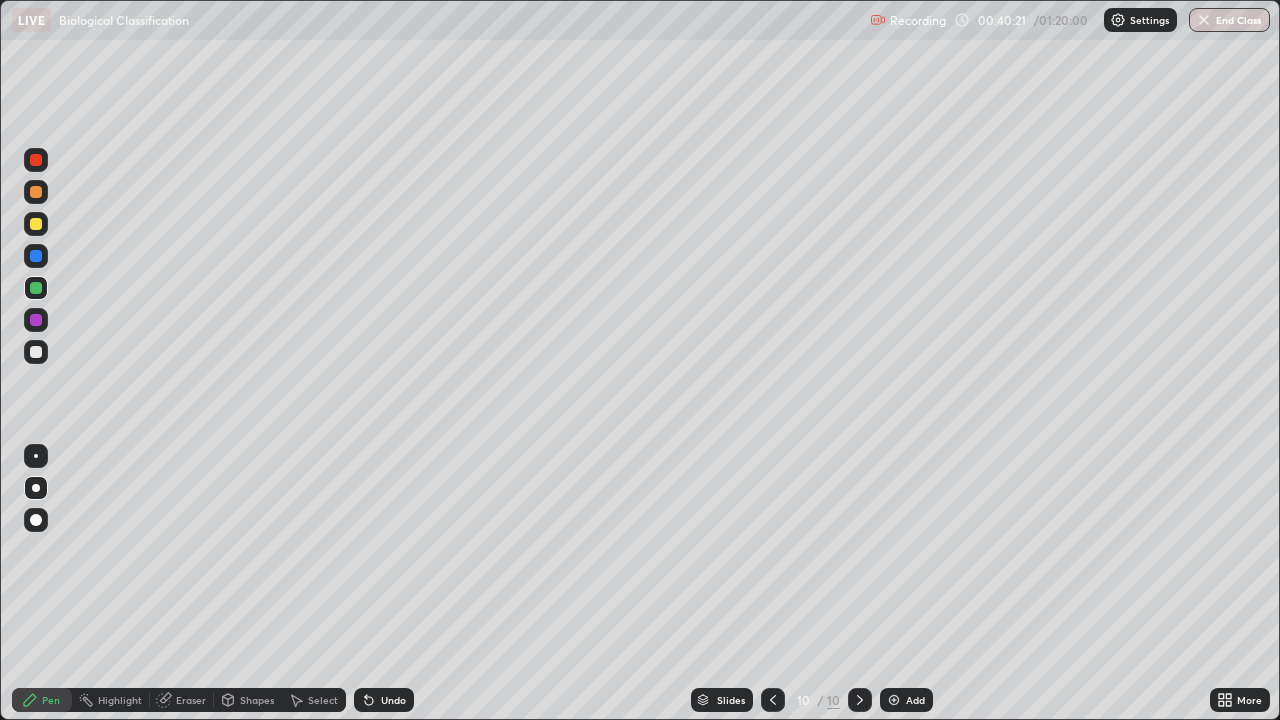 click at bounding box center (36, 352) 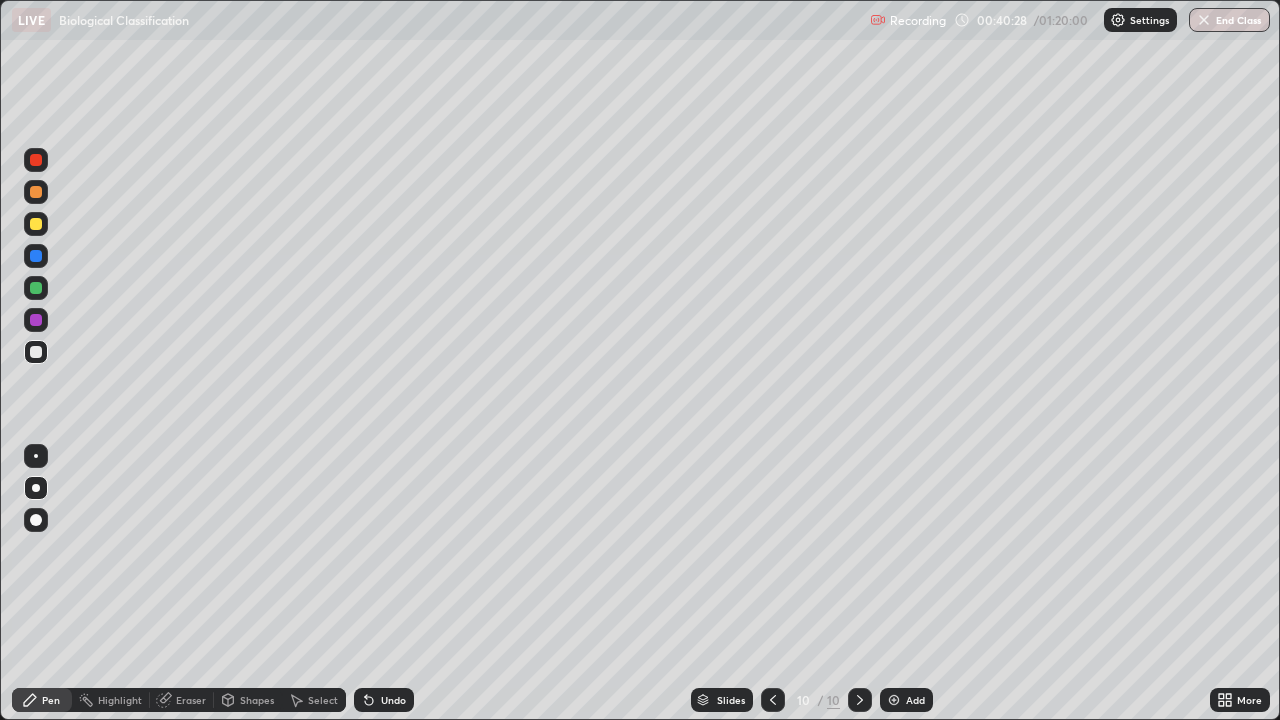 click on "Undo" at bounding box center (384, 700) 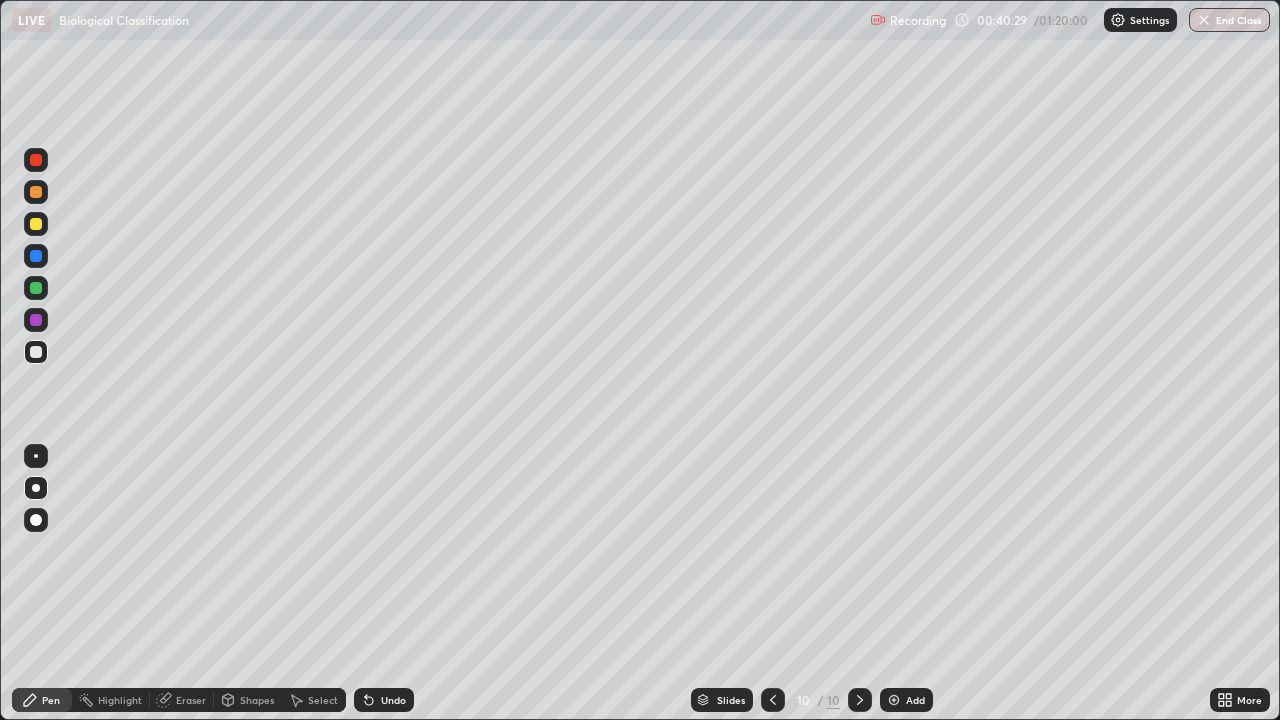 click on "Undo" at bounding box center [393, 700] 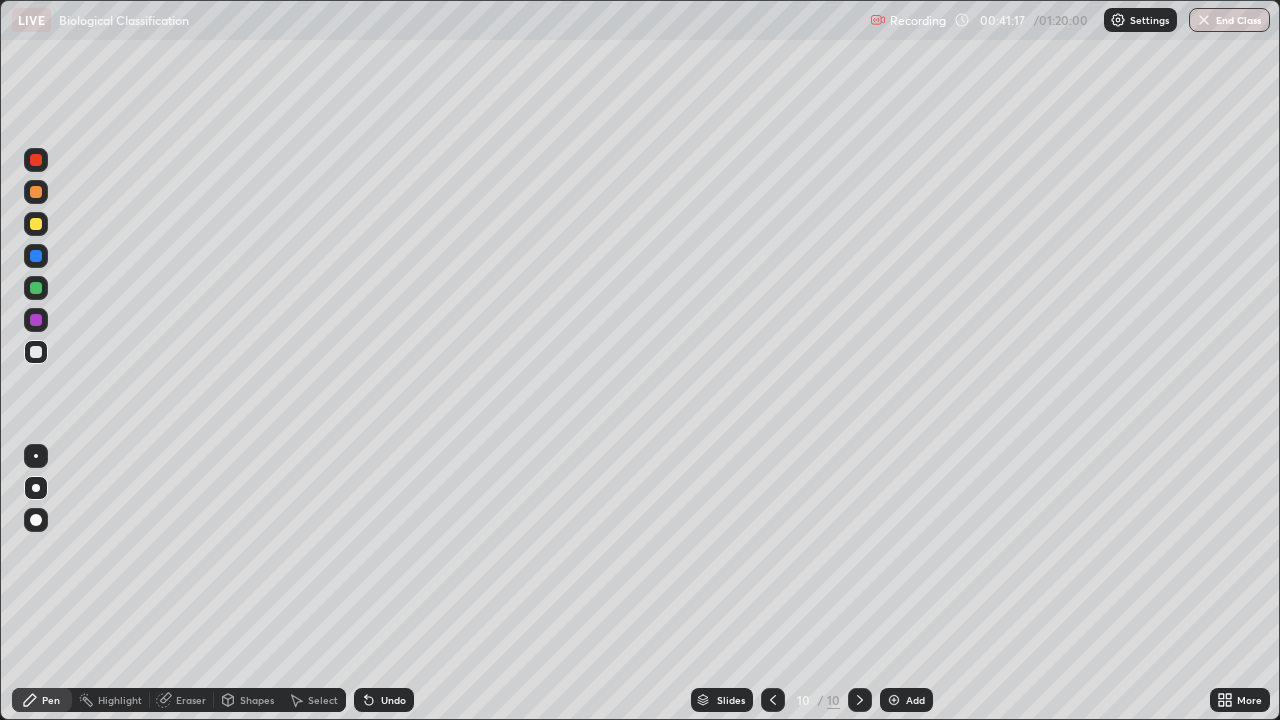 click 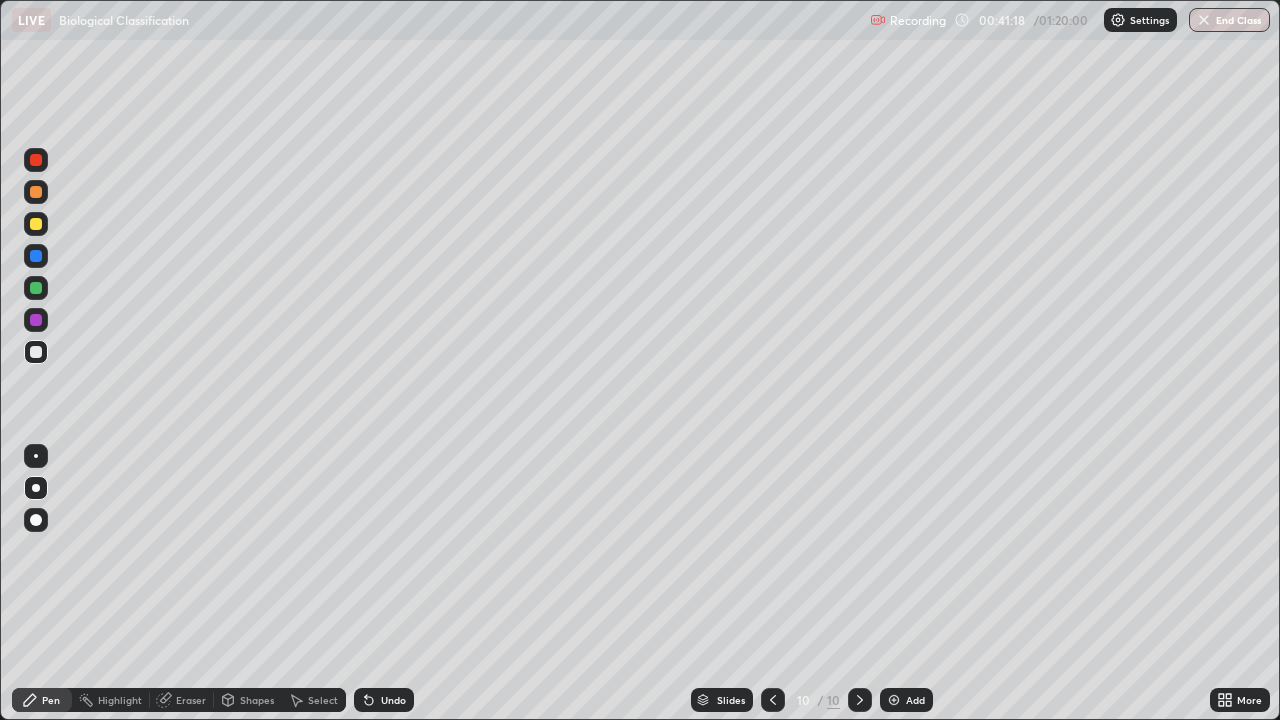 click 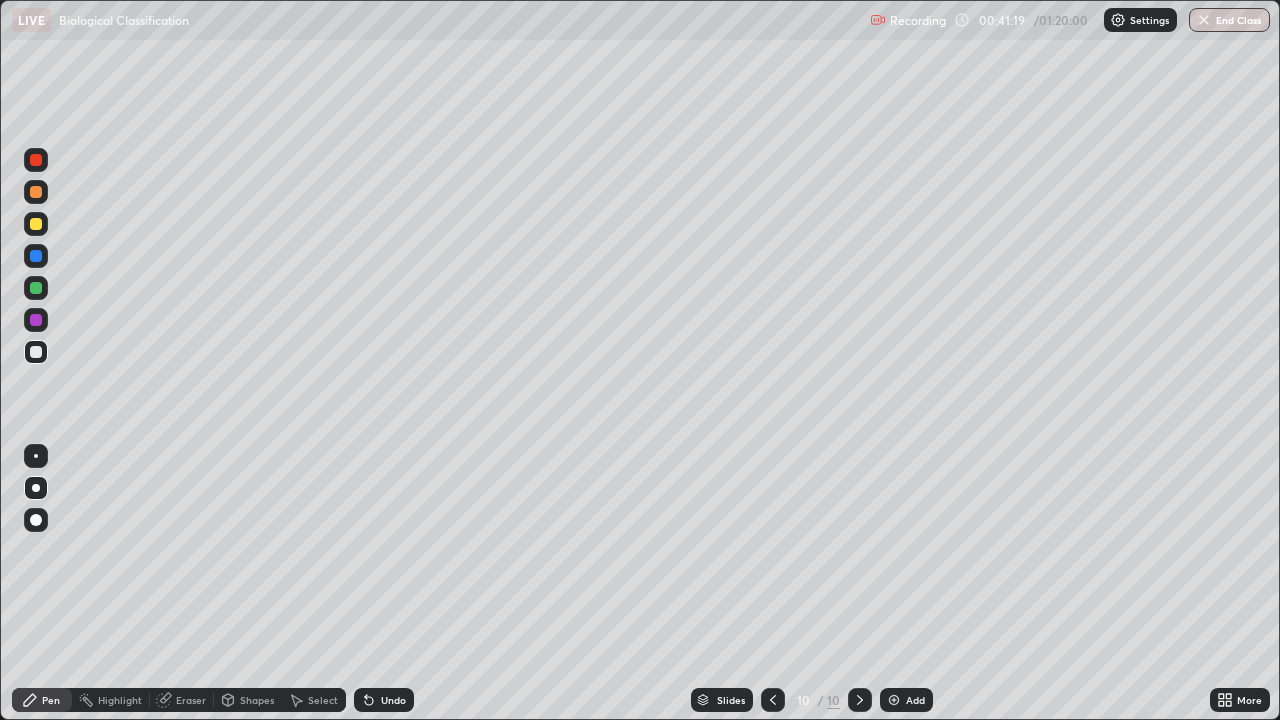click 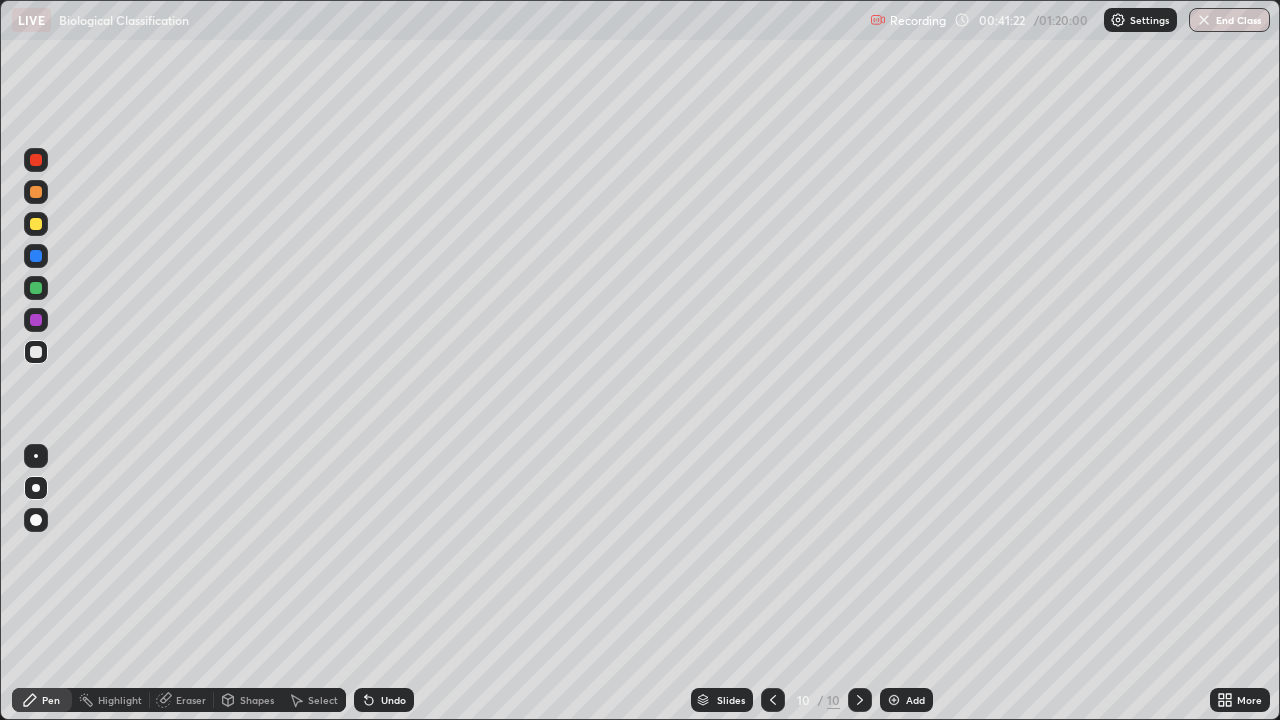 click on "Eraser" at bounding box center (191, 700) 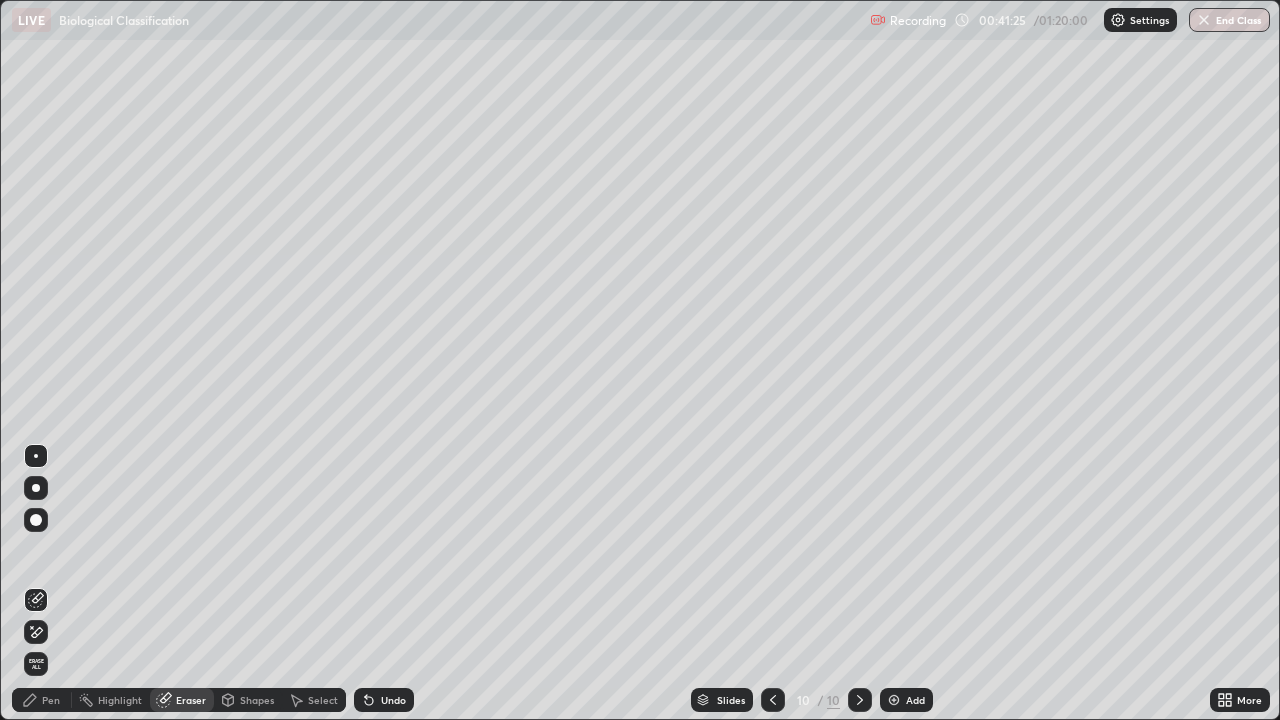 click on "Pen" at bounding box center (42, 700) 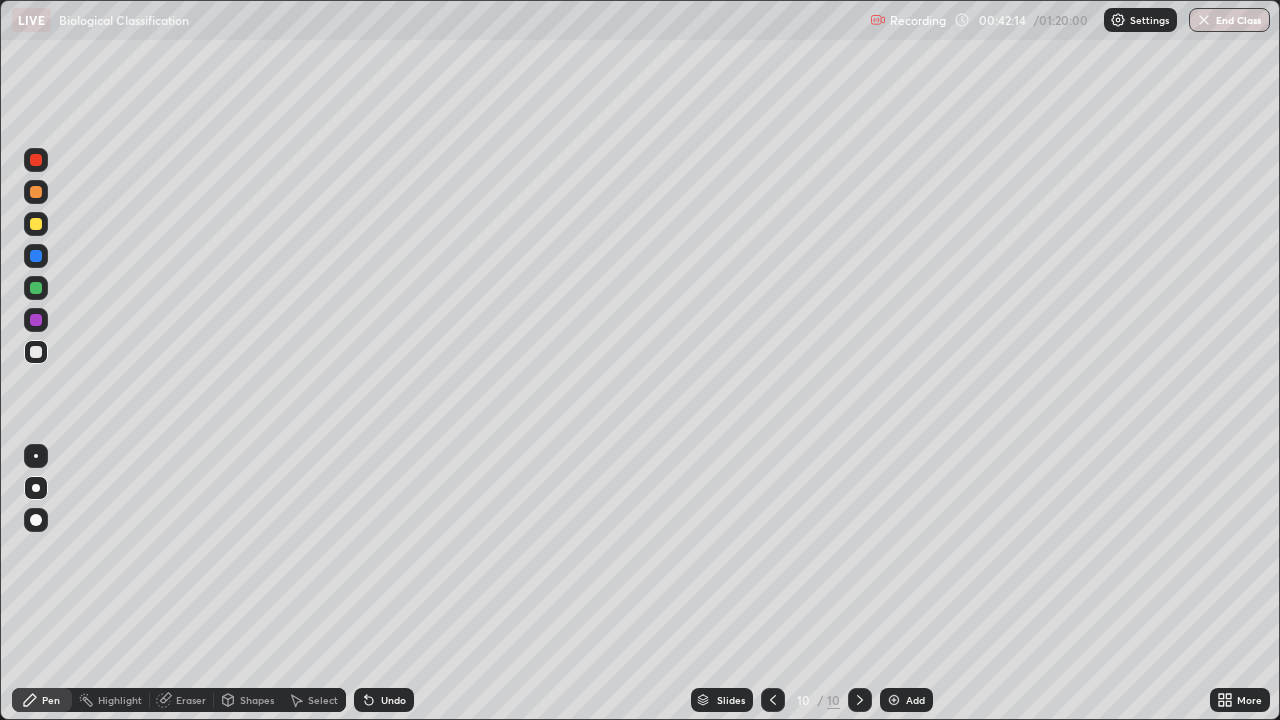 click on "Undo" at bounding box center [384, 700] 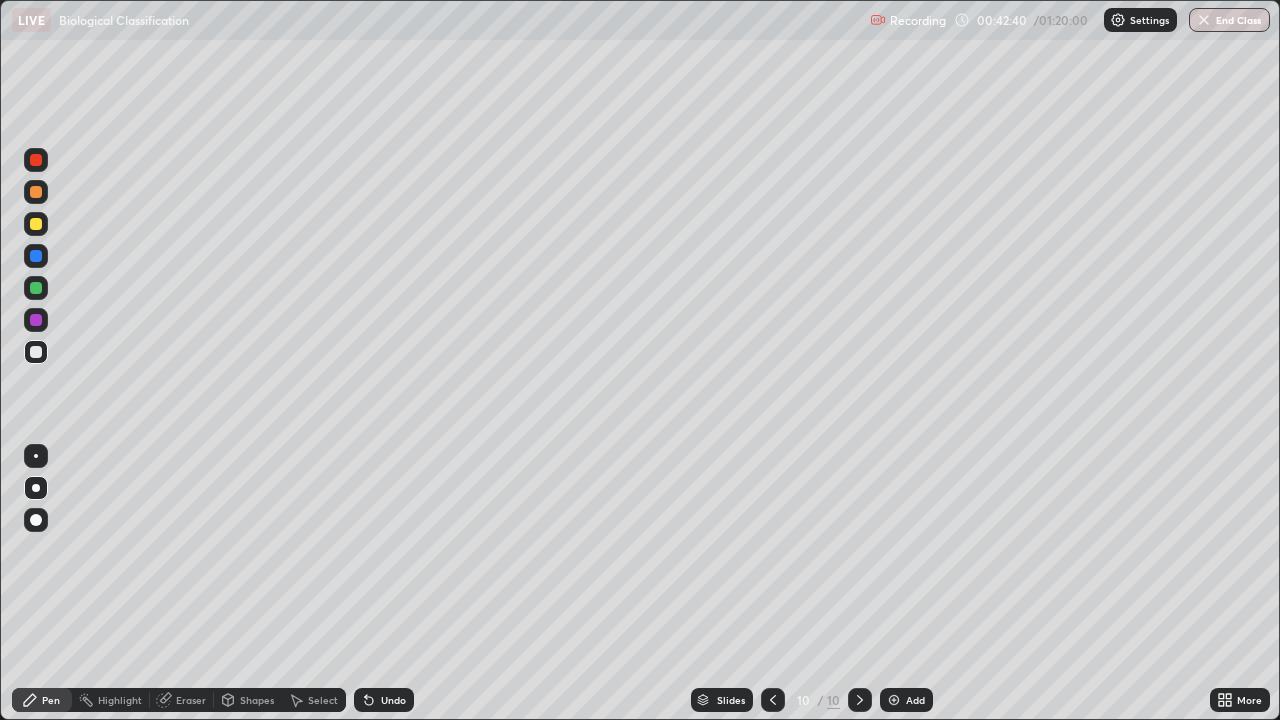 click 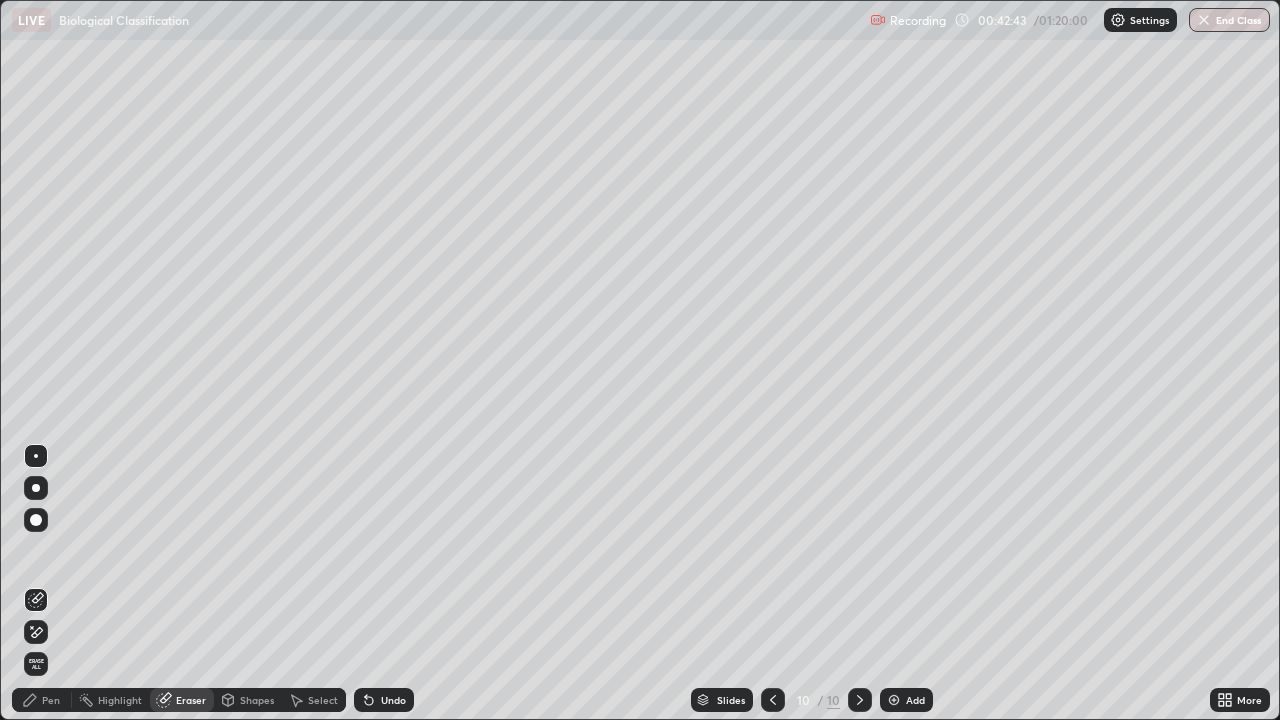 click on "Pen" at bounding box center [42, 700] 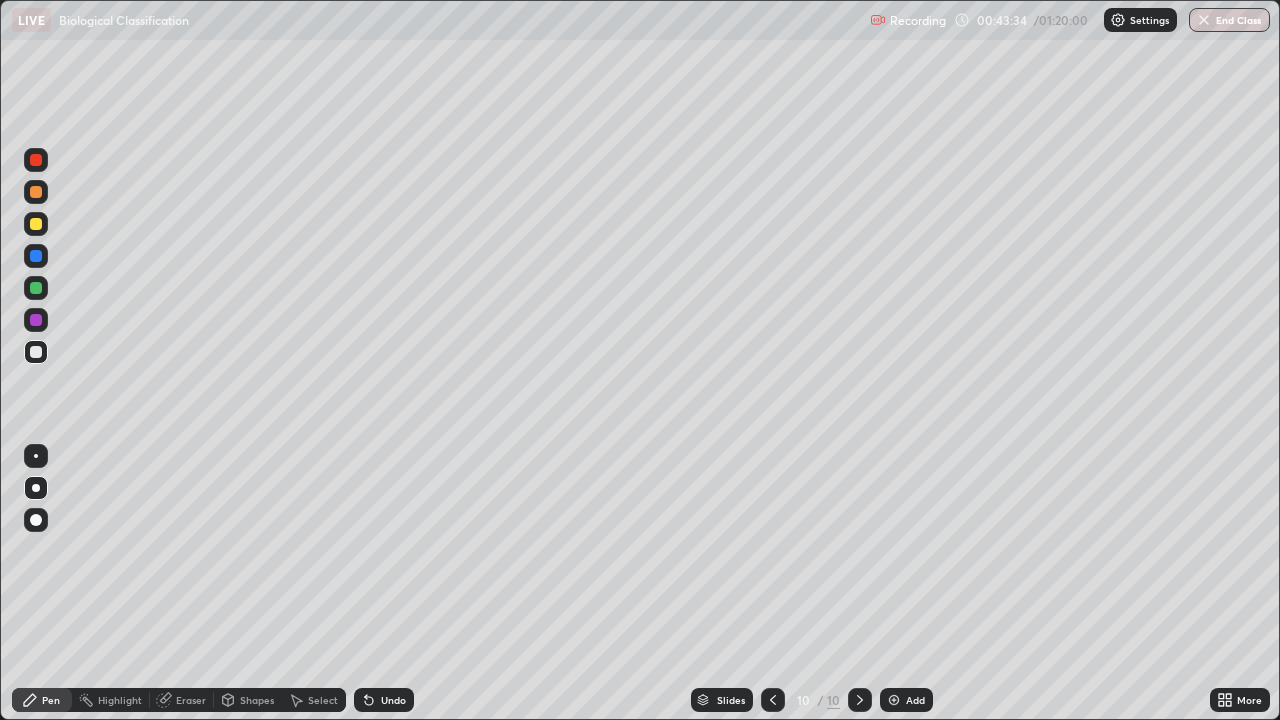 click at bounding box center (894, 700) 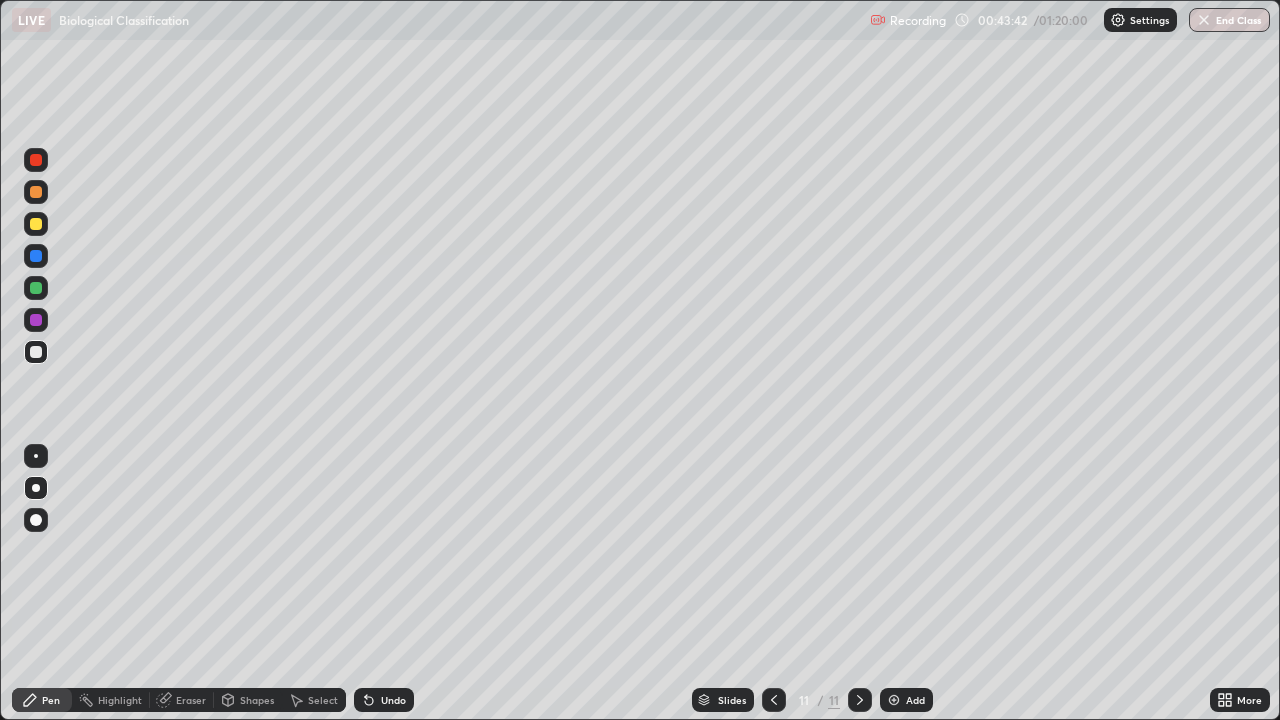 click 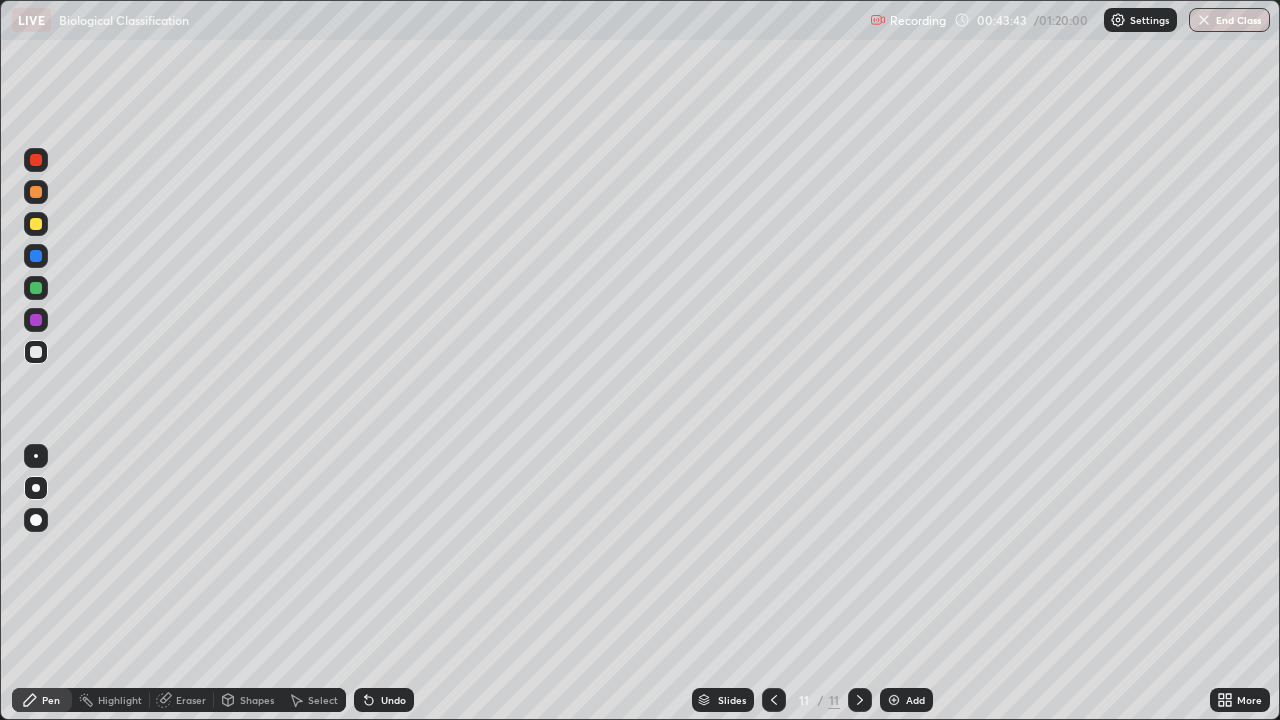 click at bounding box center [36, 224] 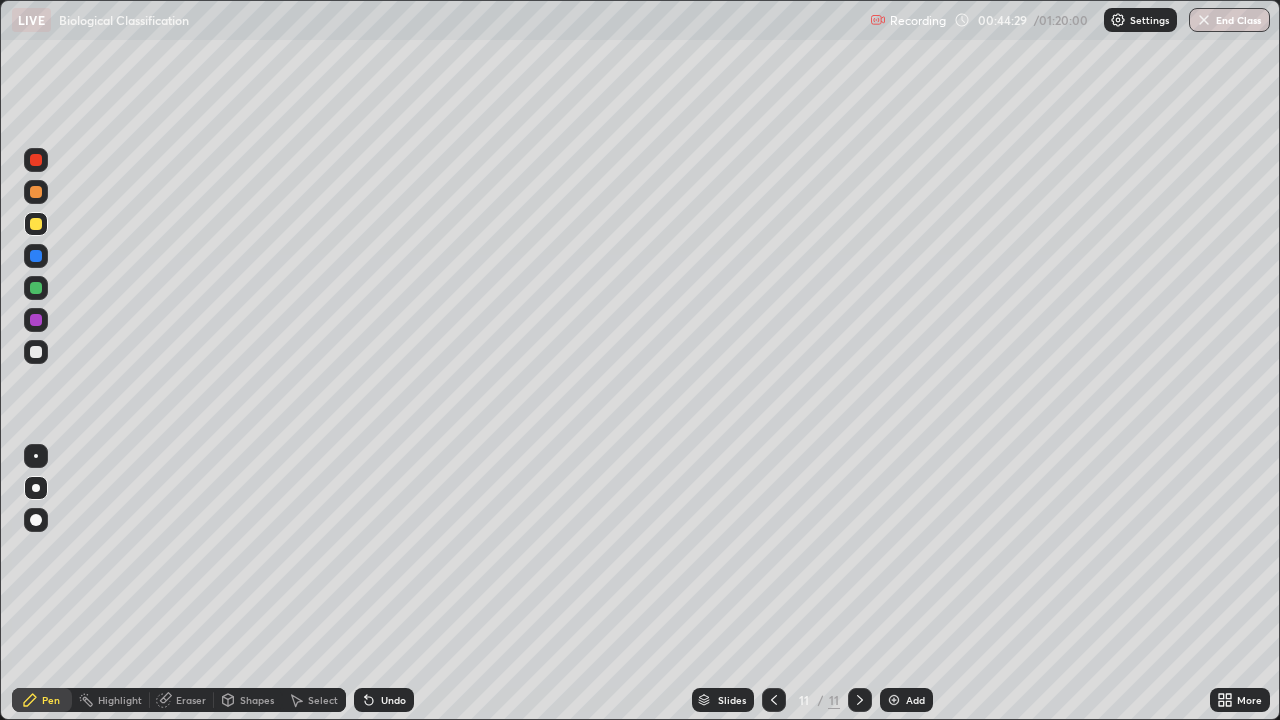 click on "Eraser" at bounding box center (191, 700) 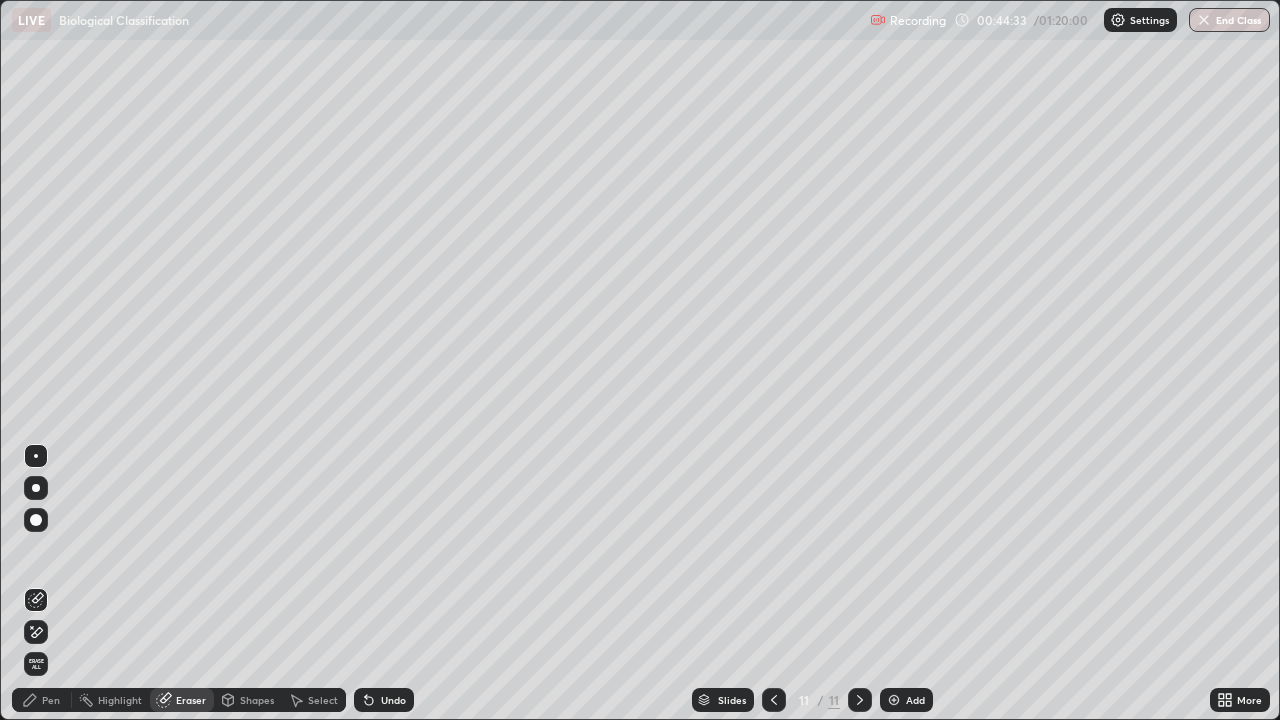 click on "Pen" at bounding box center (51, 700) 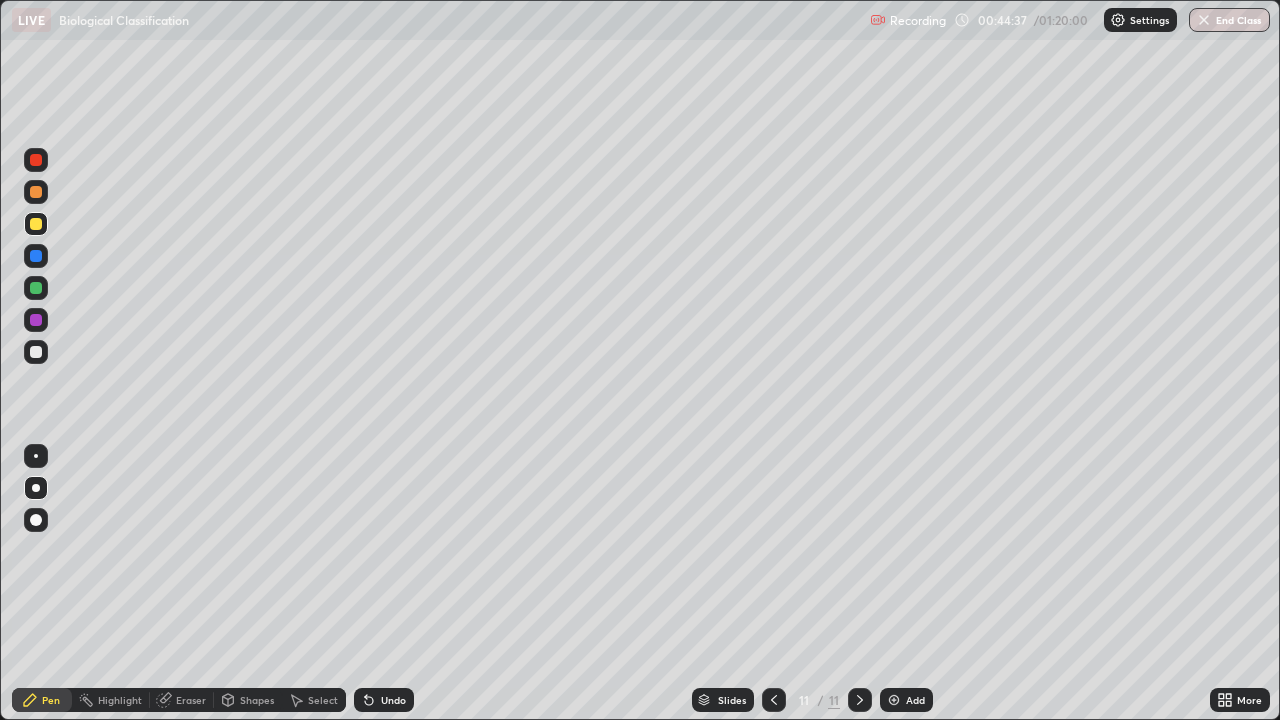 click at bounding box center (36, 288) 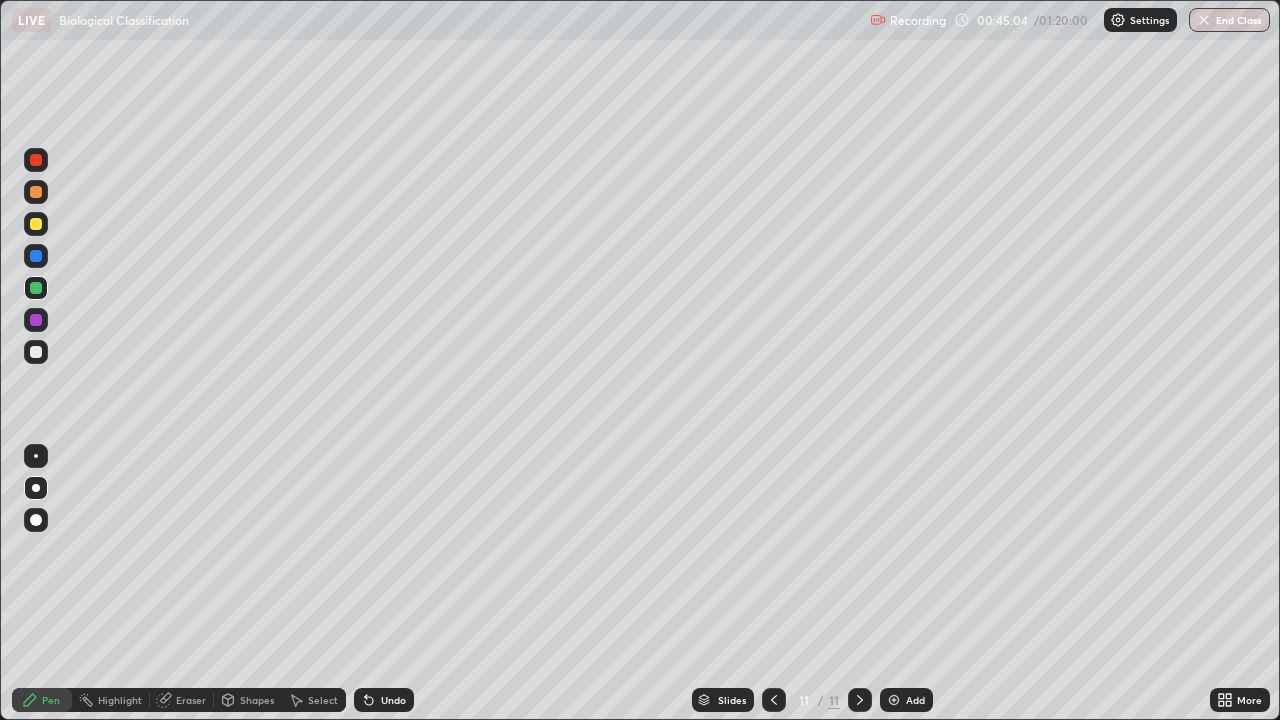 click on "Undo" at bounding box center [393, 700] 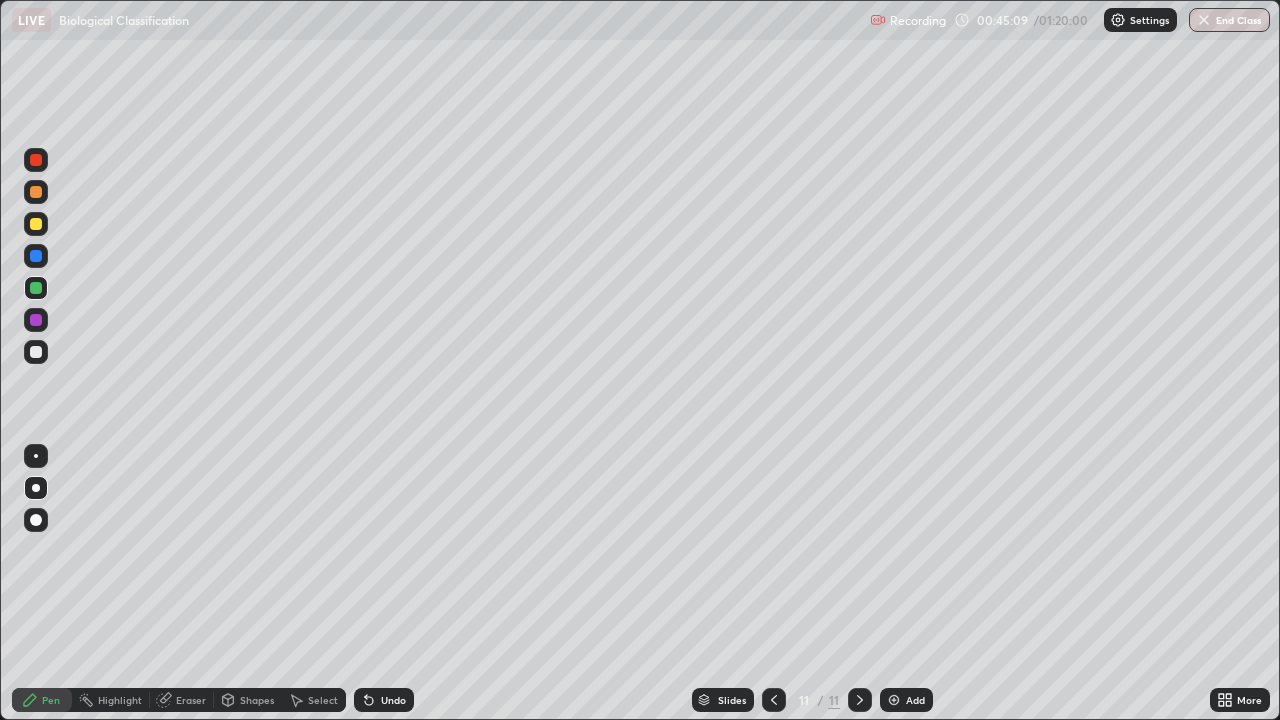 click at bounding box center [36, 256] 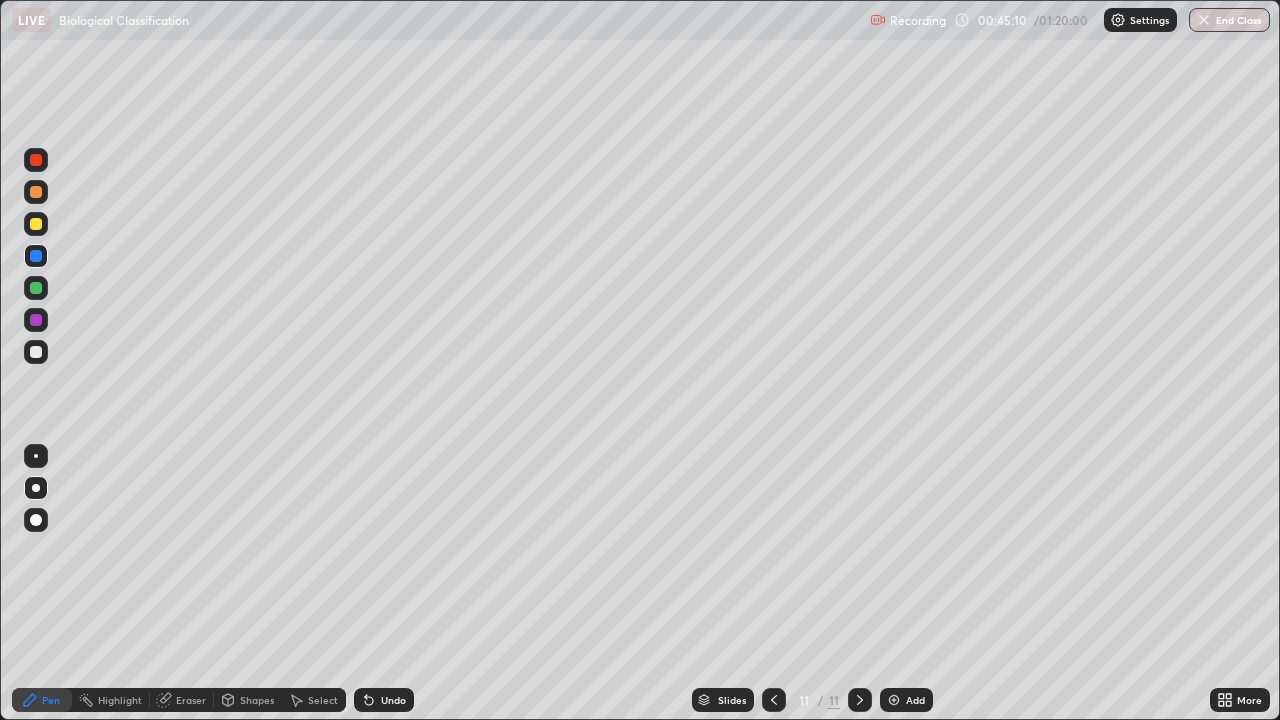 click at bounding box center (36, 320) 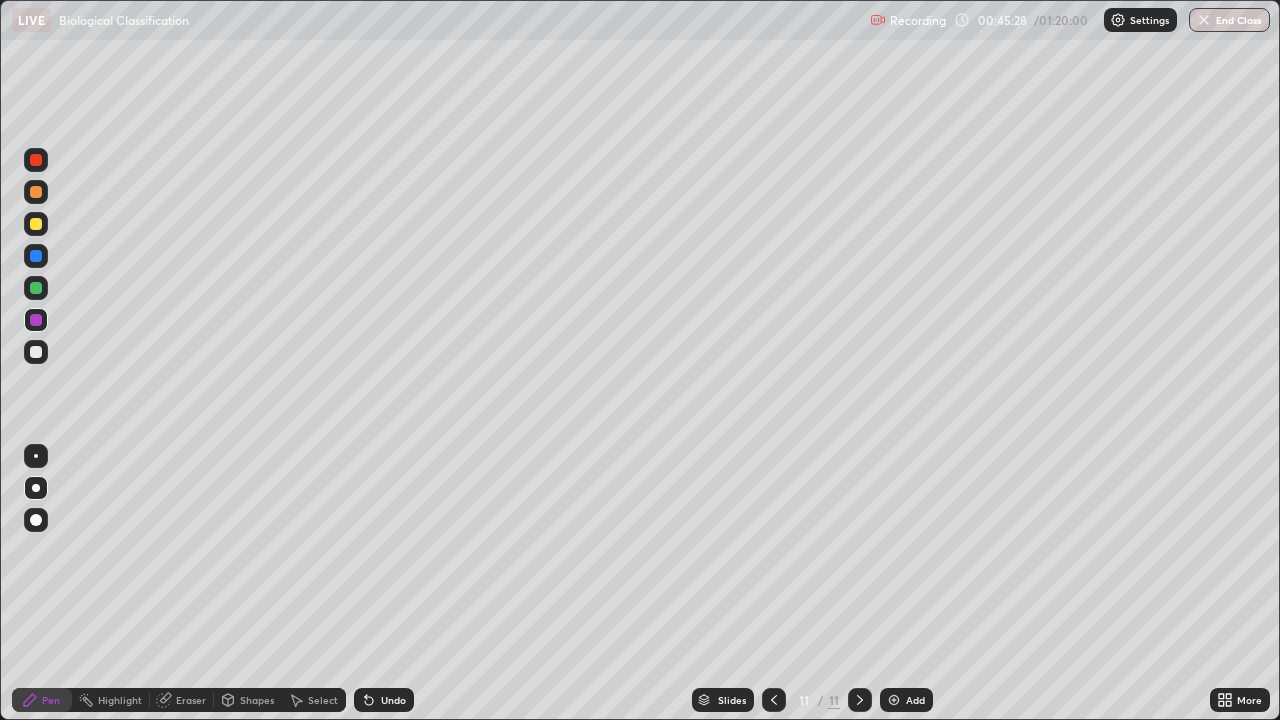 click at bounding box center (36, 352) 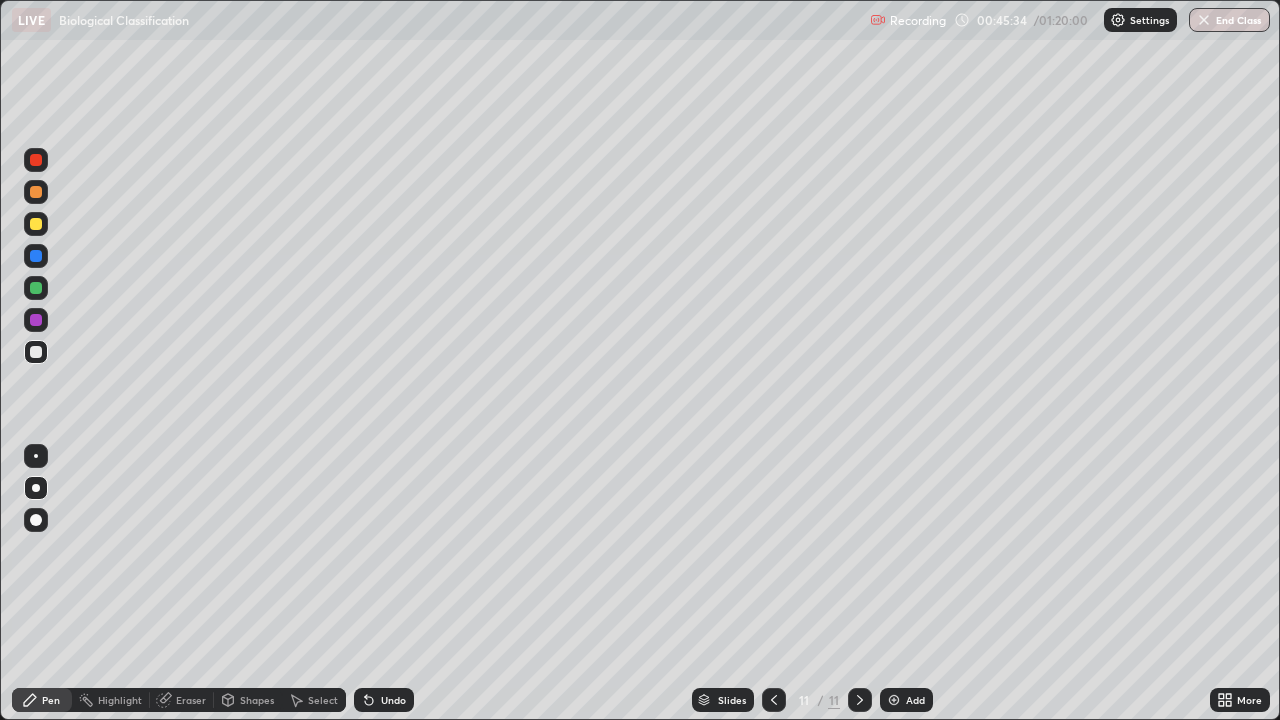 click on "Undo" at bounding box center (393, 700) 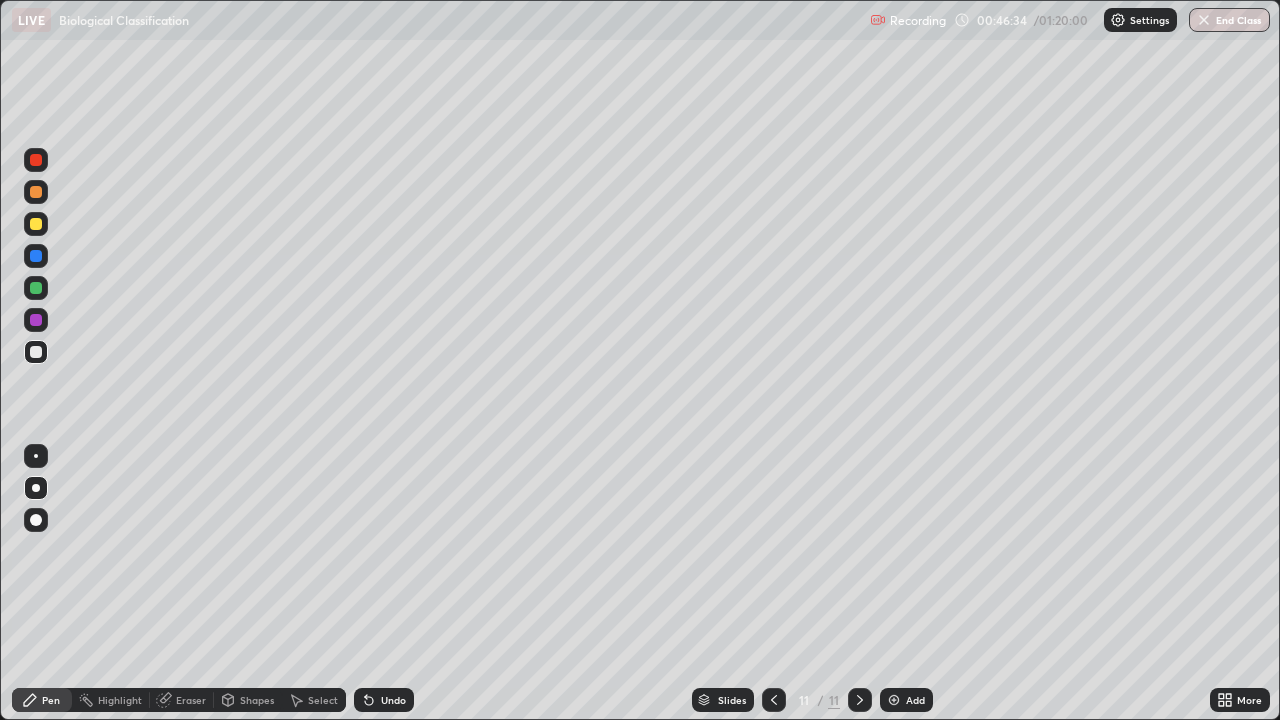 click on "Undo" at bounding box center [393, 700] 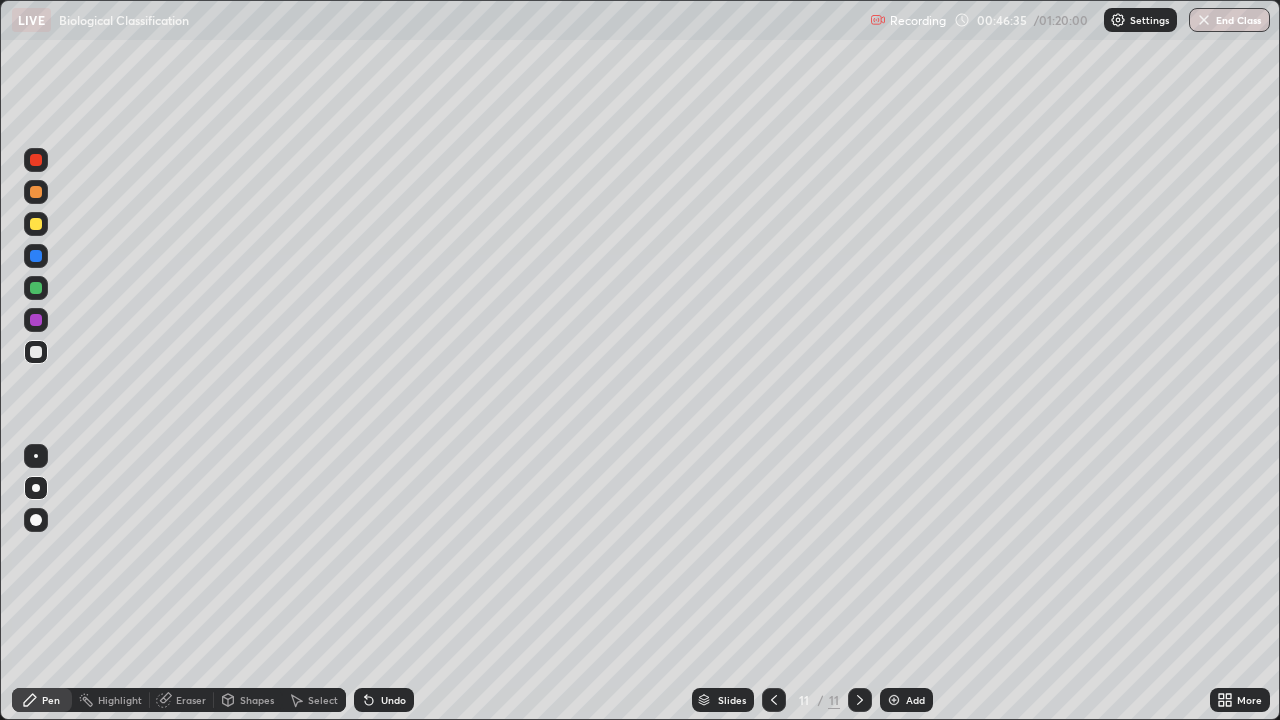click on "Undo" at bounding box center (393, 700) 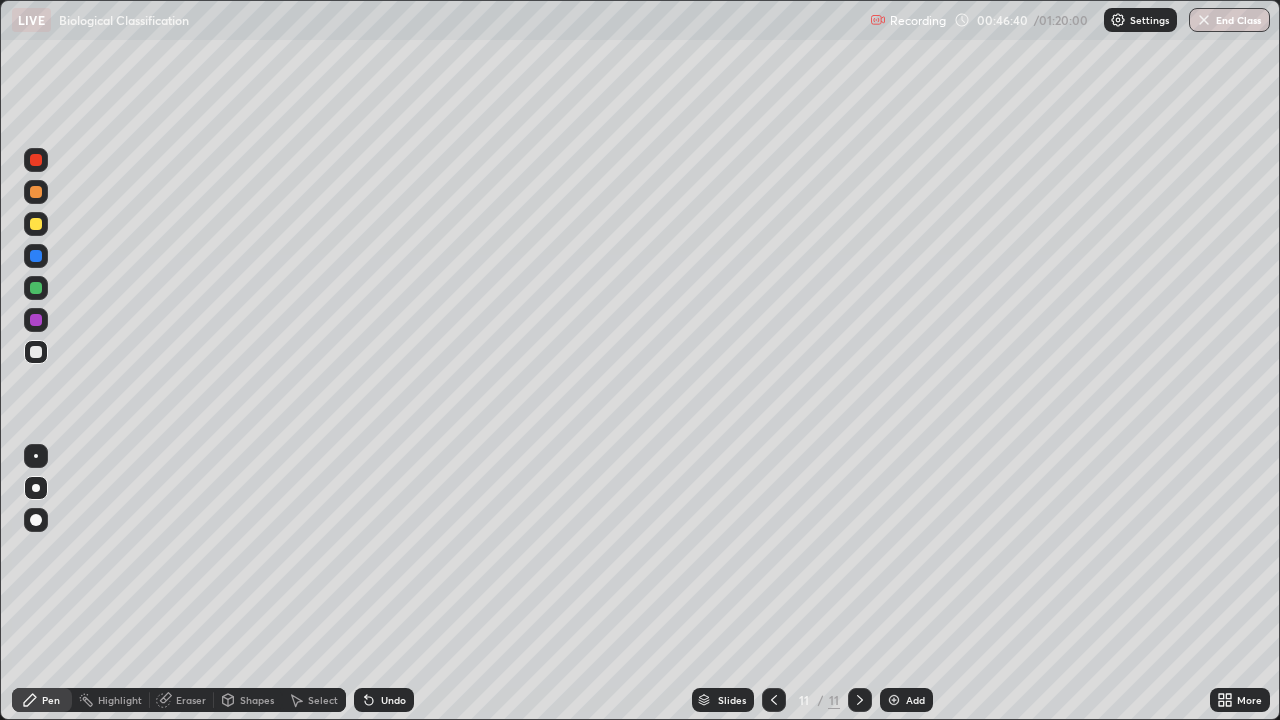 click on "Undo" at bounding box center (393, 700) 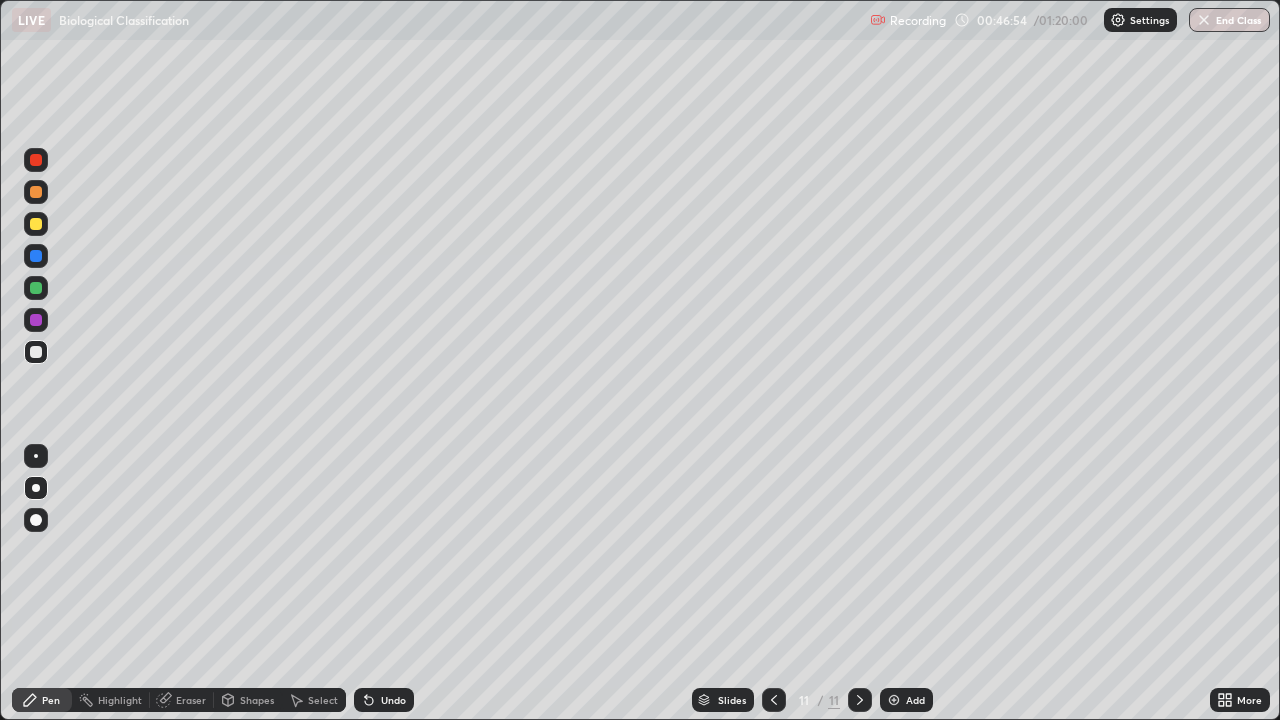click at bounding box center (894, 700) 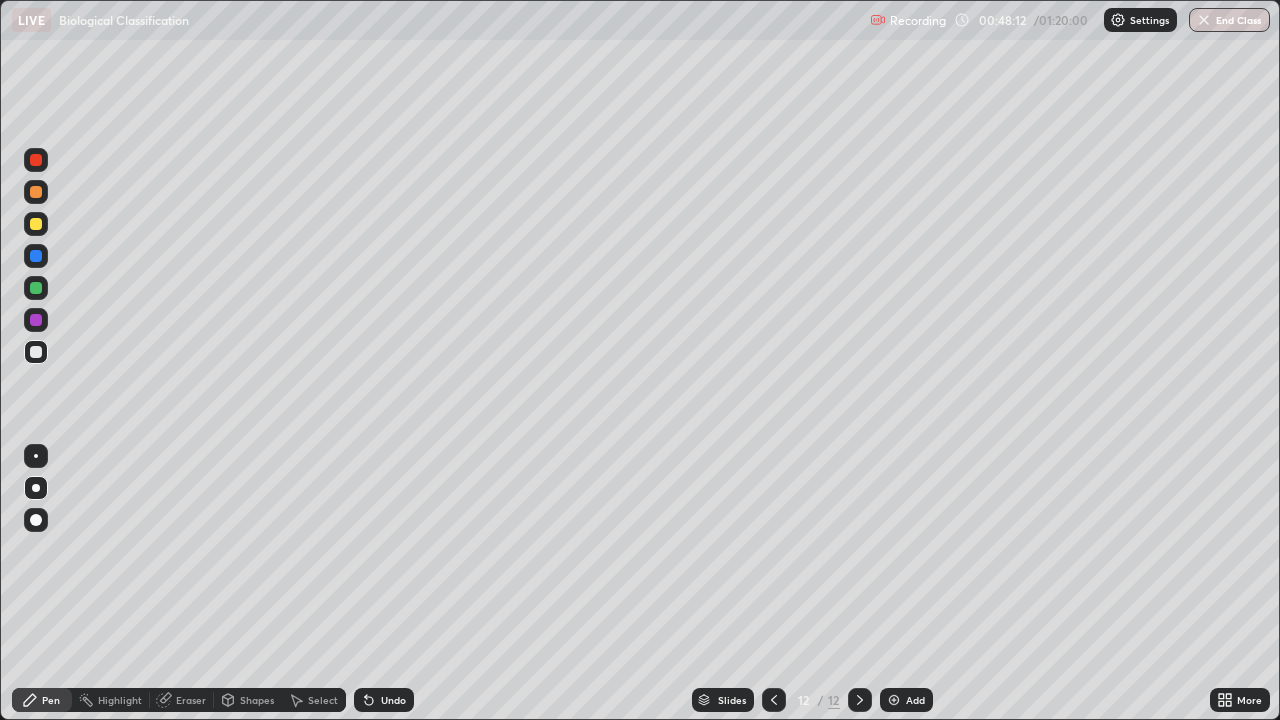 click at bounding box center (36, 288) 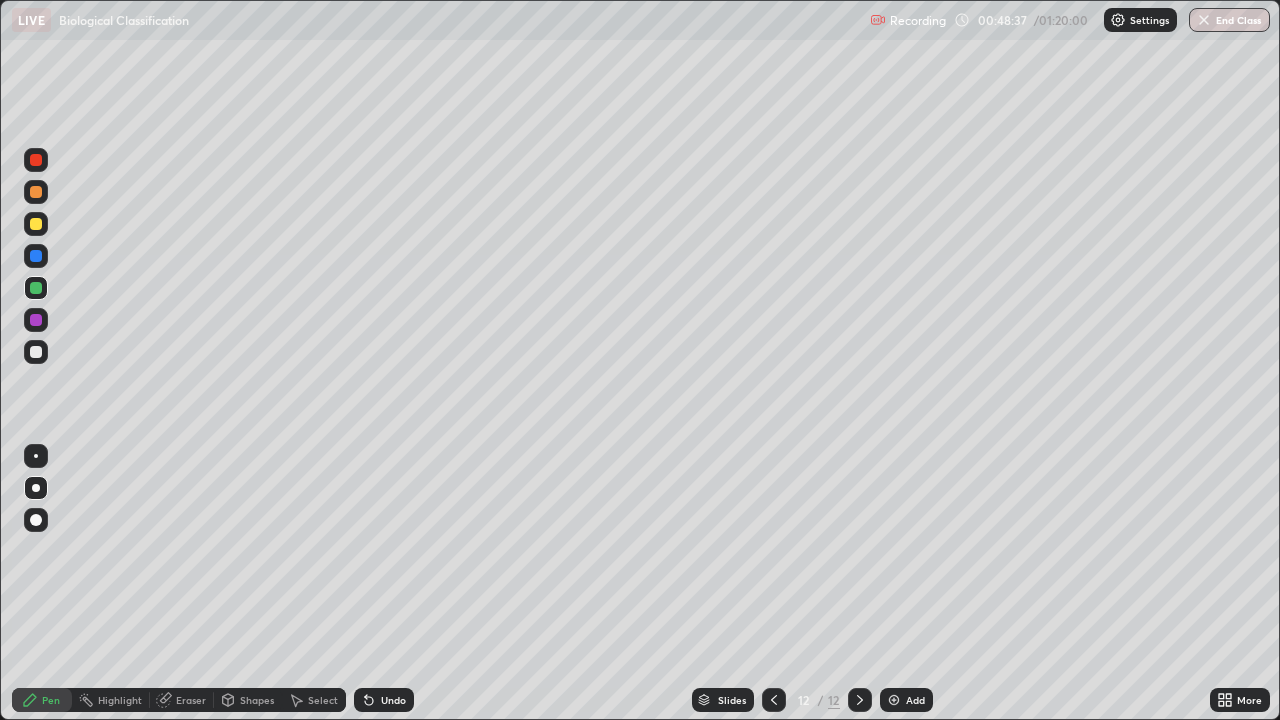 click at bounding box center (36, 224) 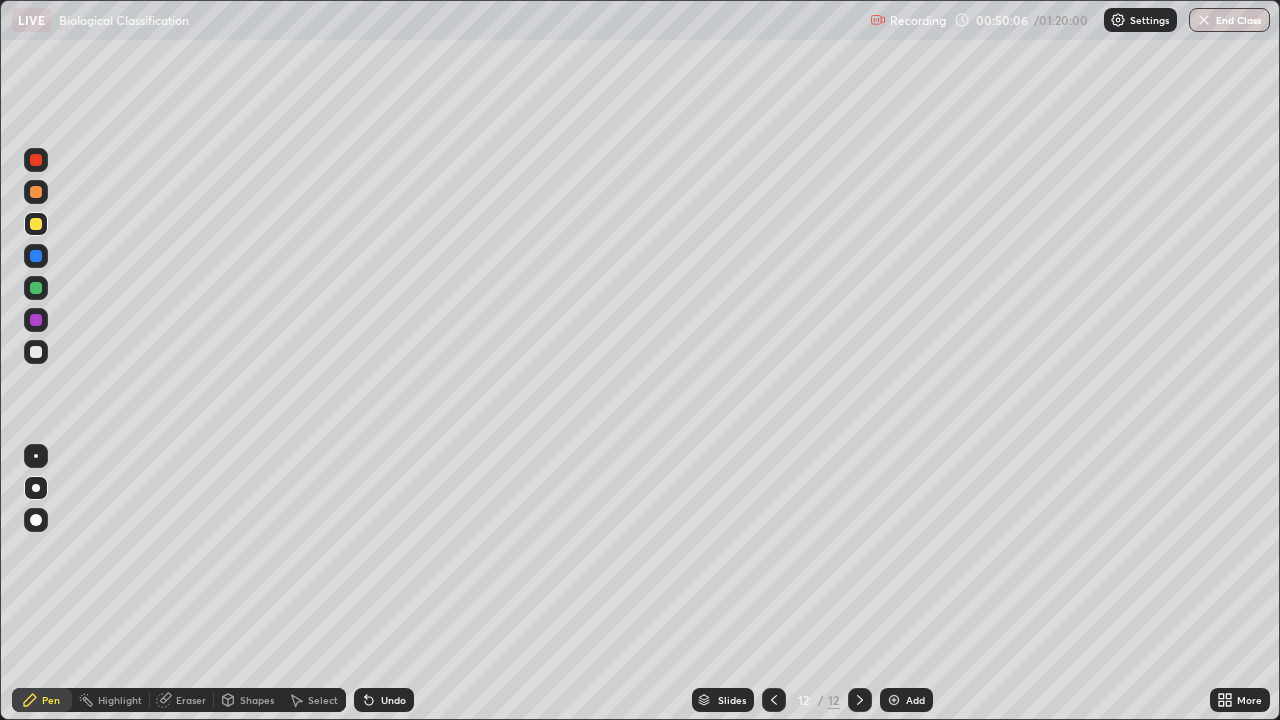 click at bounding box center (36, 256) 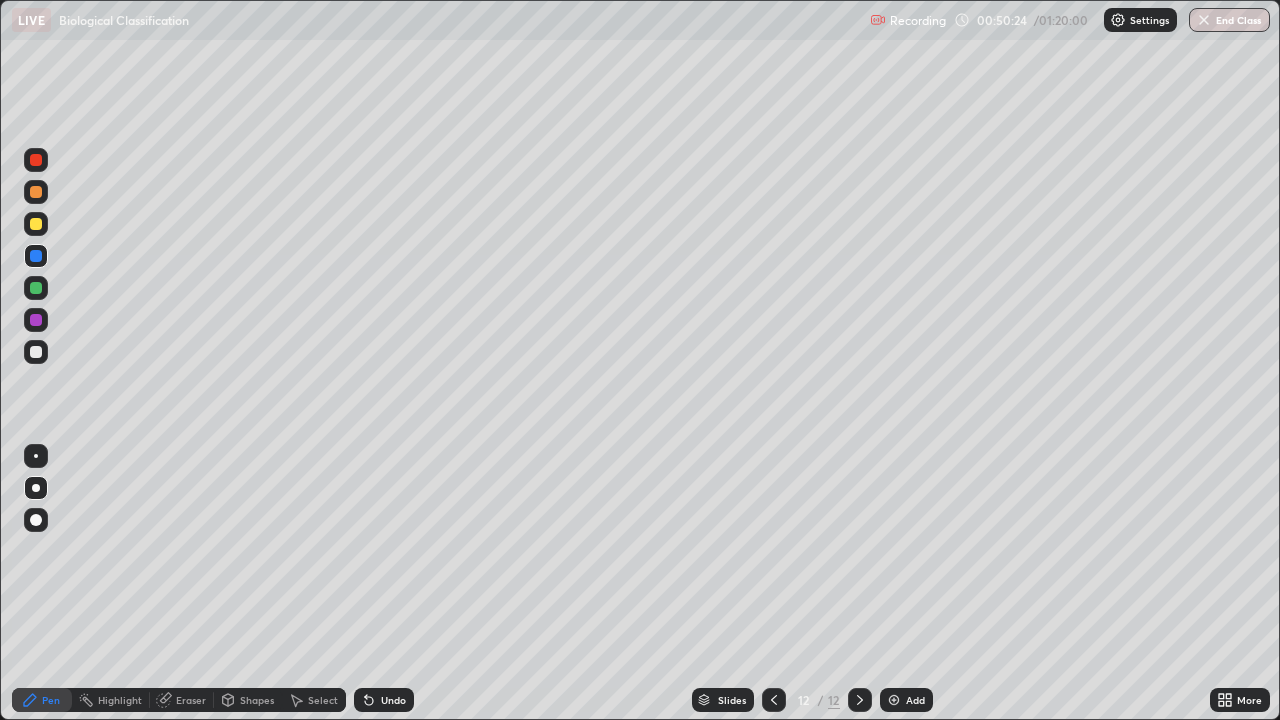 click at bounding box center [894, 700] 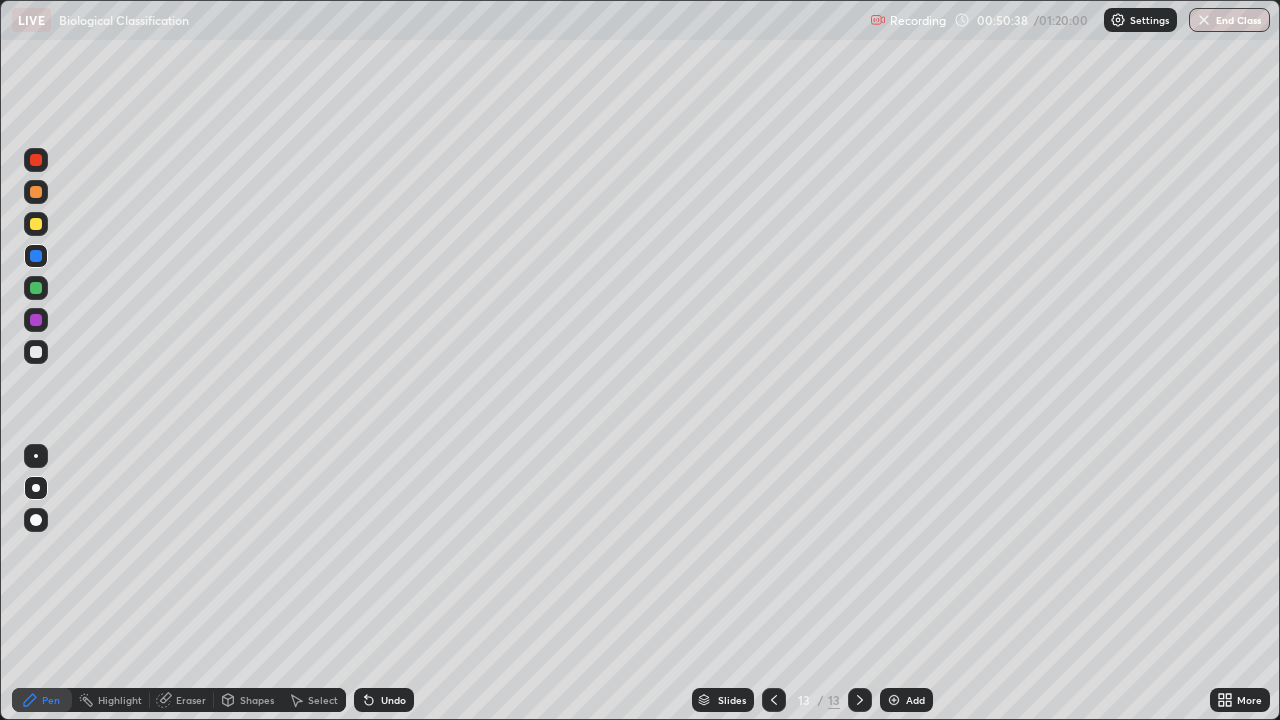 click 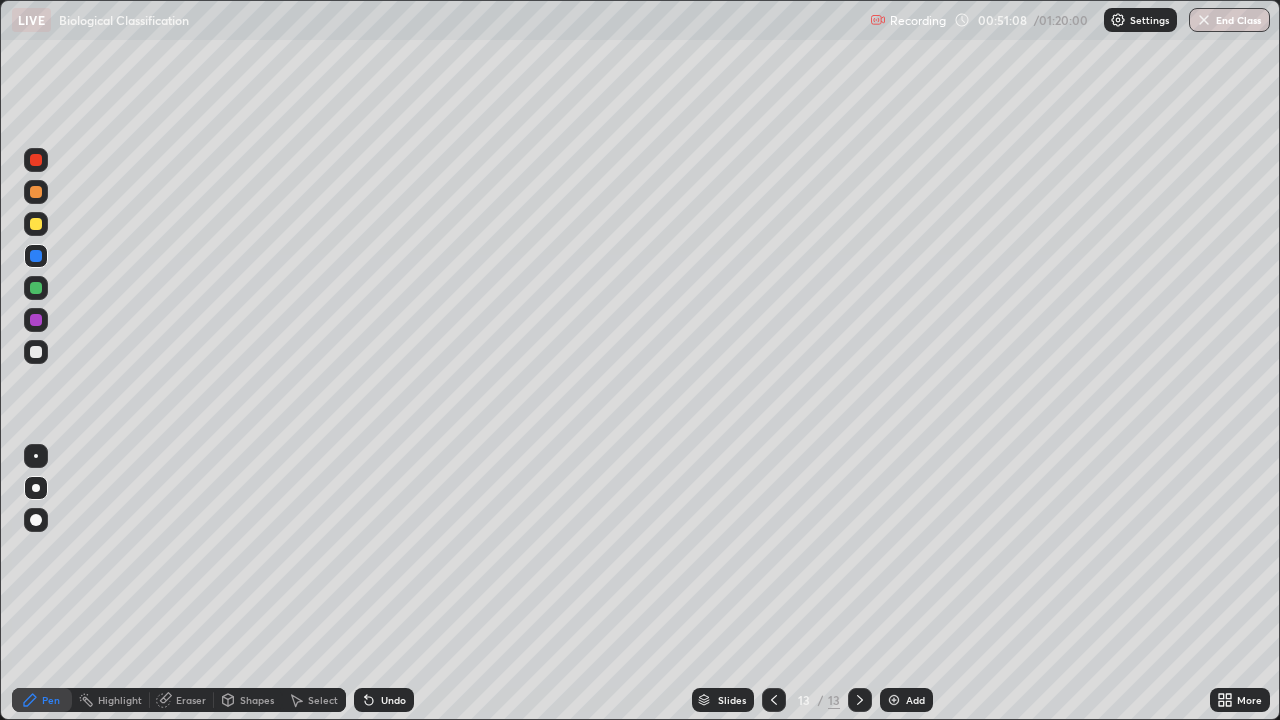 click at bounding box center (36, 288) 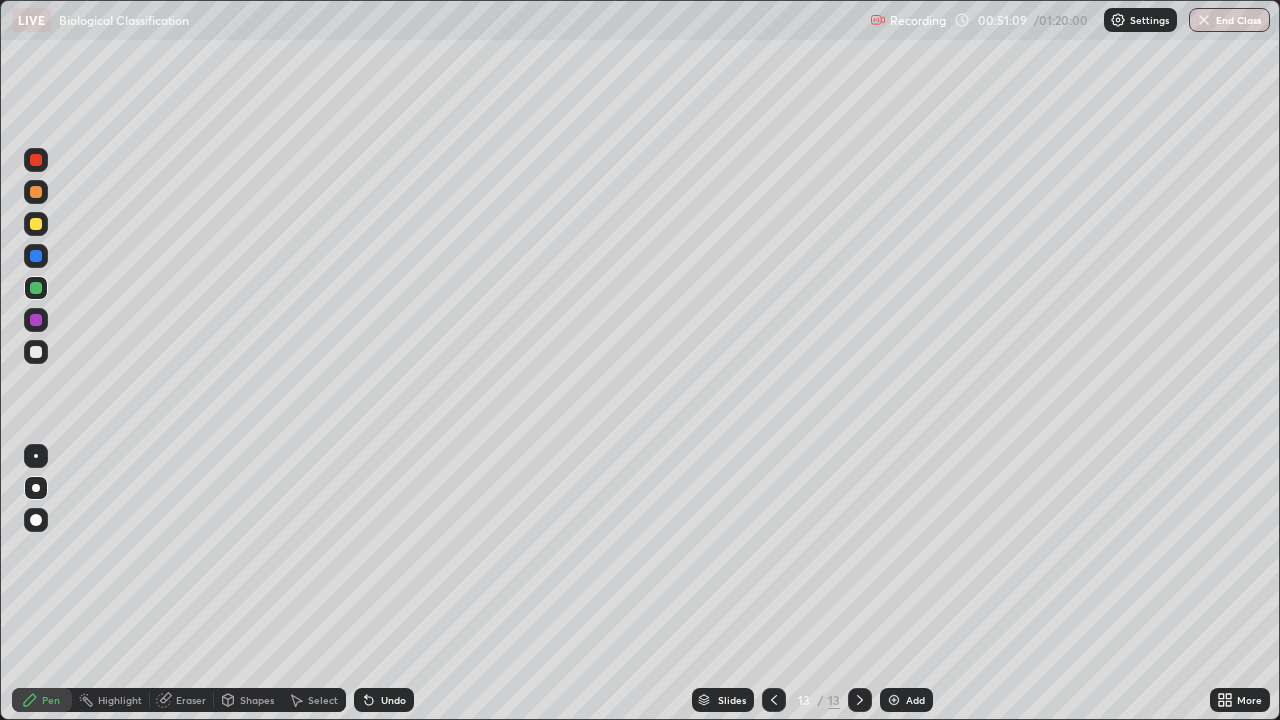 click at bounding box center (36, 320) 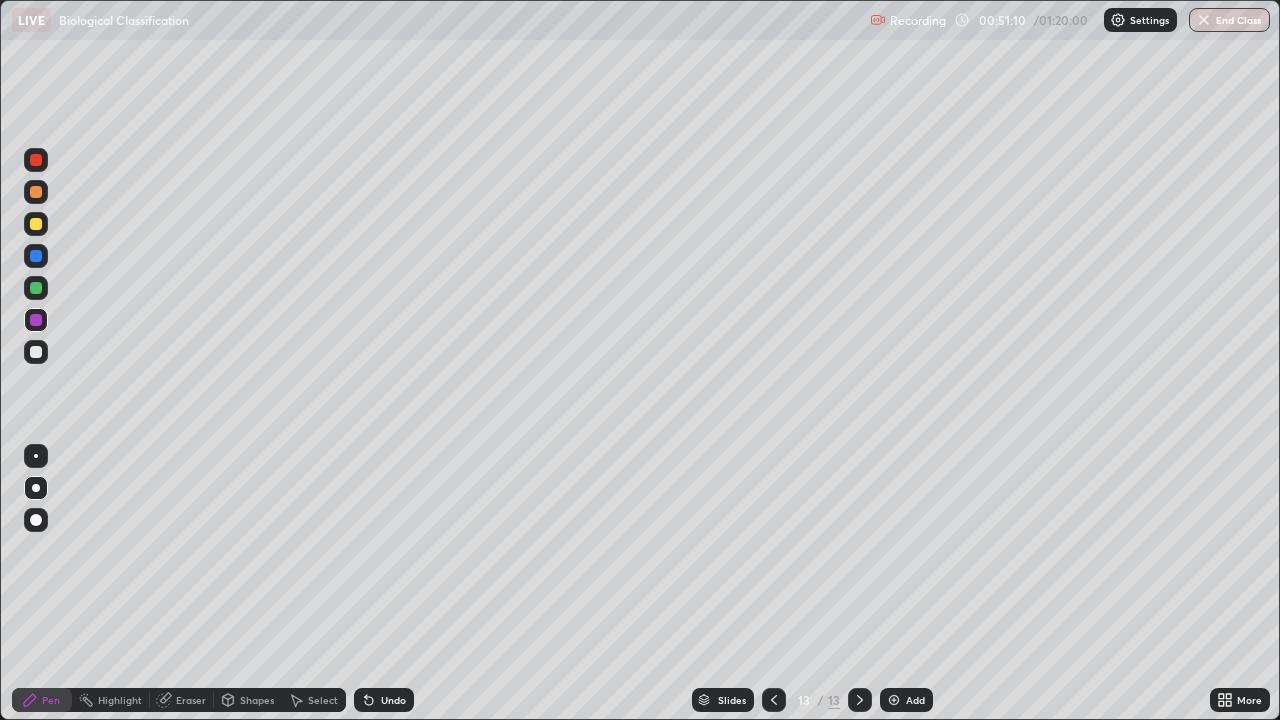 click at bounding box center (36, 288) 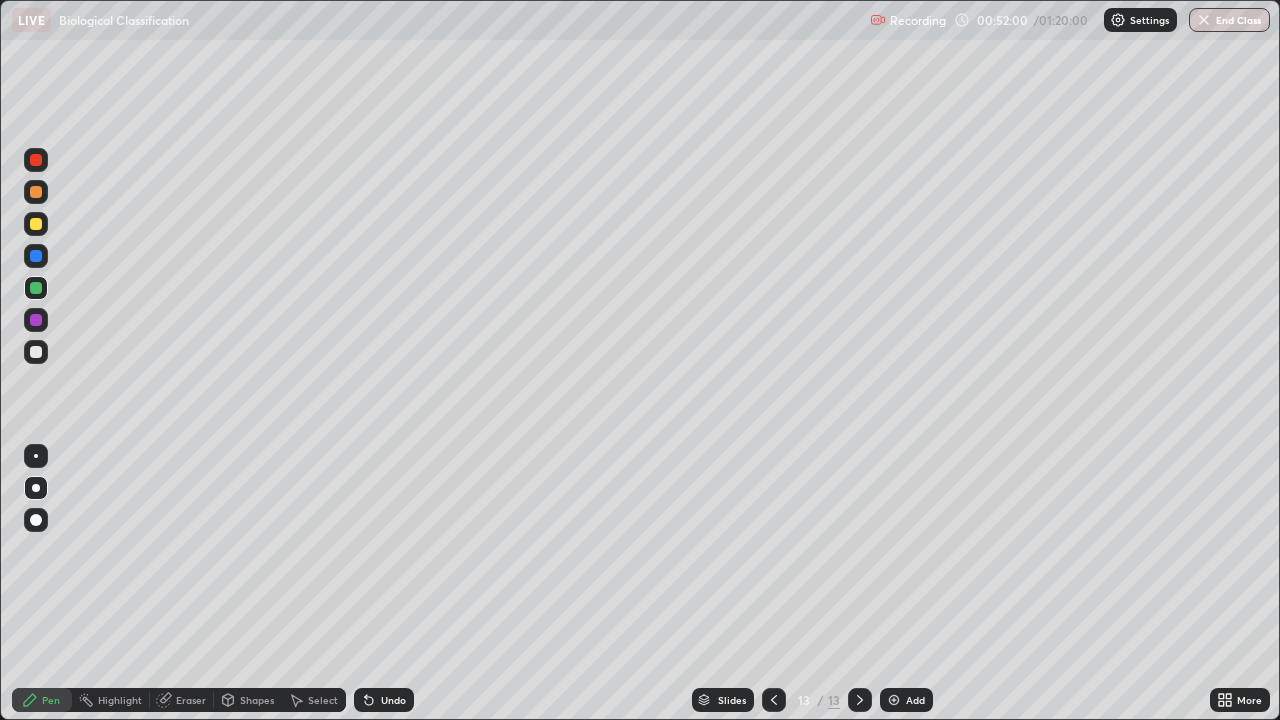 click at bounding box center (36, 256) 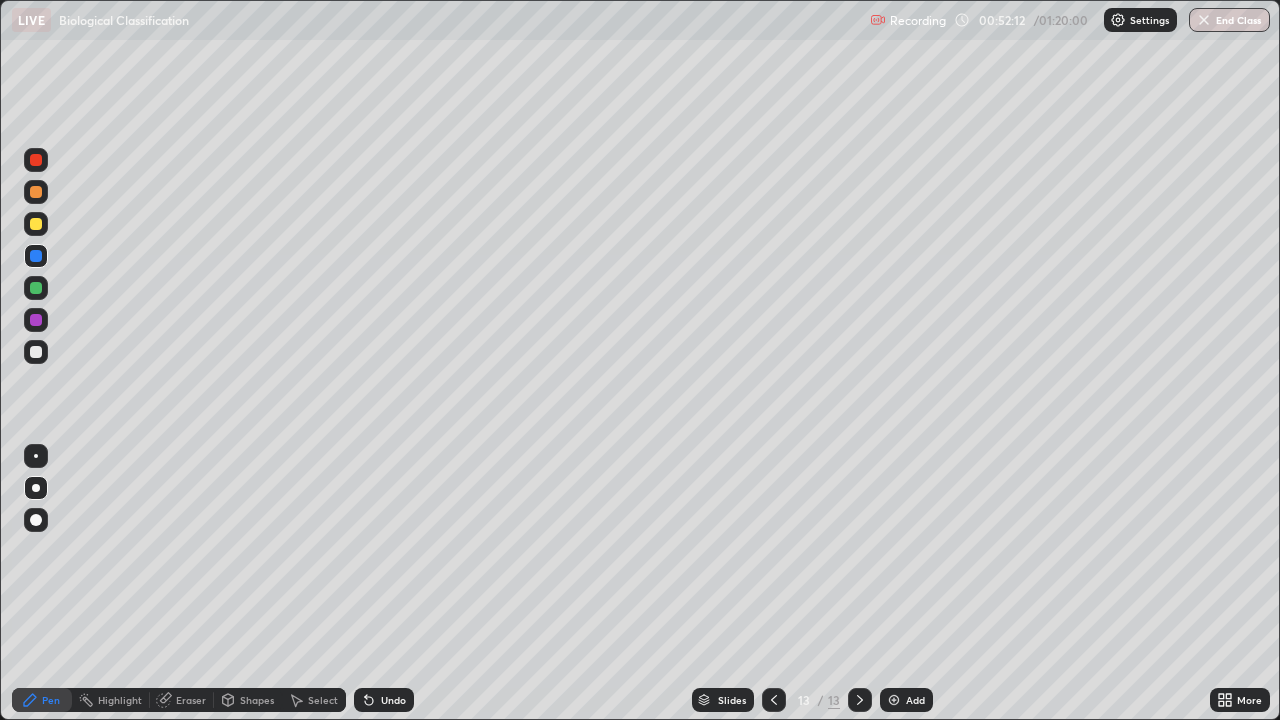 click on "Slides" at bounding box center [732, 700] 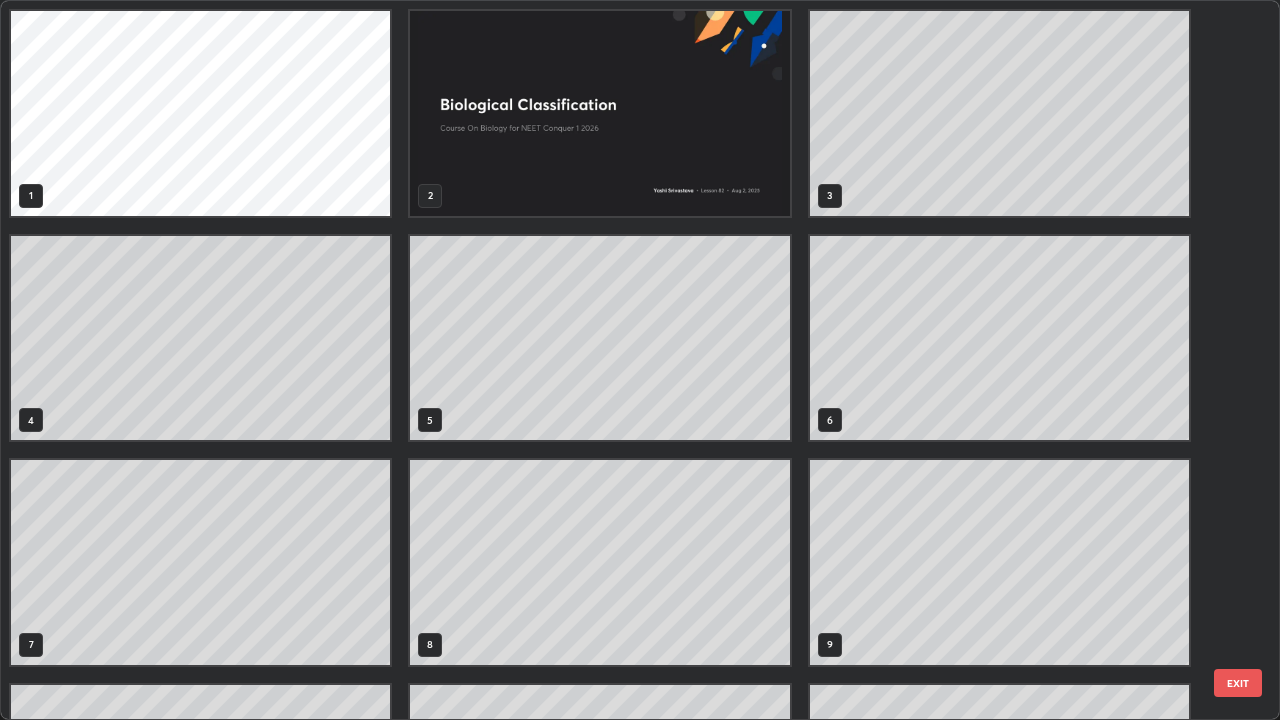 scroll, scrollTop: 405, scrollLeft: 0, axis: vertical 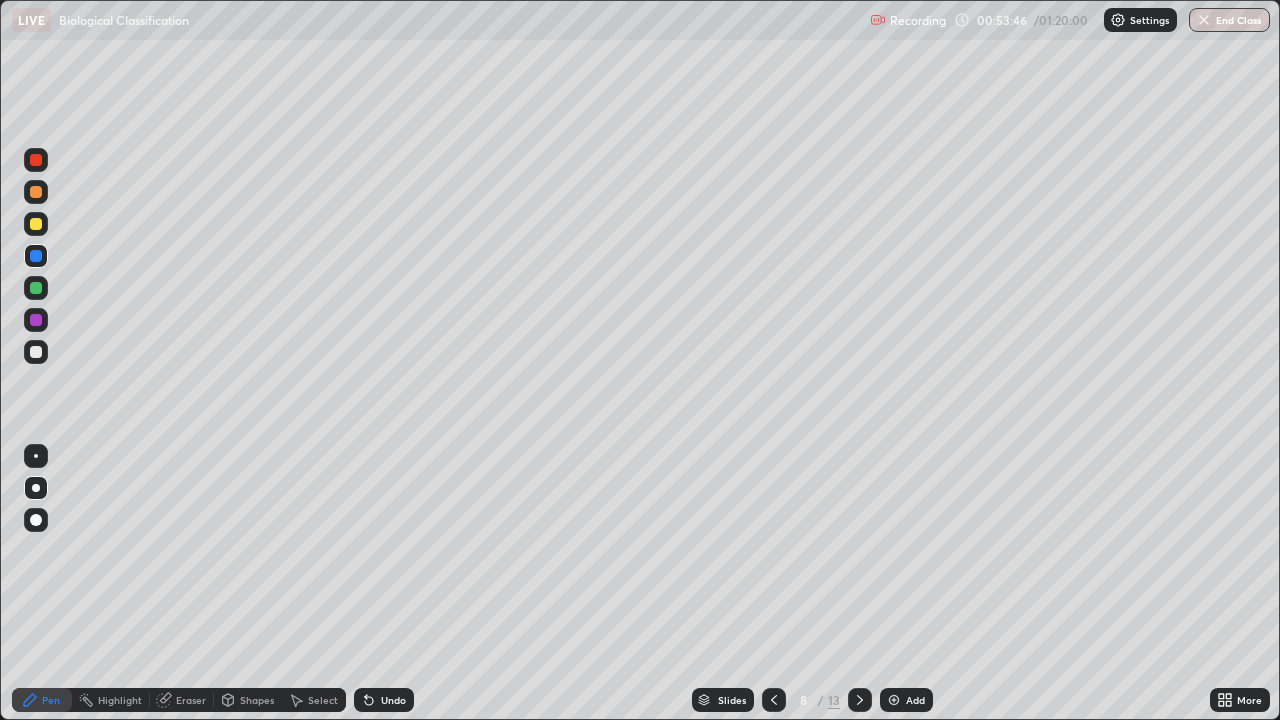 click 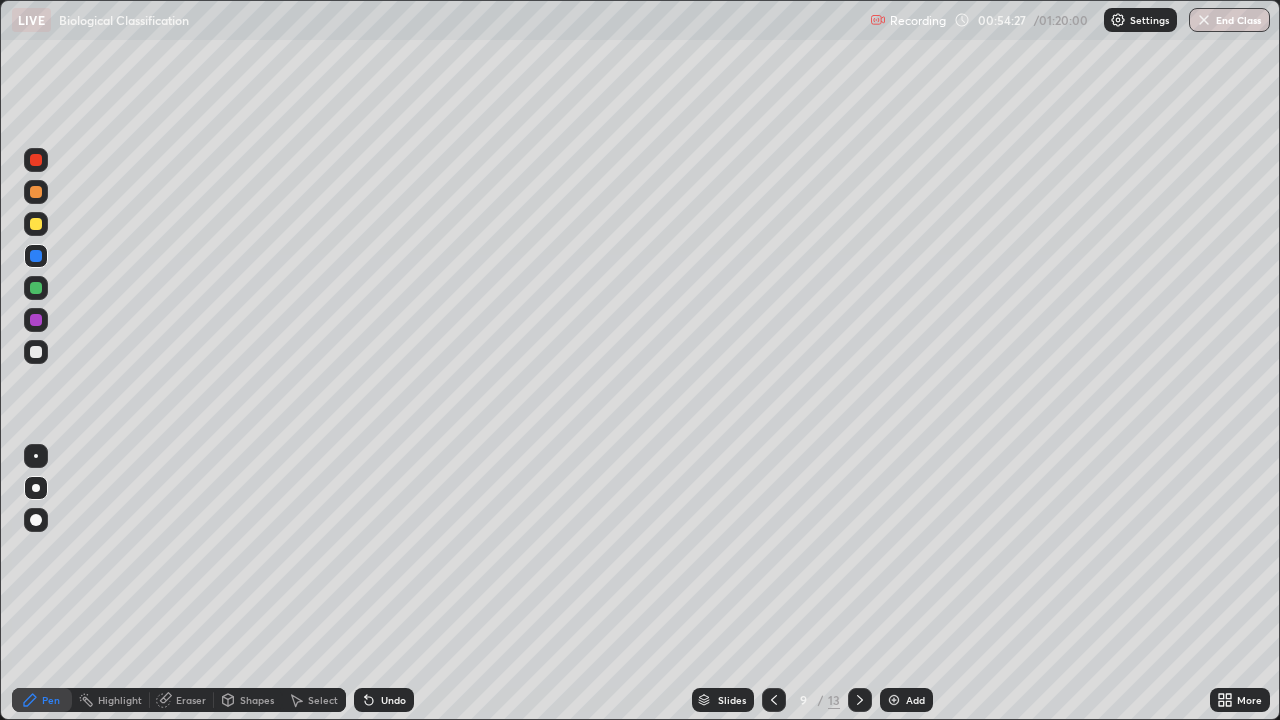 click 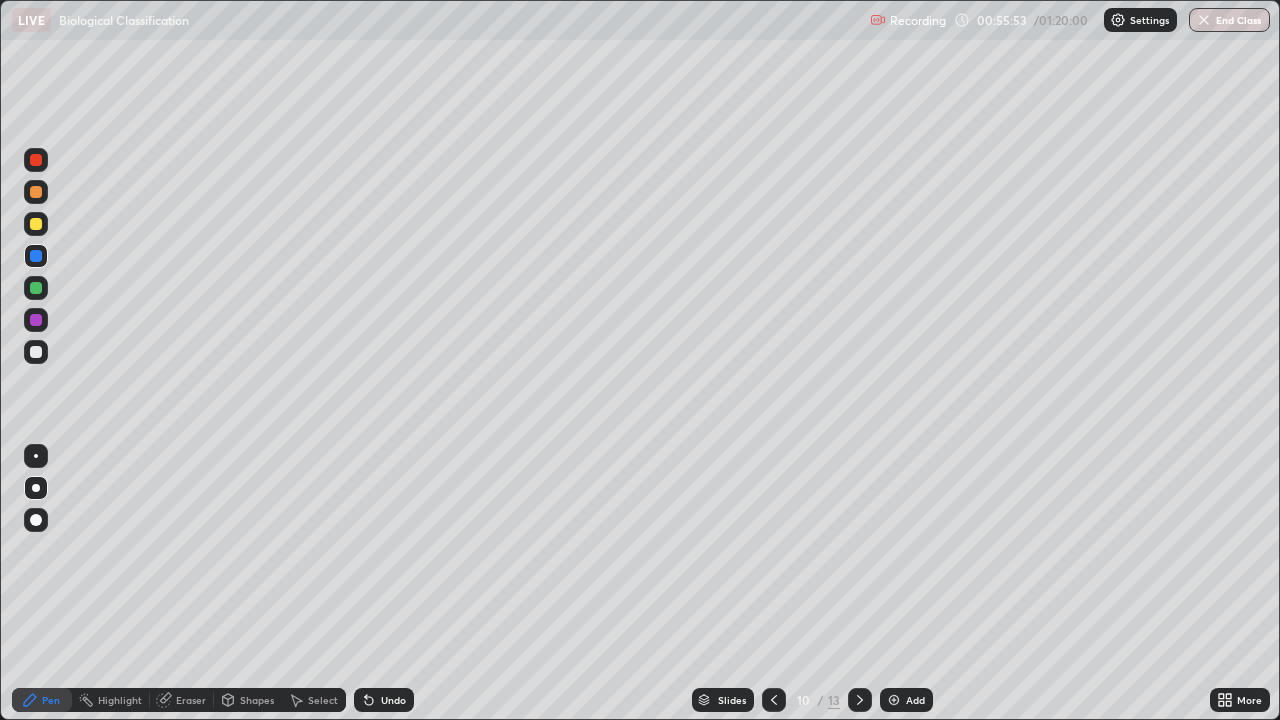 click 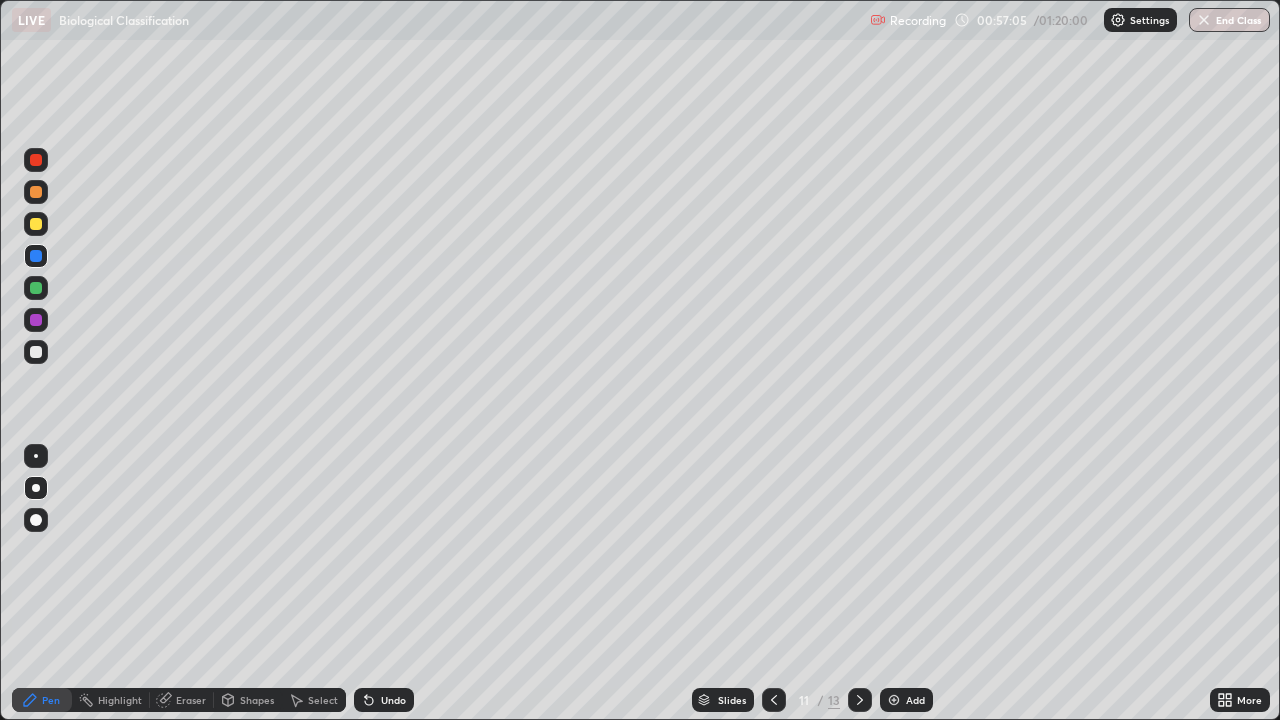 click 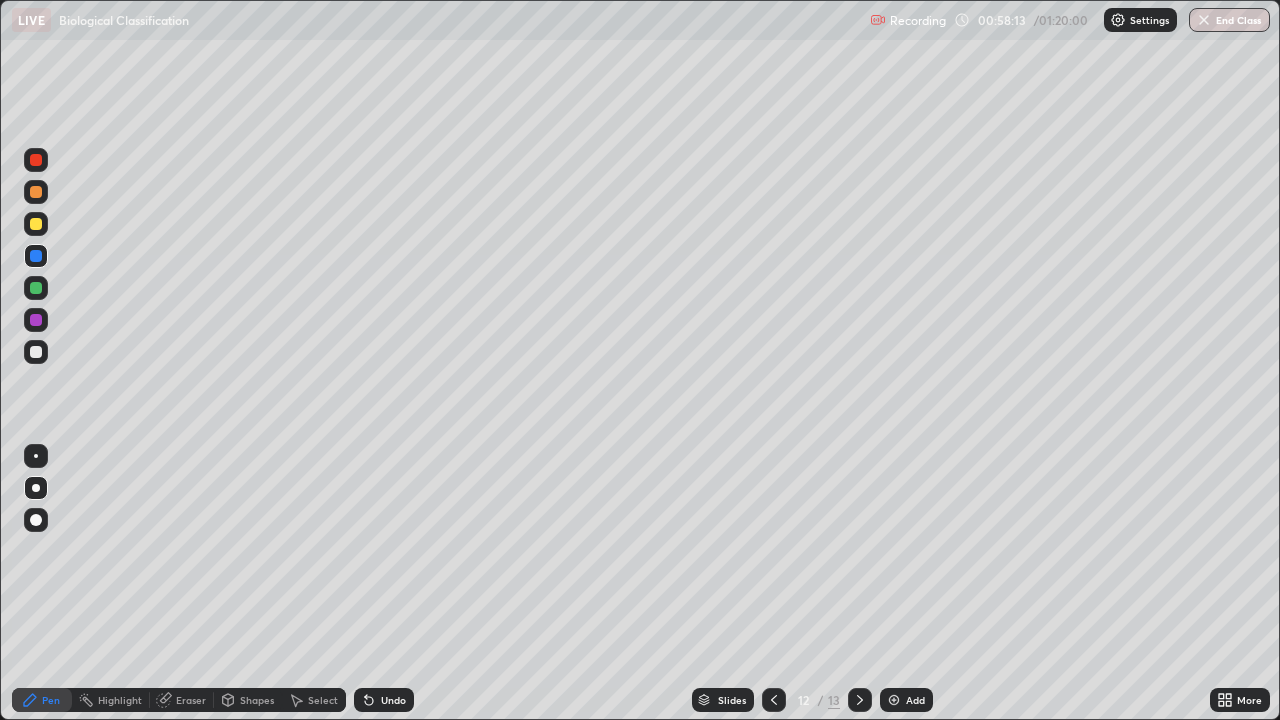 click 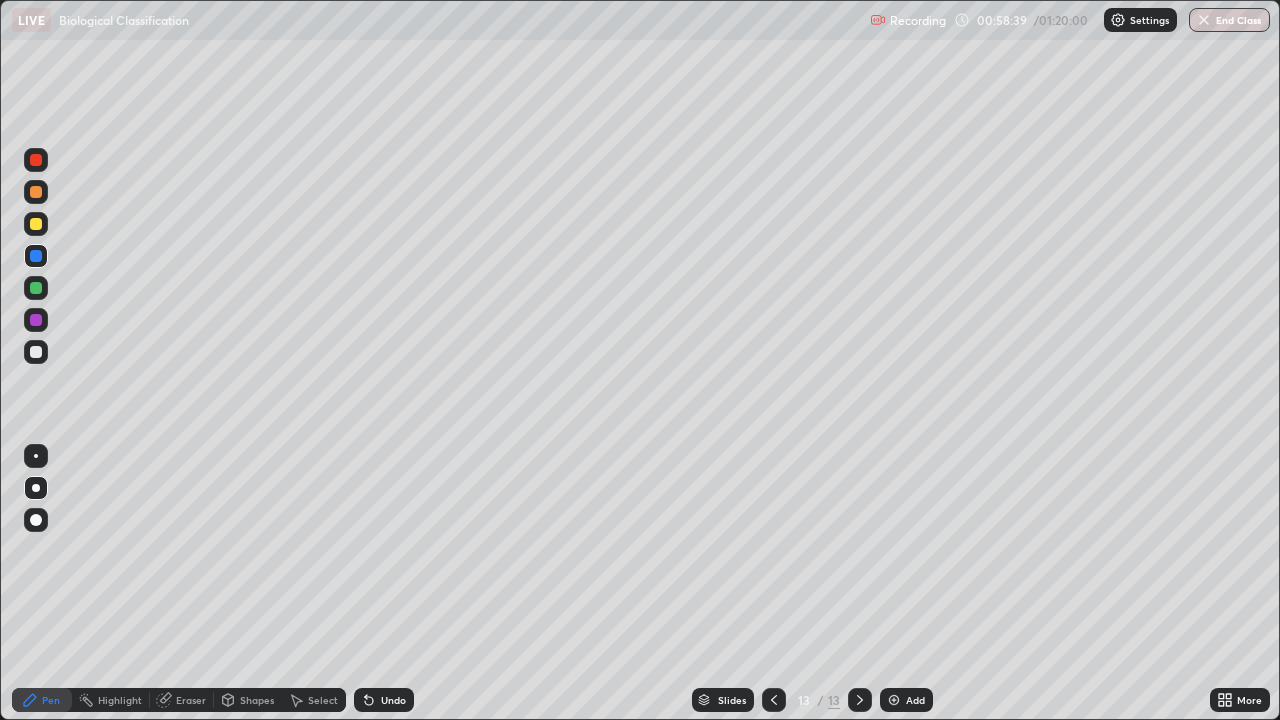 click at bounding box center [36, 352] 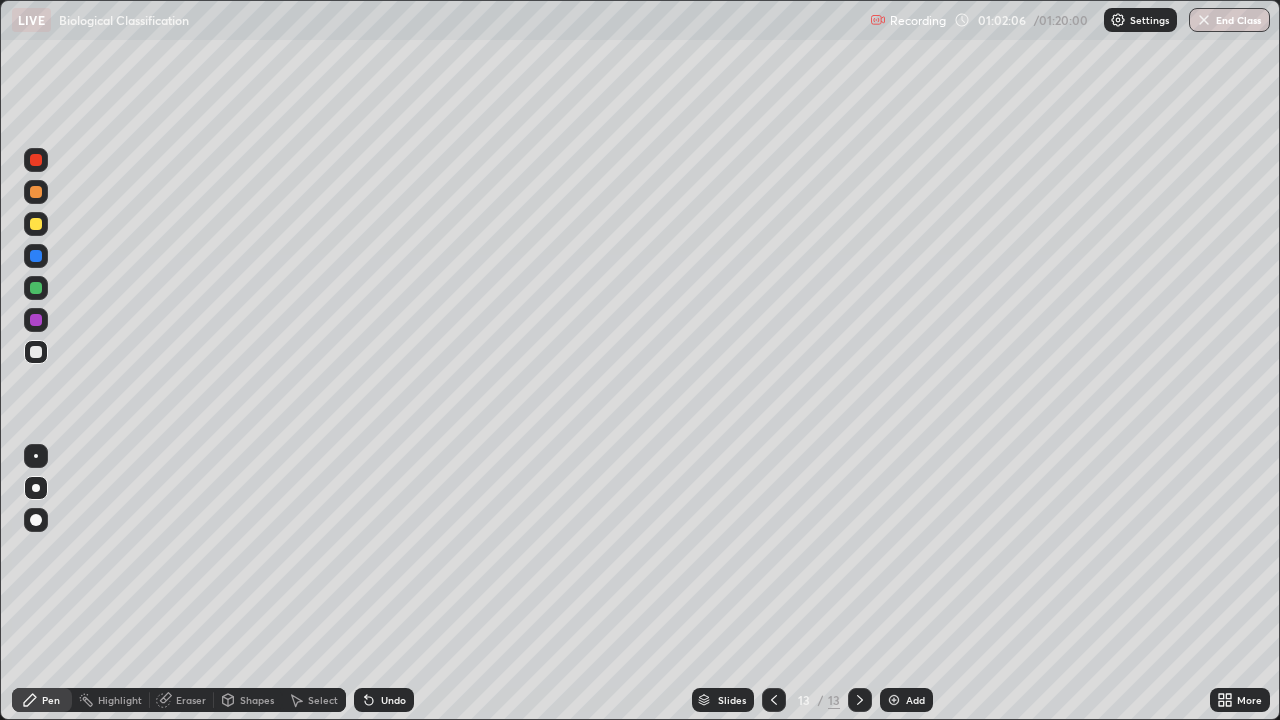 click 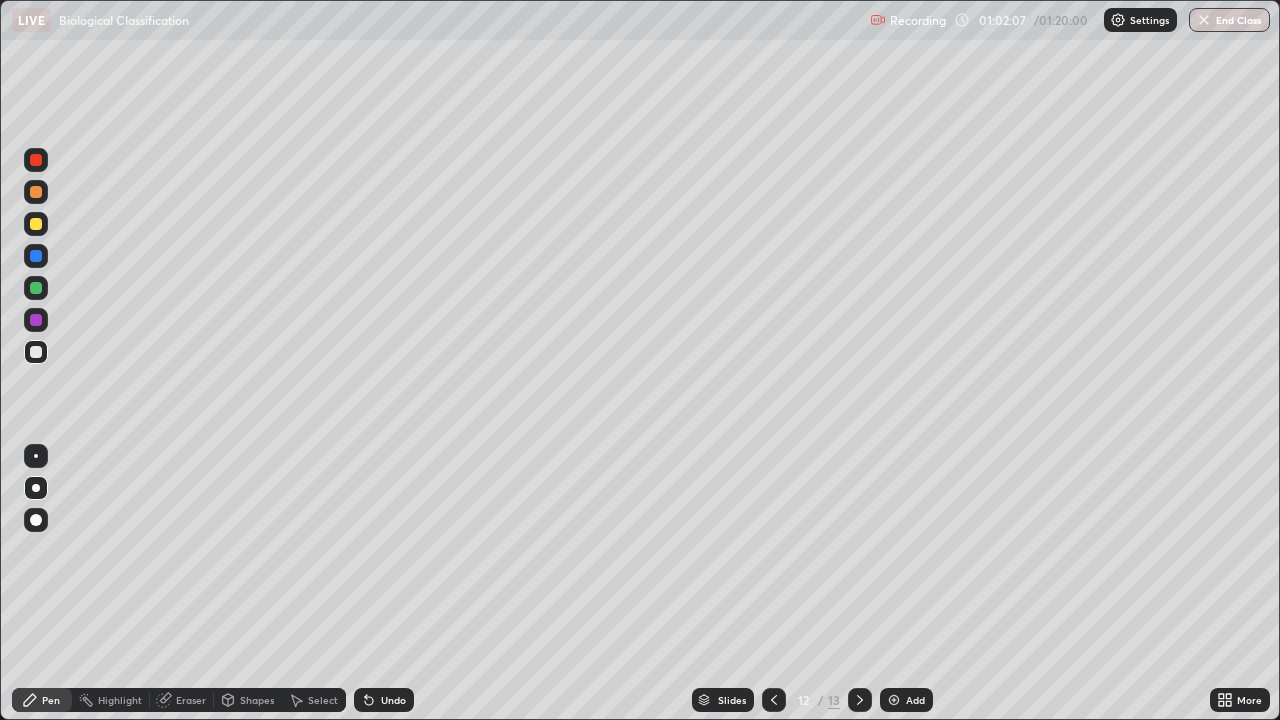 click at bounding box center [774, 700] 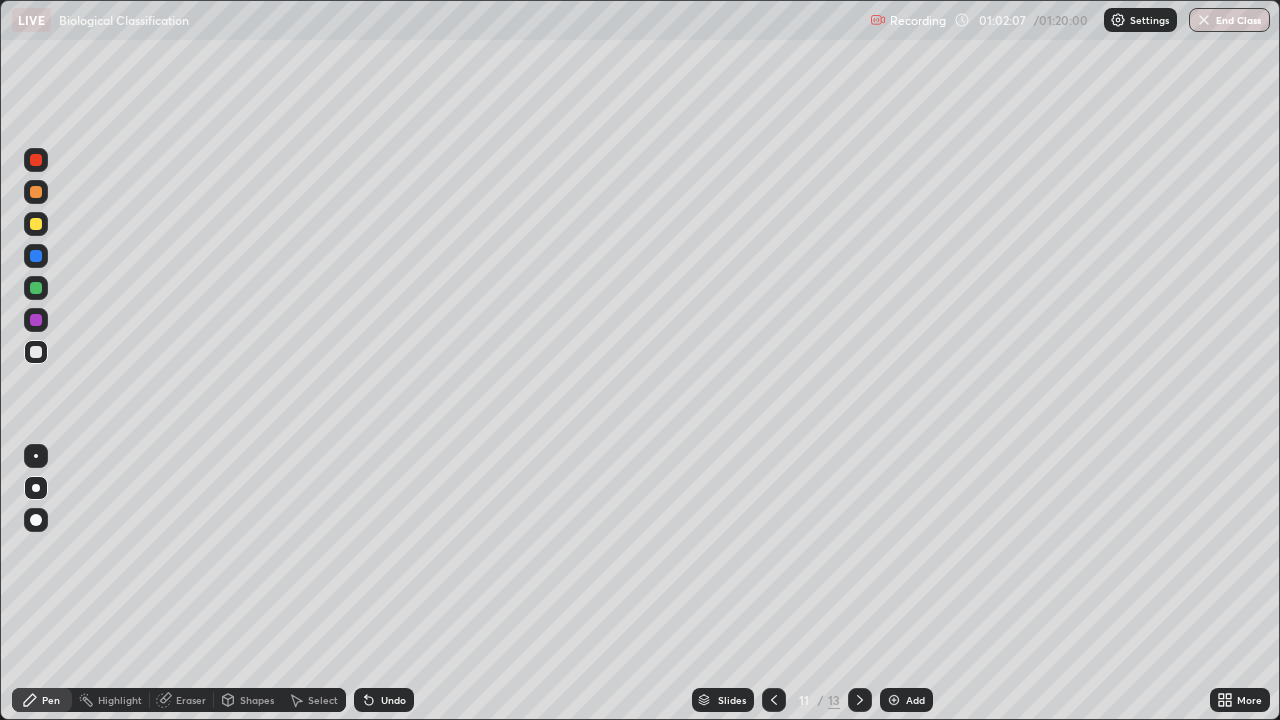 click 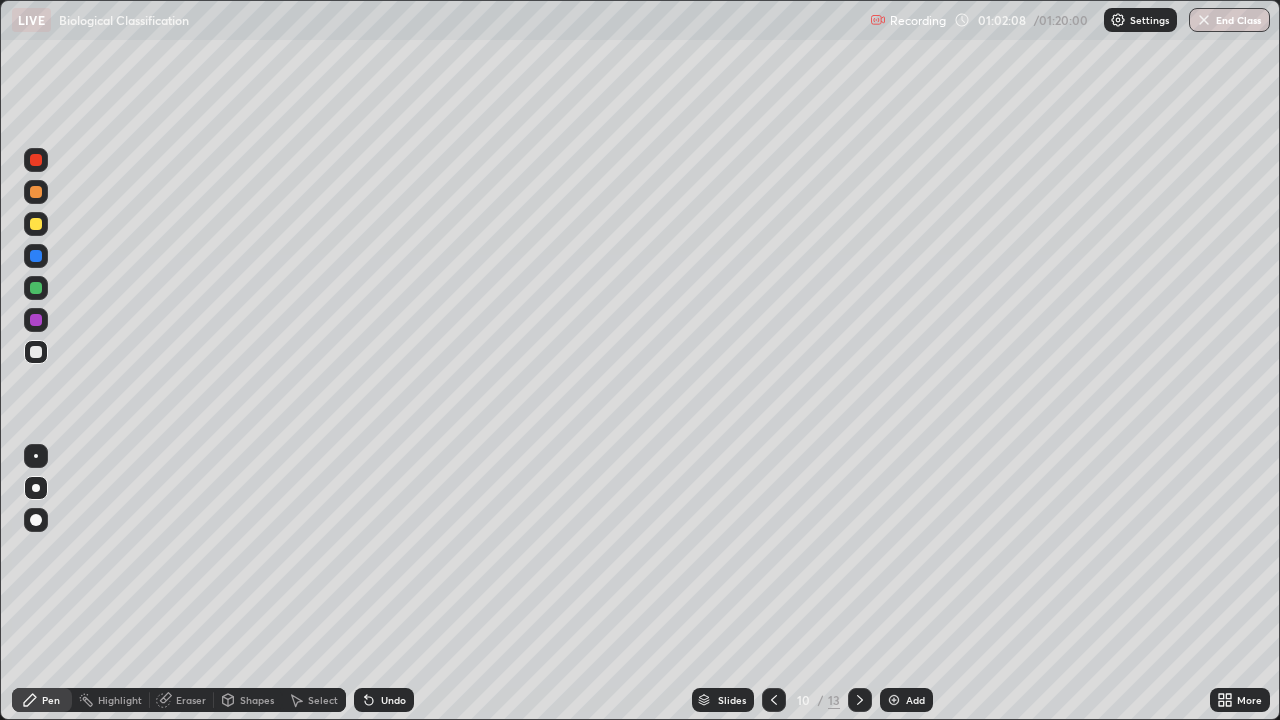 click 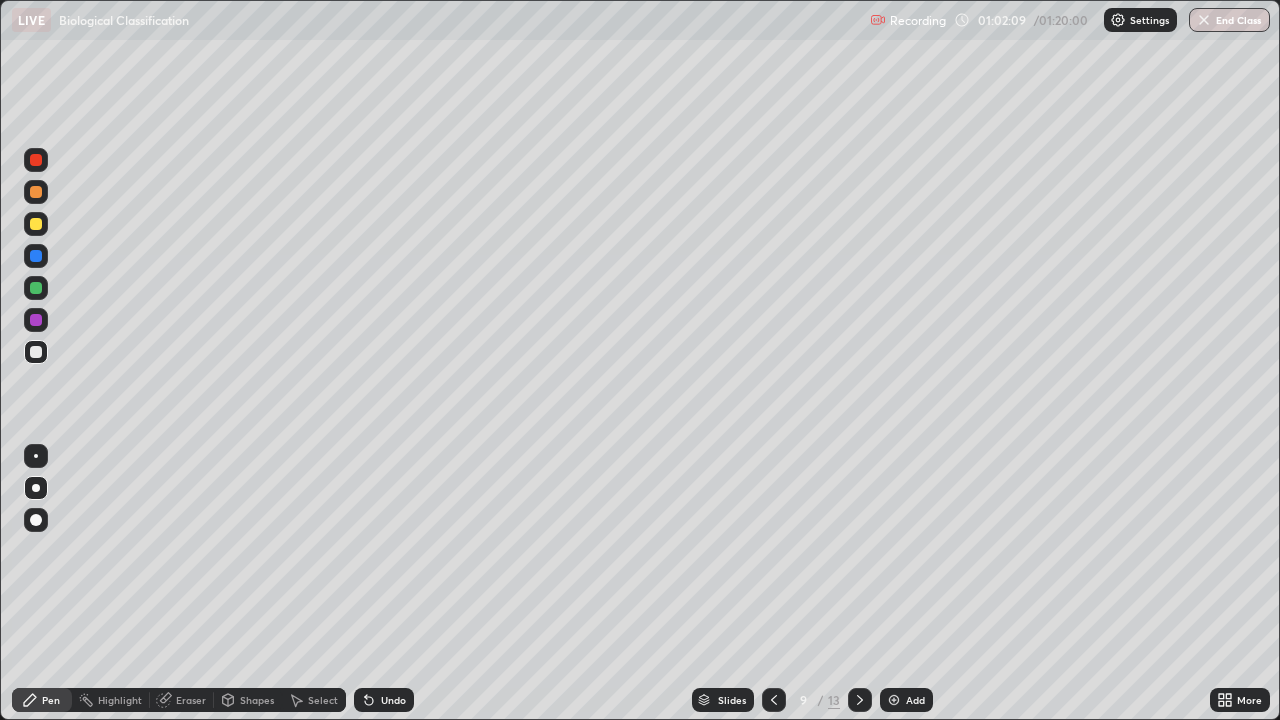 click 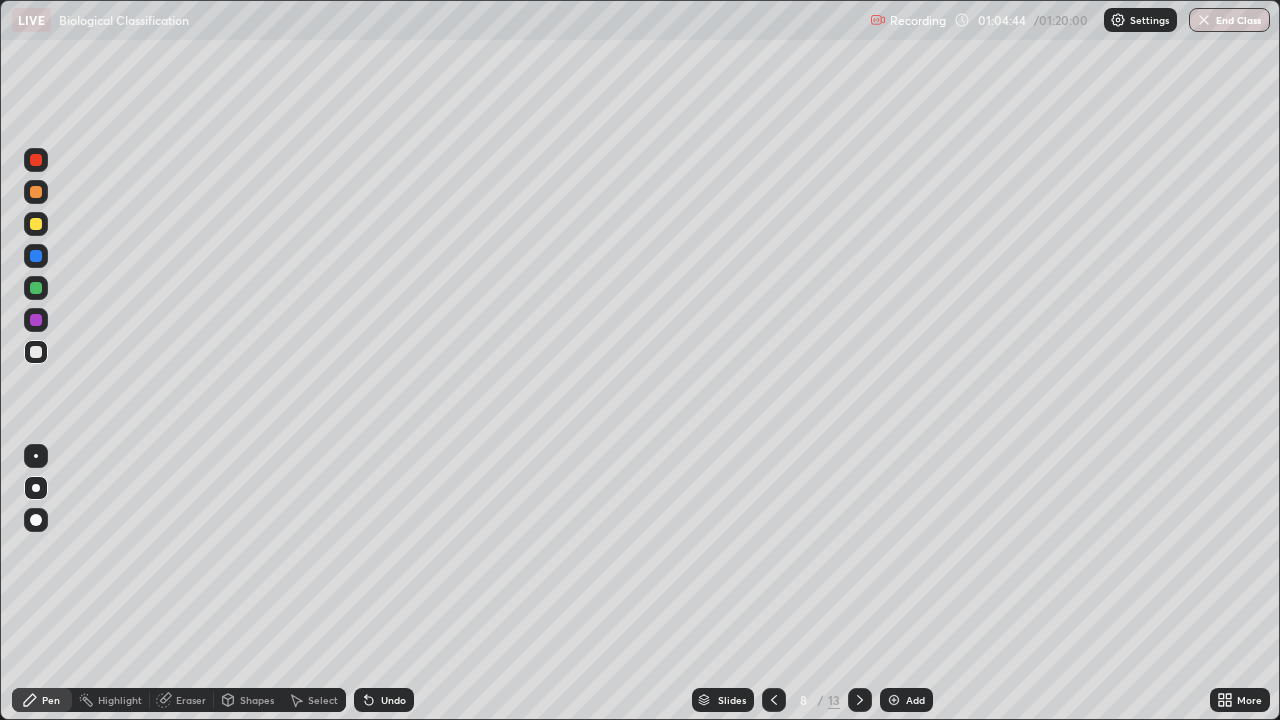 click 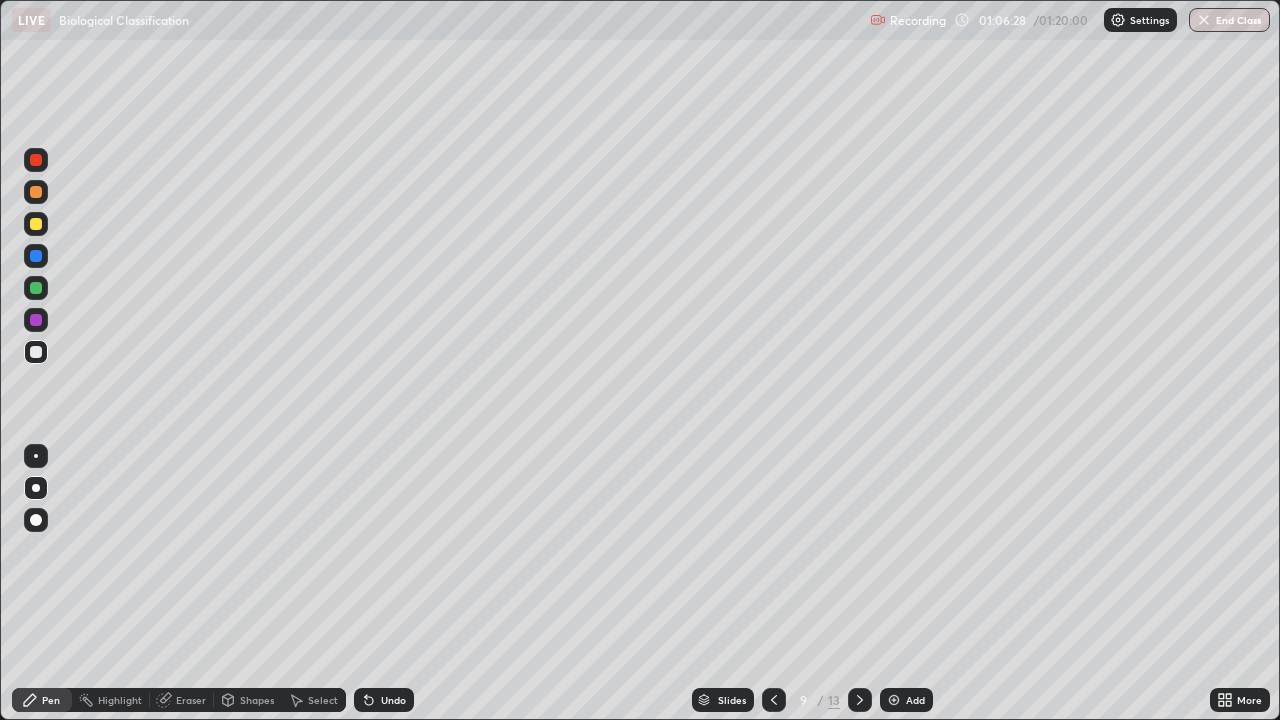 click 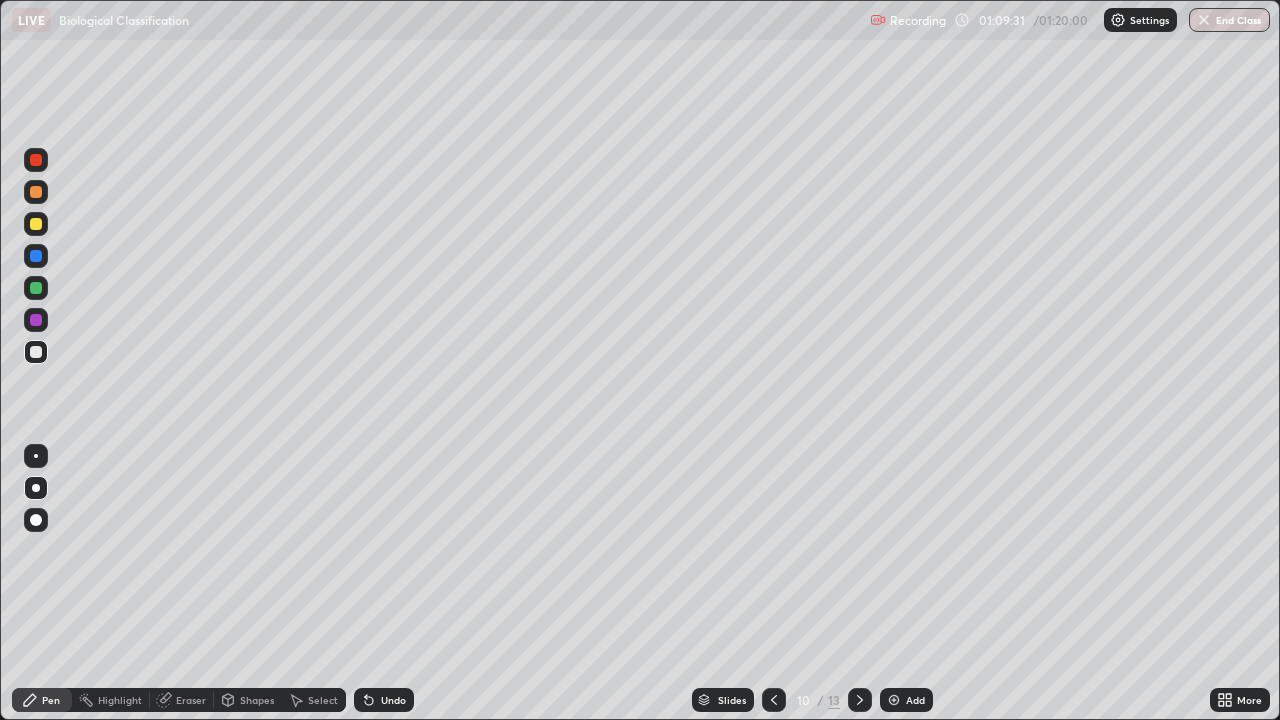 click 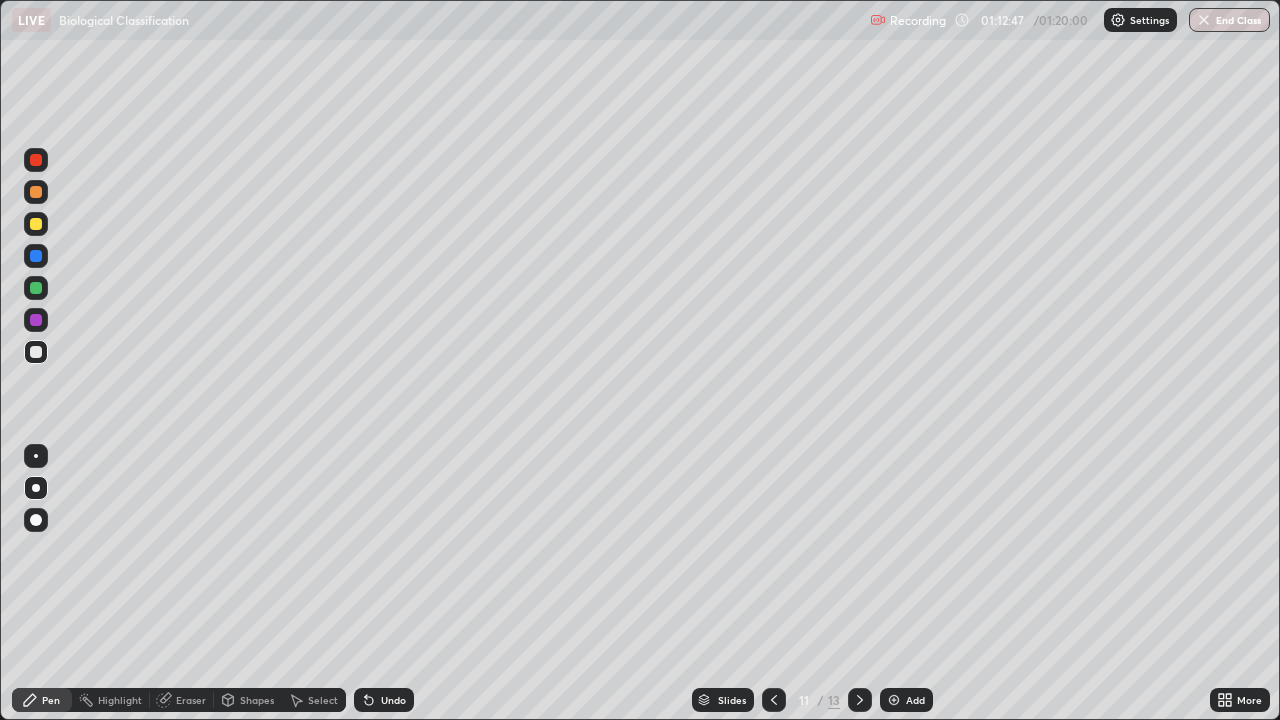 click 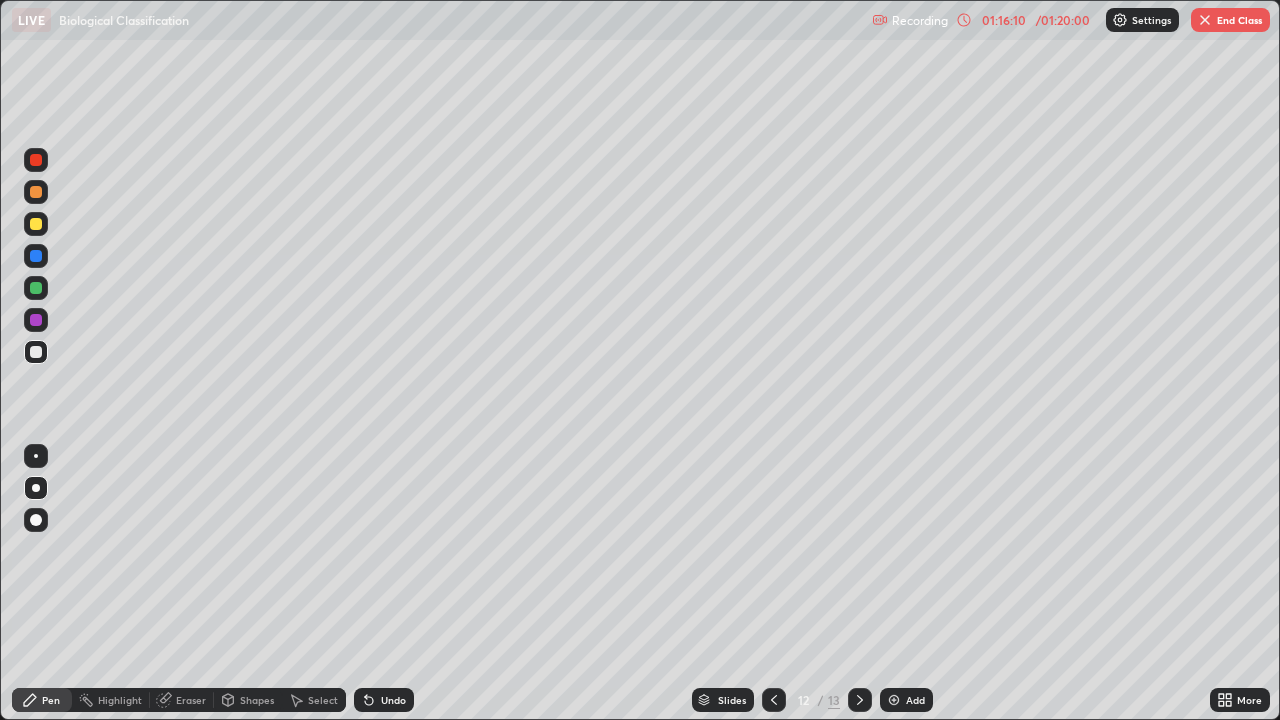 click 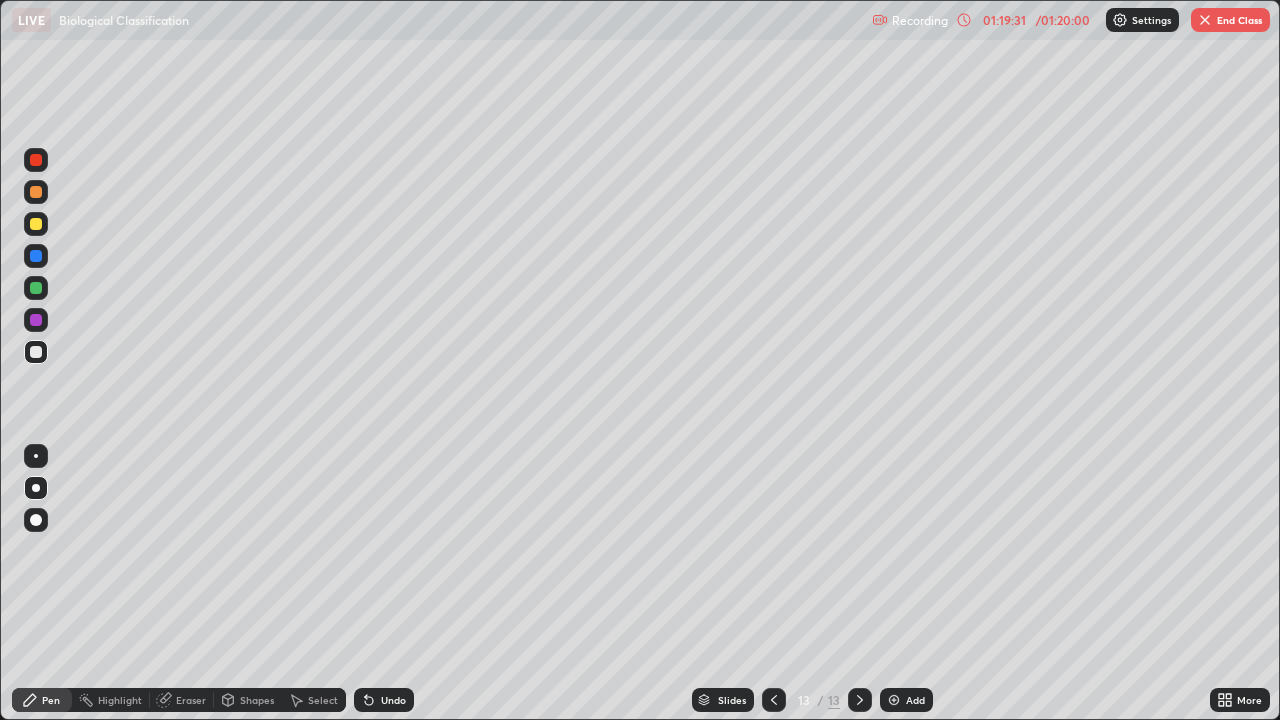 click on "End Class" at bounding box center (1230, 20) 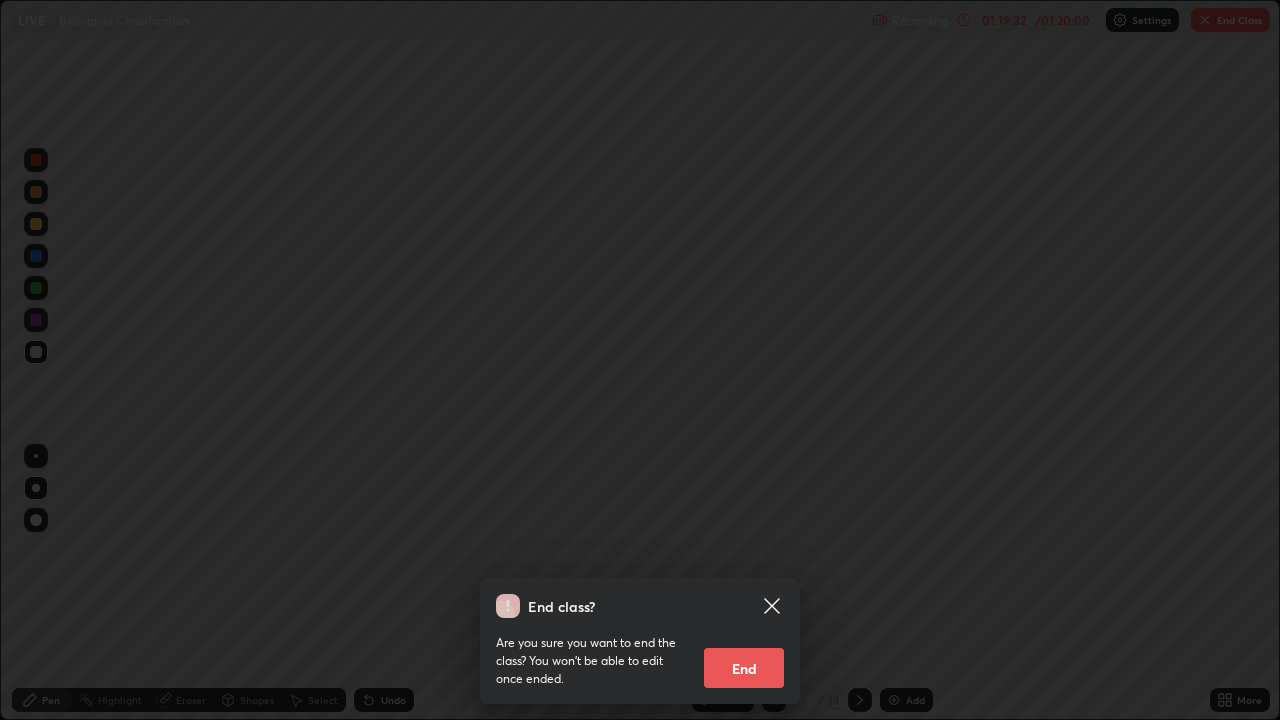 click on "End" at bounding box center [744, 668] 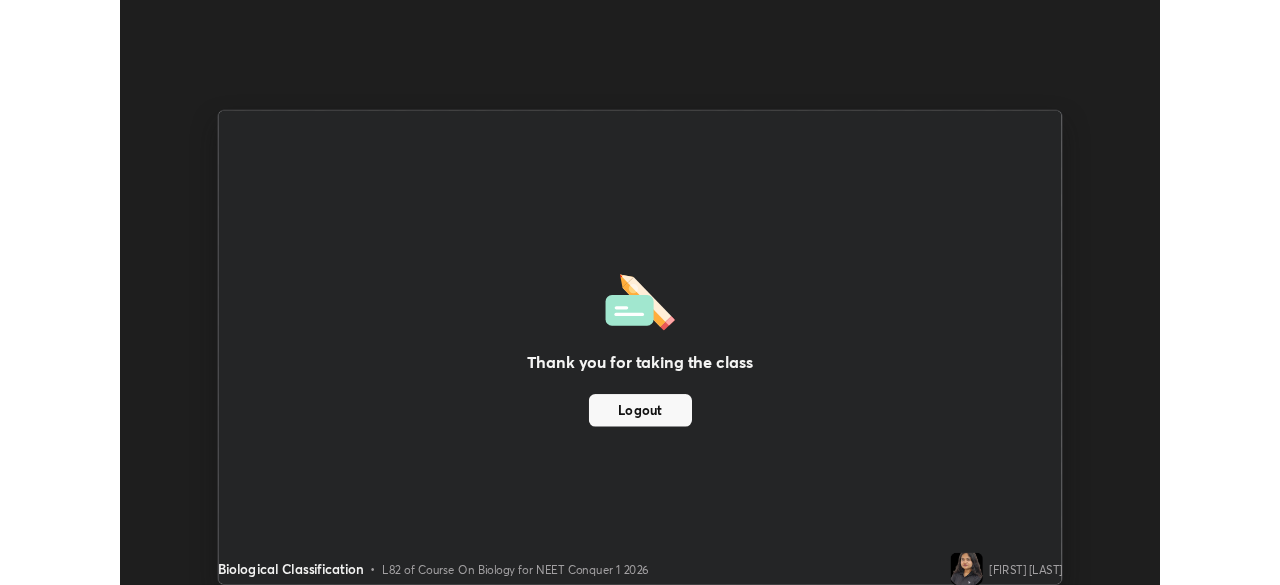 scroll, scrollTop: 585, scrollLeft: 1280, axis: both 